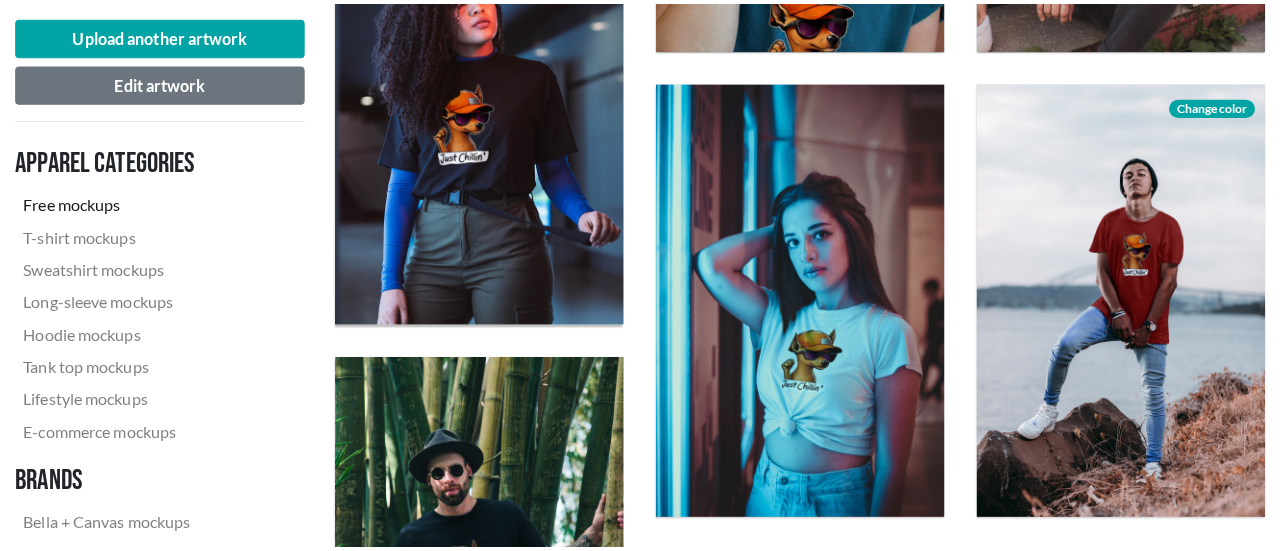 scroll, scrollTop: 1400, scrollLeft: 0, axis: vertical 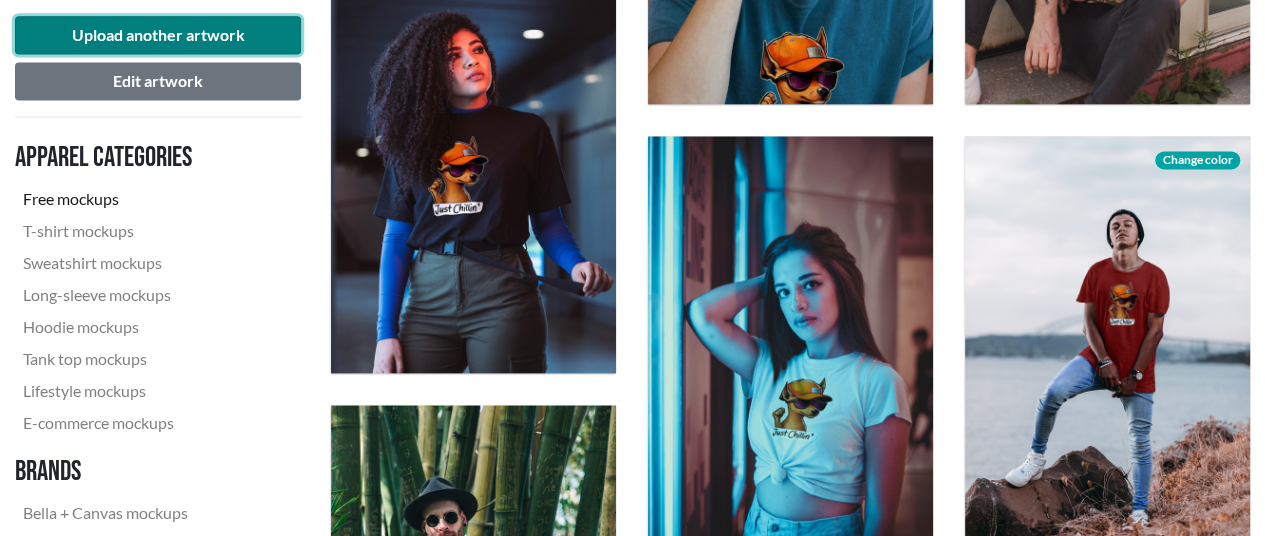 click on "Upload another artwork" at bounding box center (158, 35) 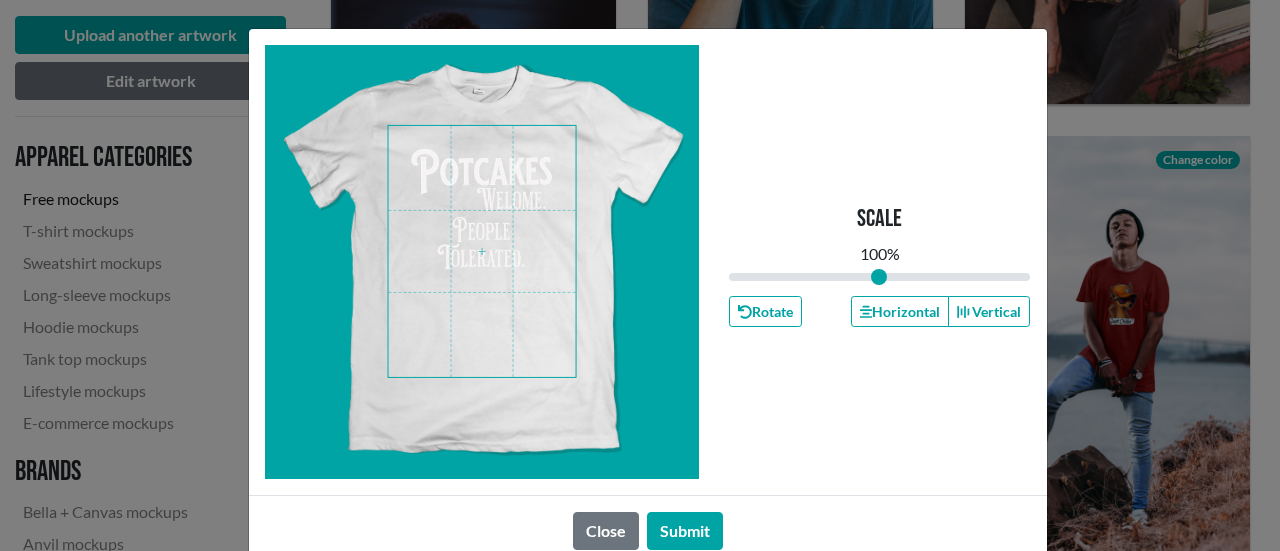 click at bounding box center [482, 251] 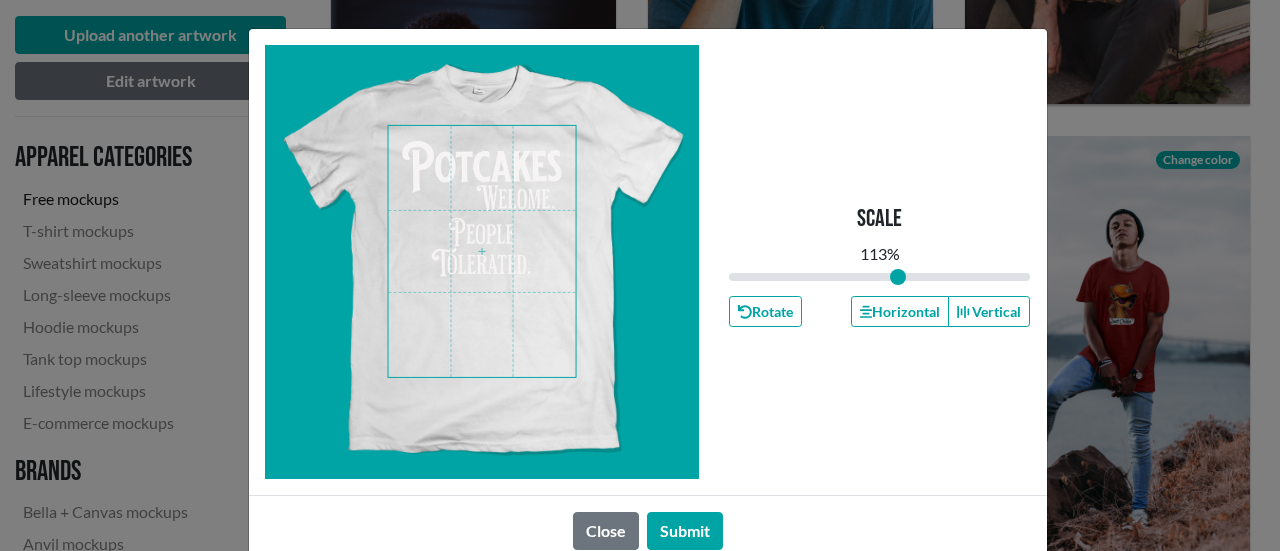 drag, startPoint x: 878, startPoint y: 273, endPoint x: 890, endPoint y: 268, distance: 13 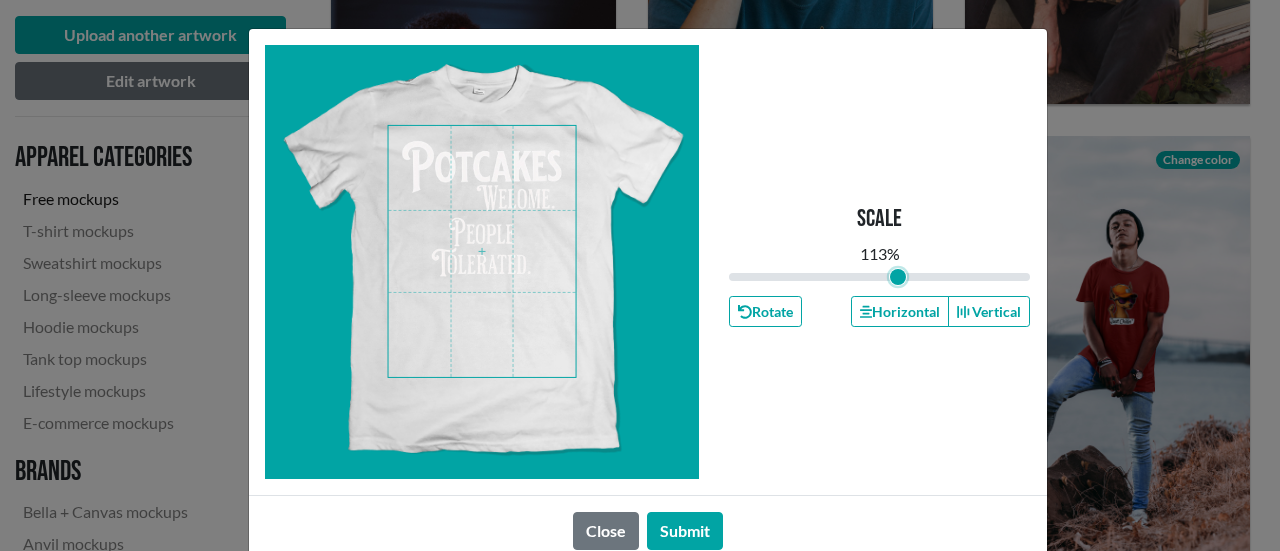 type on "1.13" 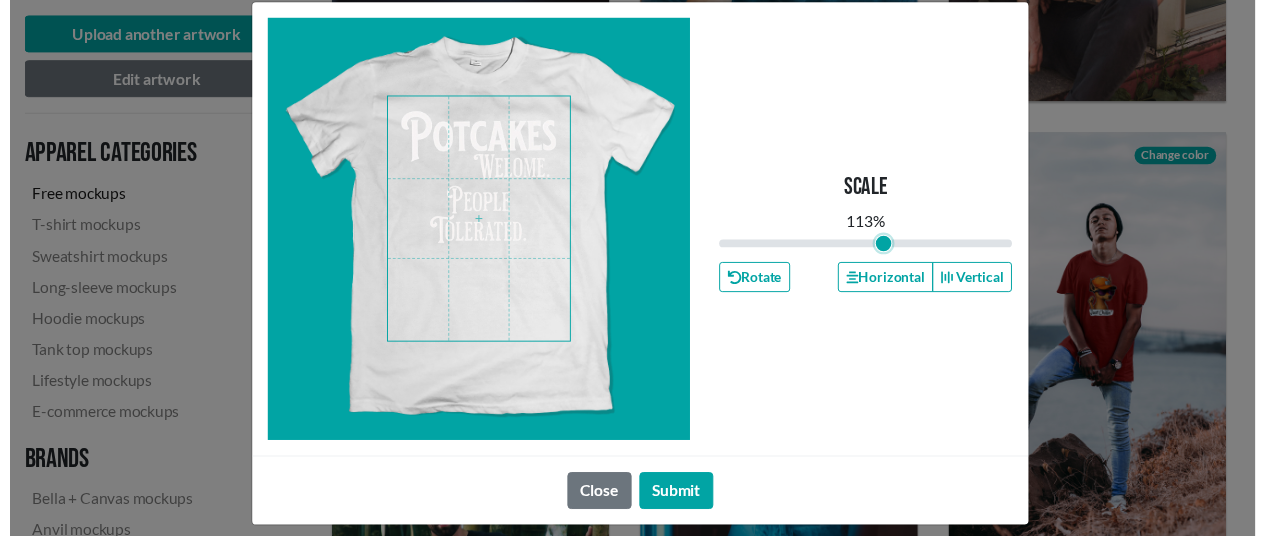 scroll, scrollTop: 42, scrollLeft: 0, axis: vertical 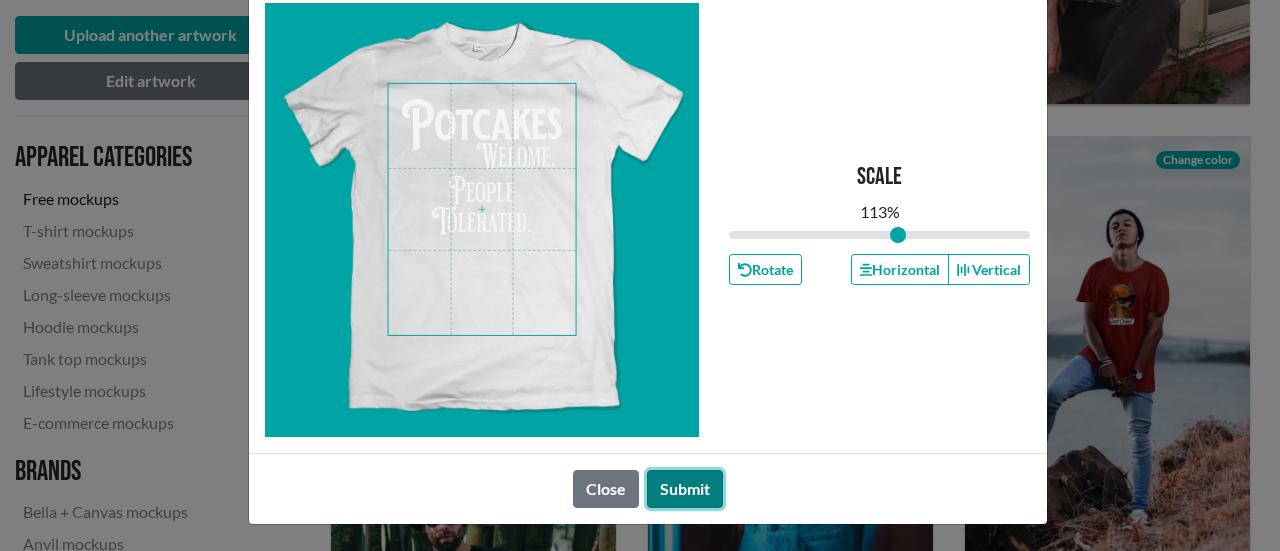 click on "Submit" at bounding box center [685, 489] 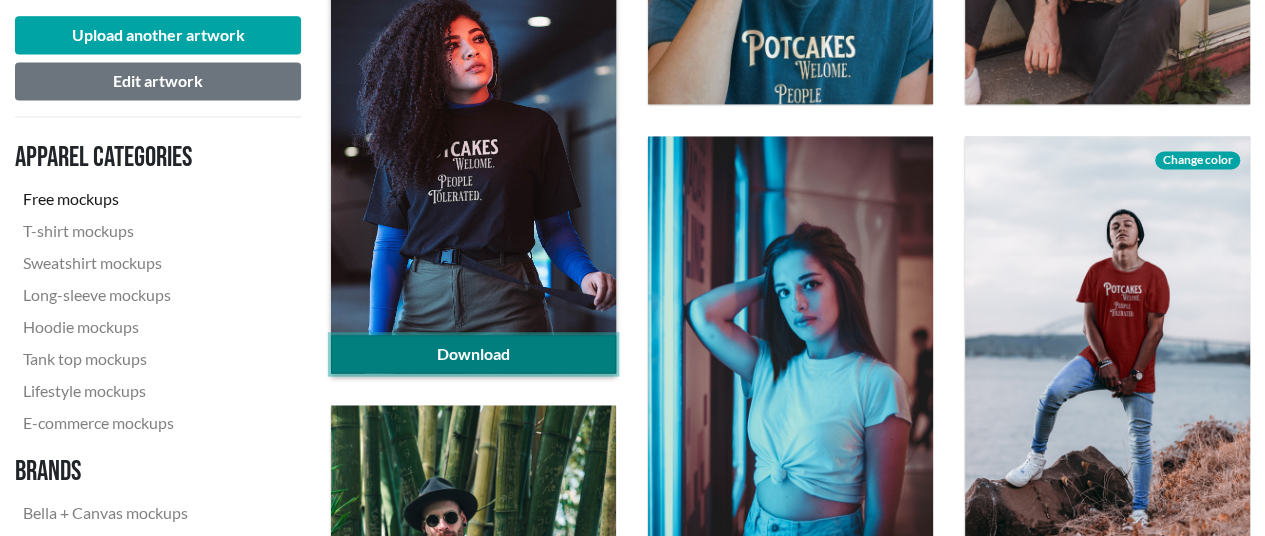 click on "Download" 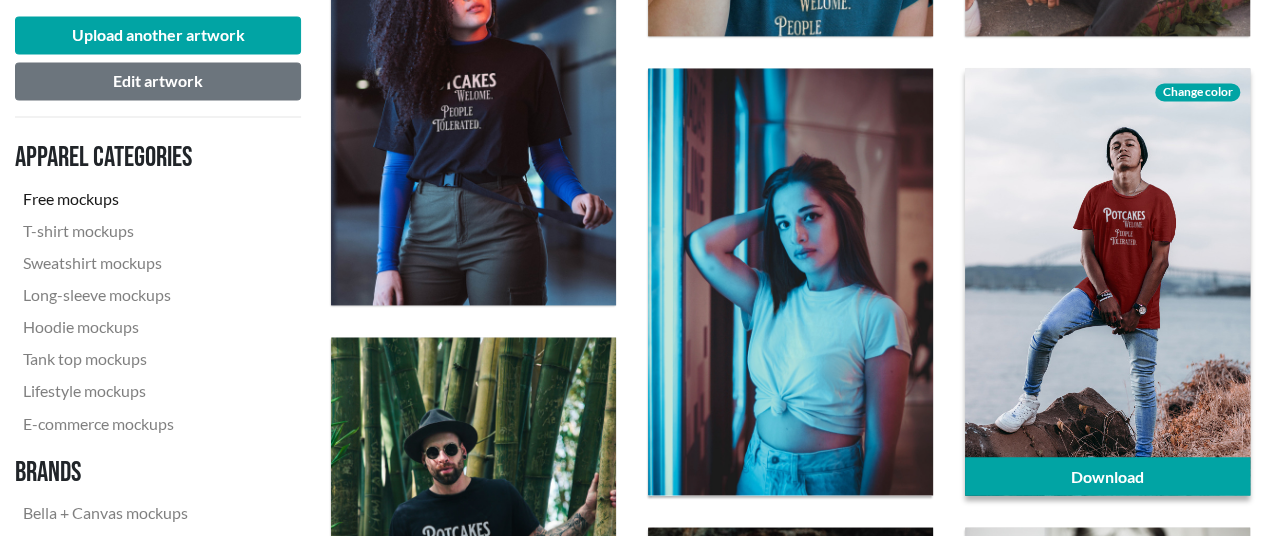 scroll, scrollTop: 1500, scrollLeft: 0, axis: vertical 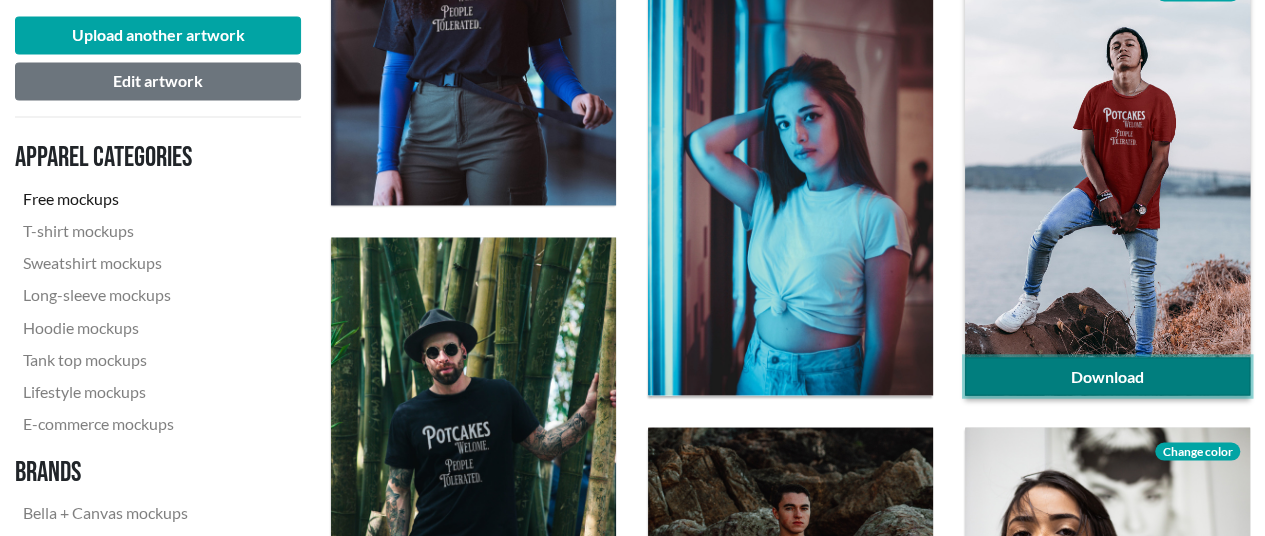 click on "Download" 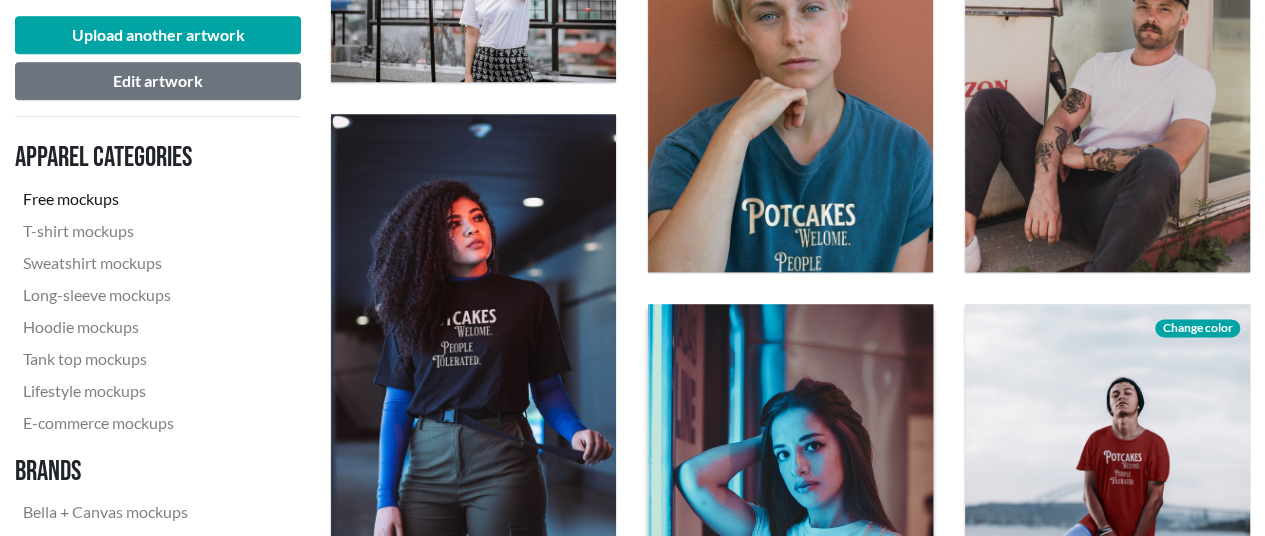 scroll, scrollTop: 1168, scrollLeft: 0, axis: vertical 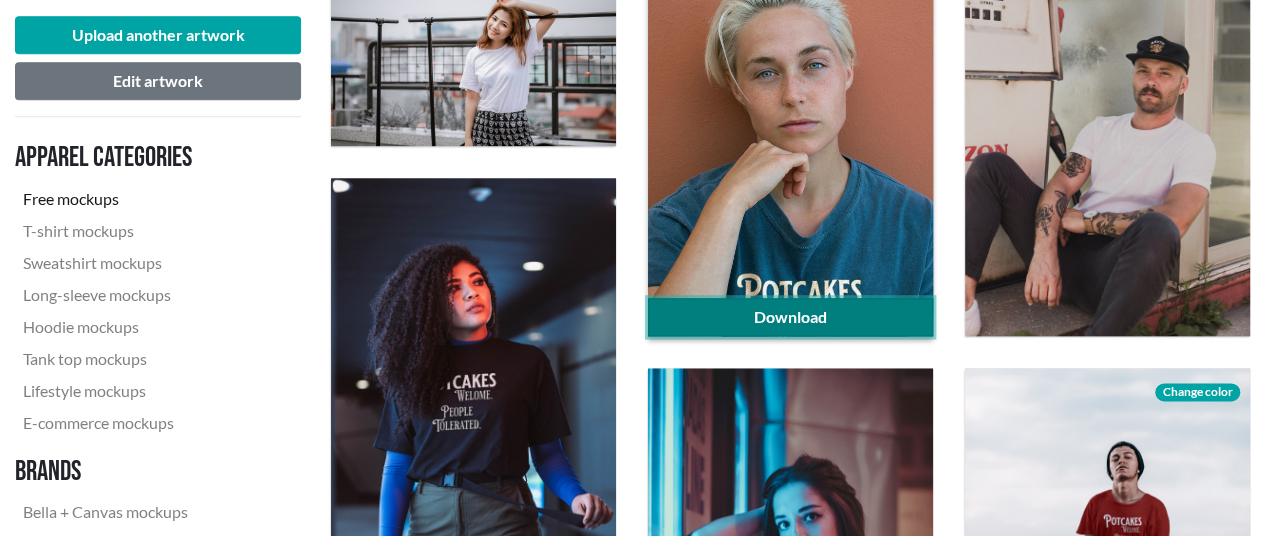 click on "Download" 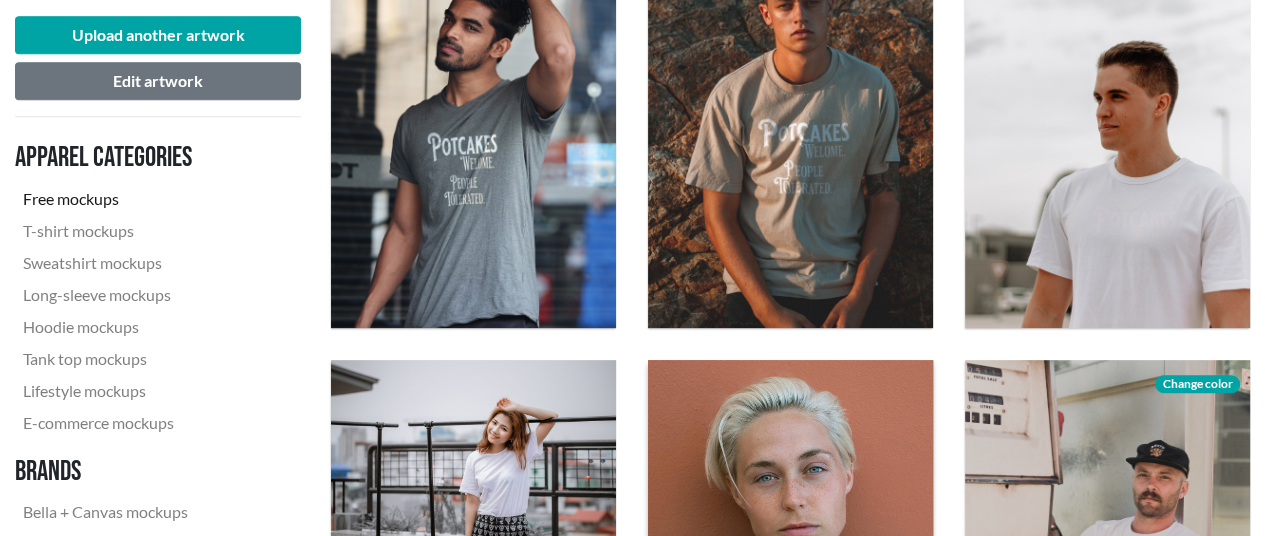 scroll, scrollTop: 668, scrollLeft: 0, axis: vertical 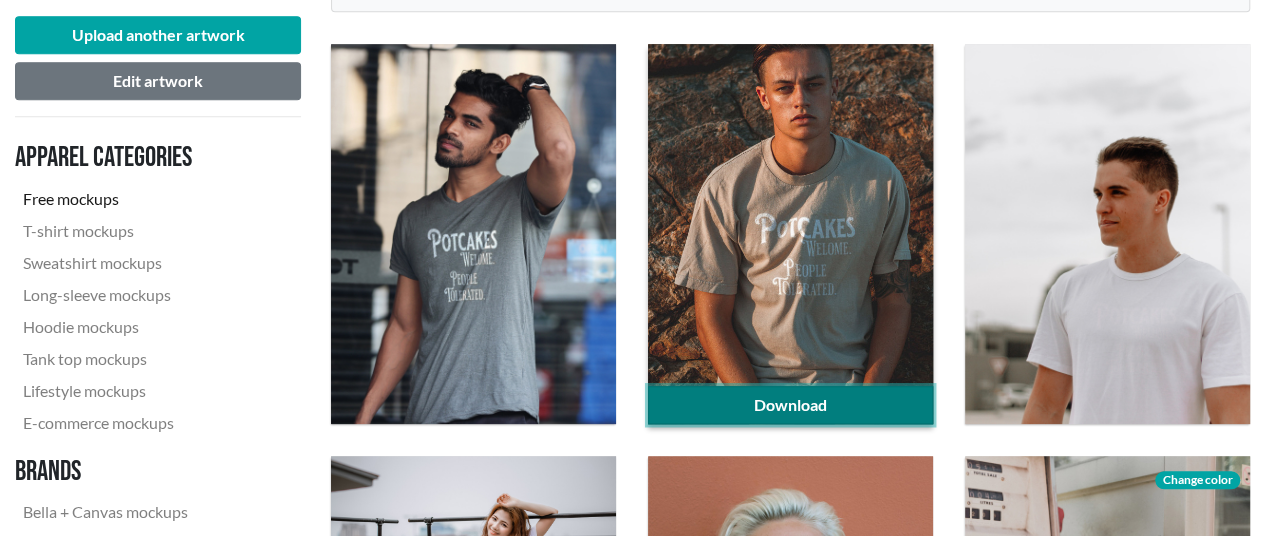click on "Download" 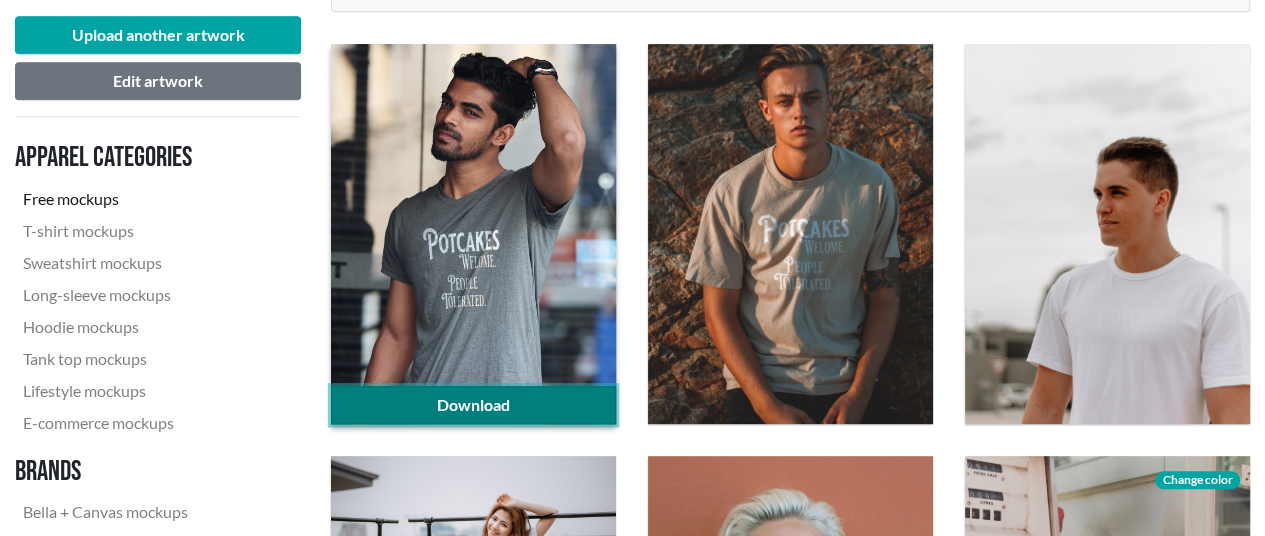 click on "Download" 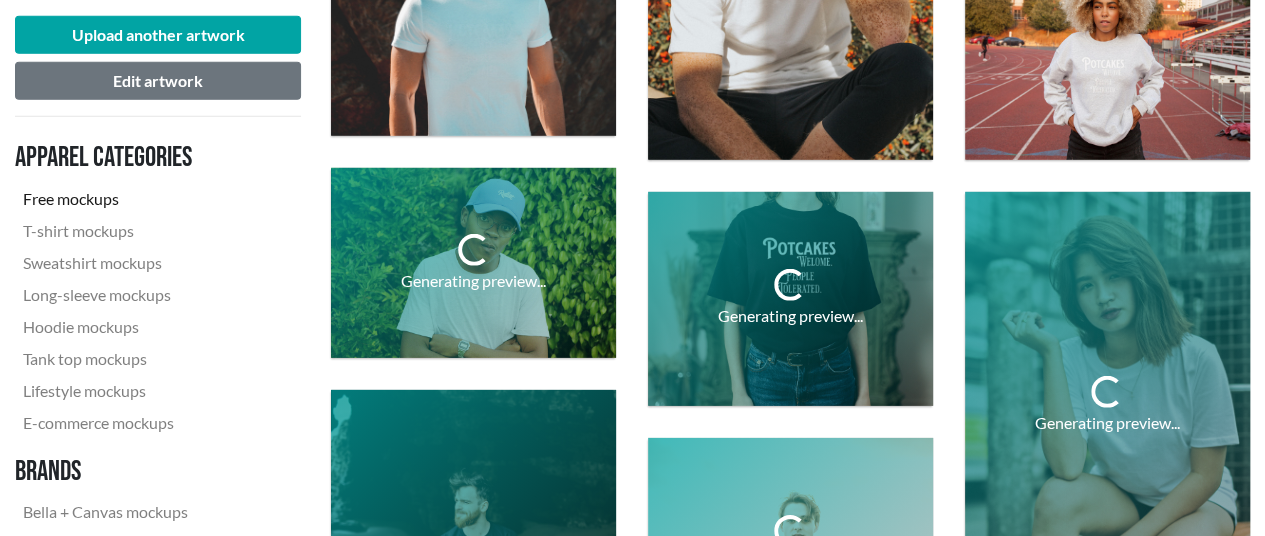 scroll, scrollTop: 3068, scrollLeft: 0, axis: vertical 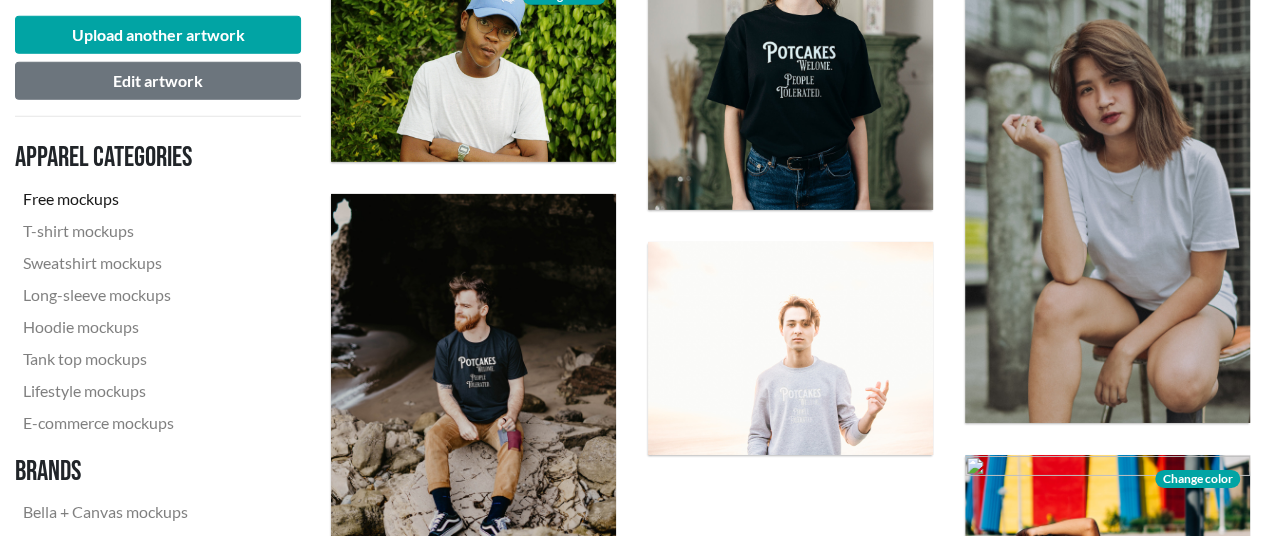 click on "Download" at bounding box center (1107, 209) 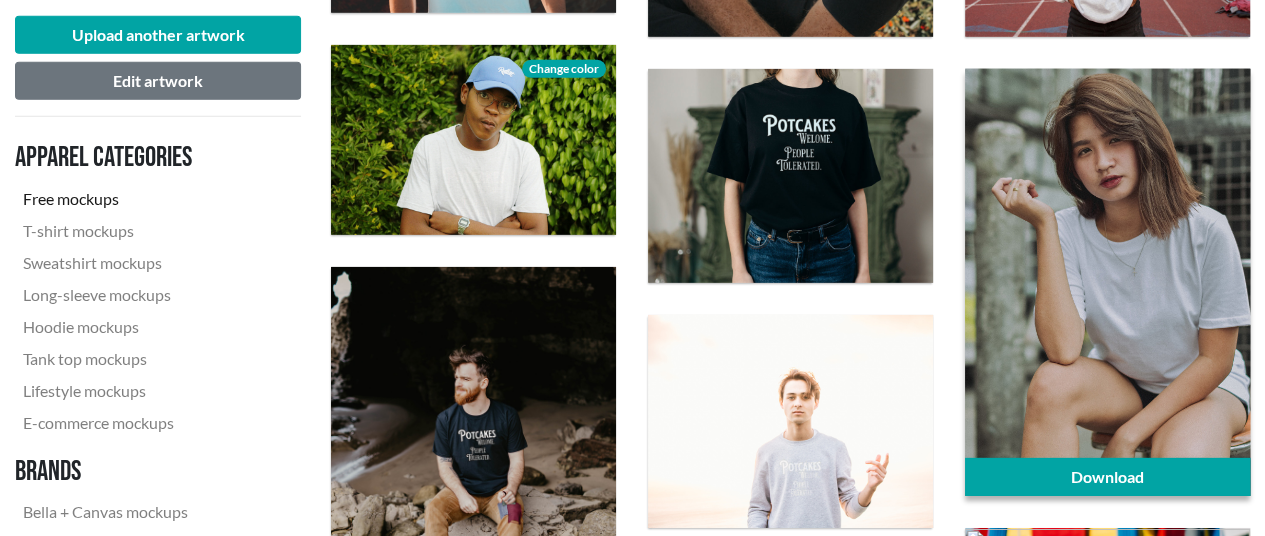 scroll, scrollTop: 2968, scrollLeft: 0, axis: vertical 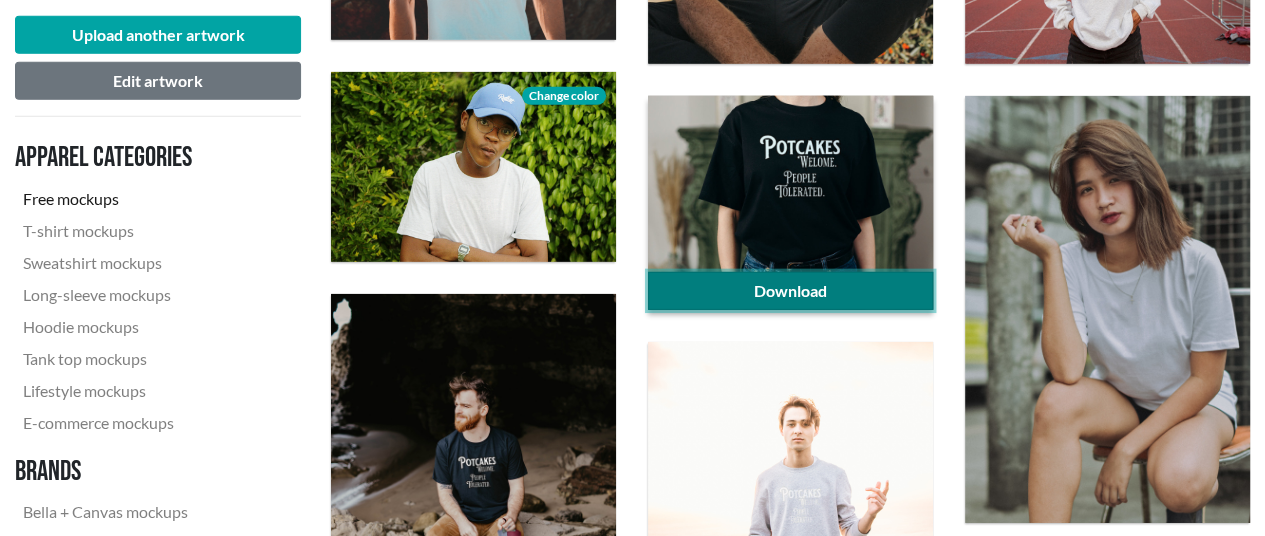 click on "Download" 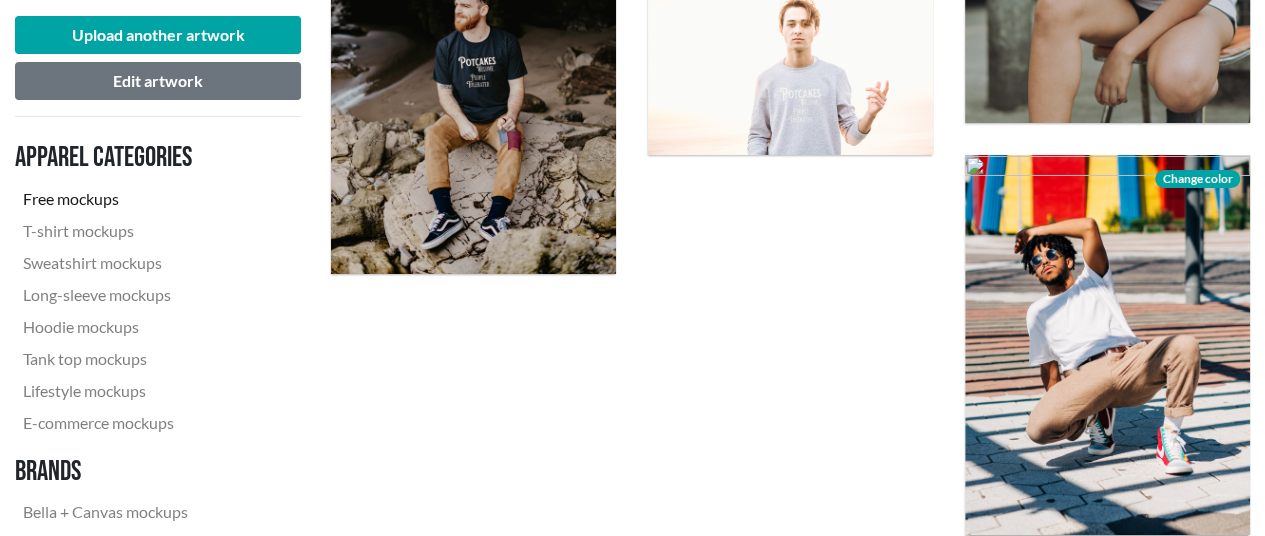 scroll, scrollTop: 3368, scrollLeft: 0, axis: vertical 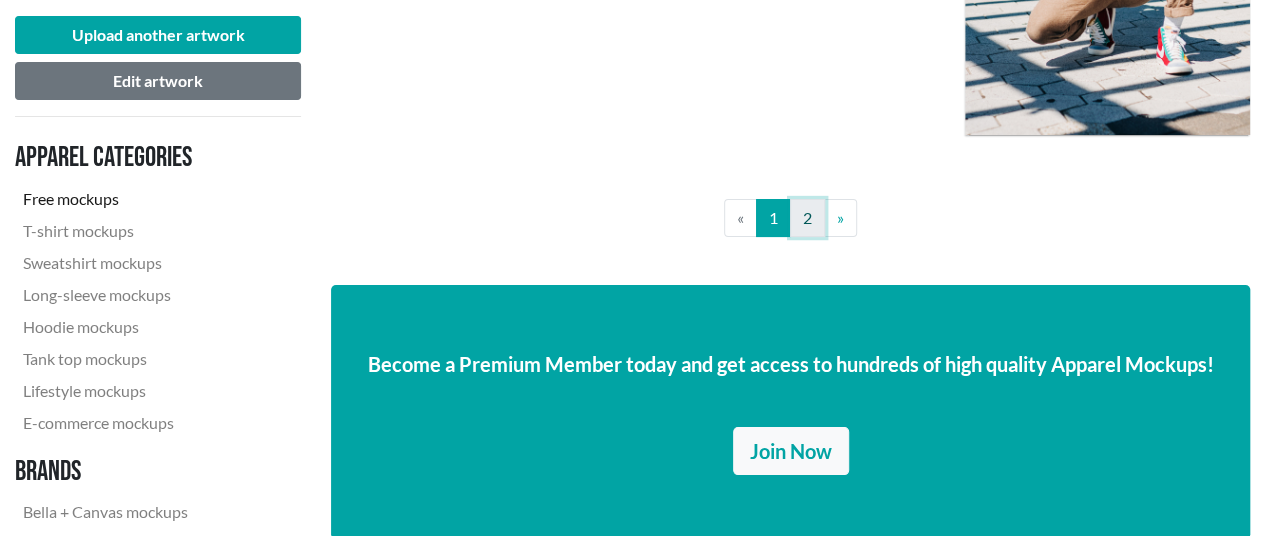 click on "2" at bounding box center [807, 218] 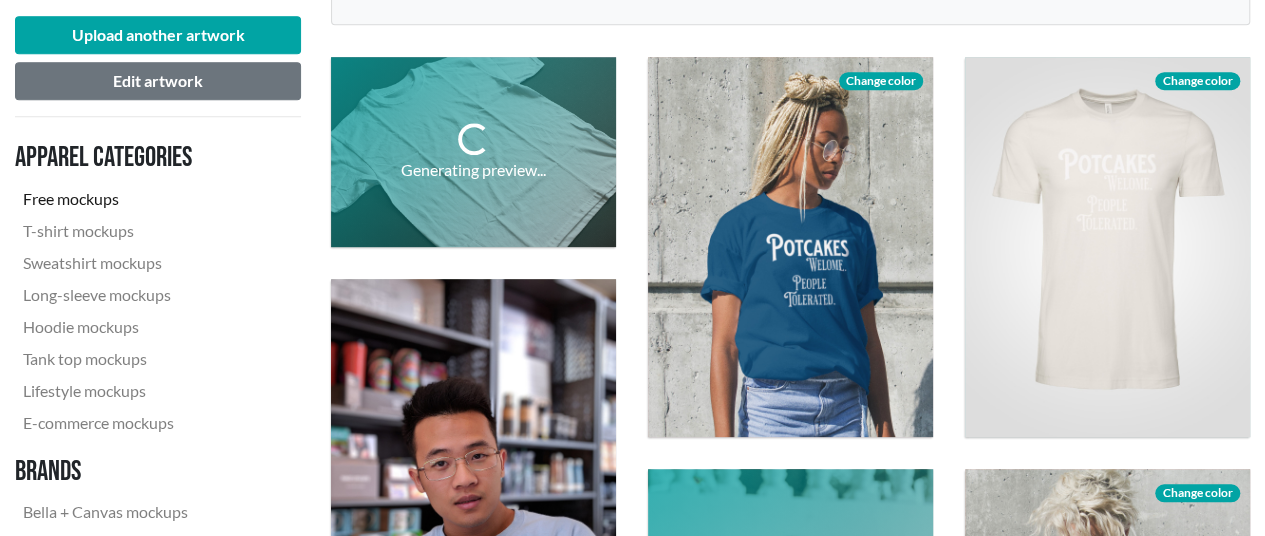 scroll, scrollTop: 600, scrollLeft: 0, axis: vertical 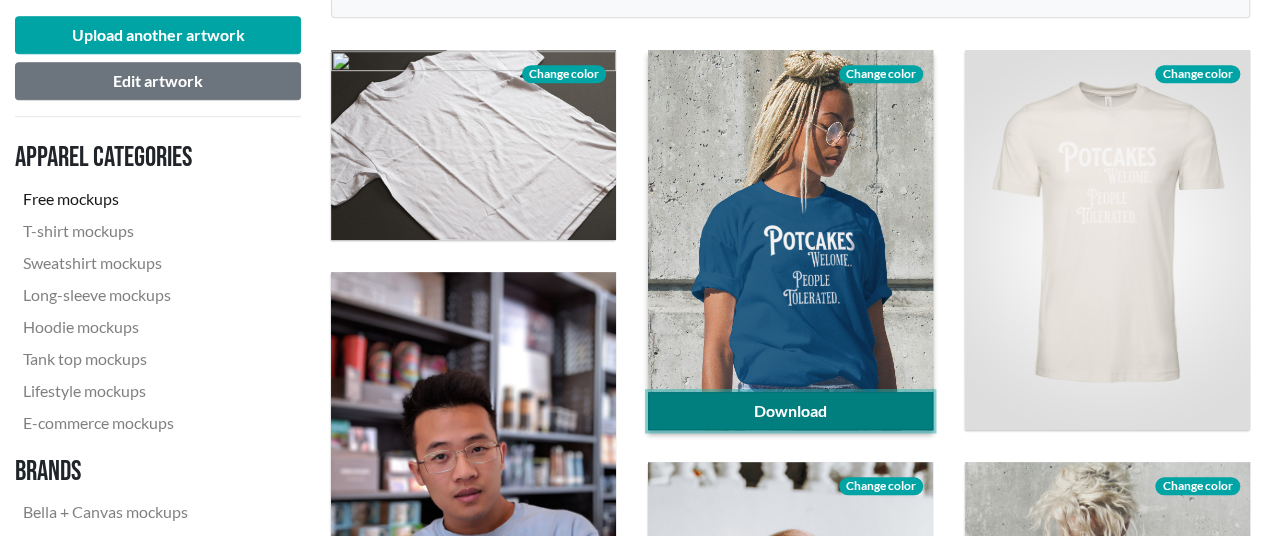 click on "Download" 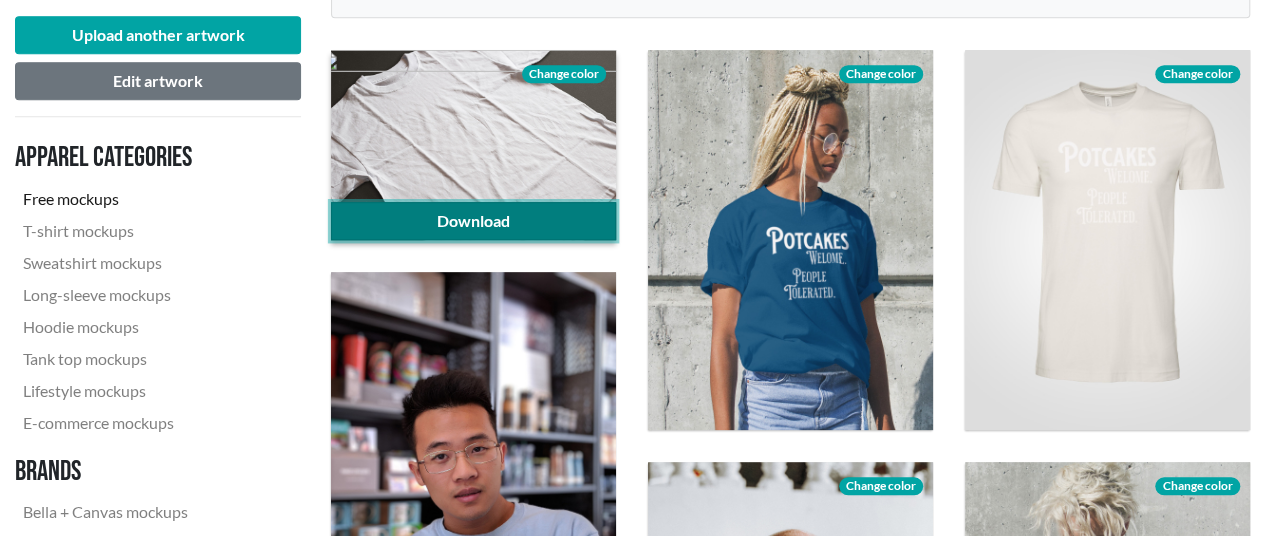click on "Download" 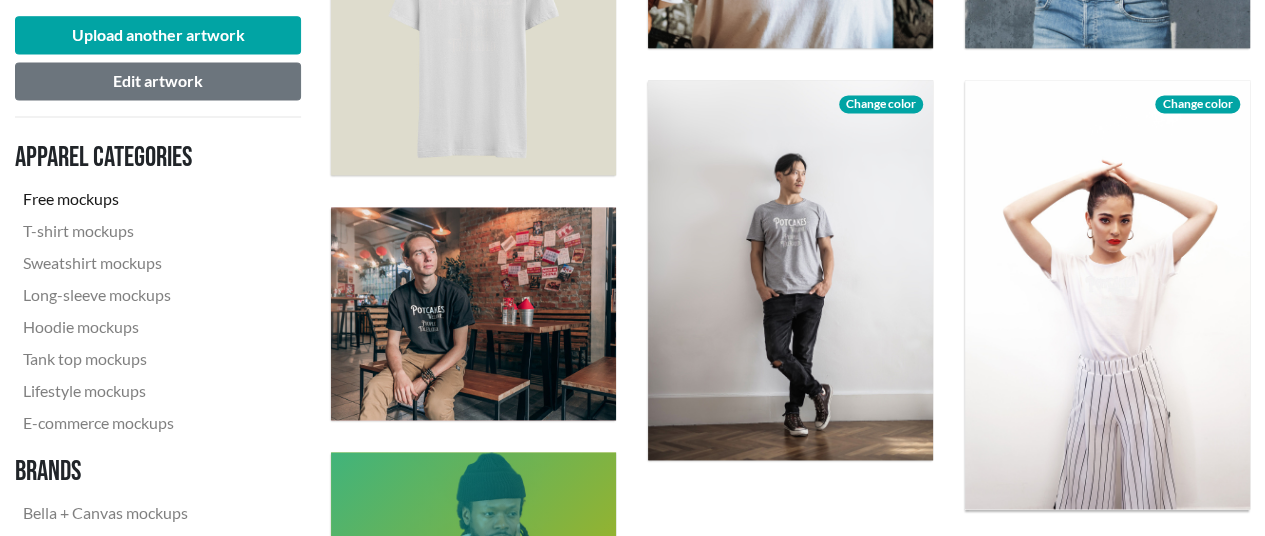scroll, scrollTop: 1400, scrollLeft: 0, axis: vertical 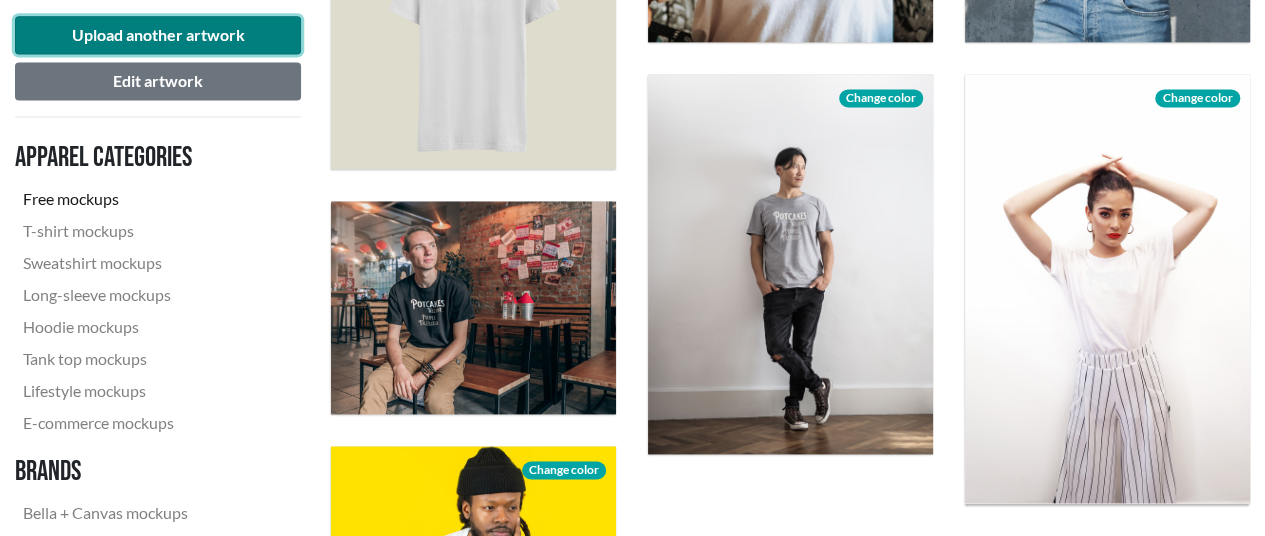 click on "Upload another artwork" at bounding box center (158, 35) 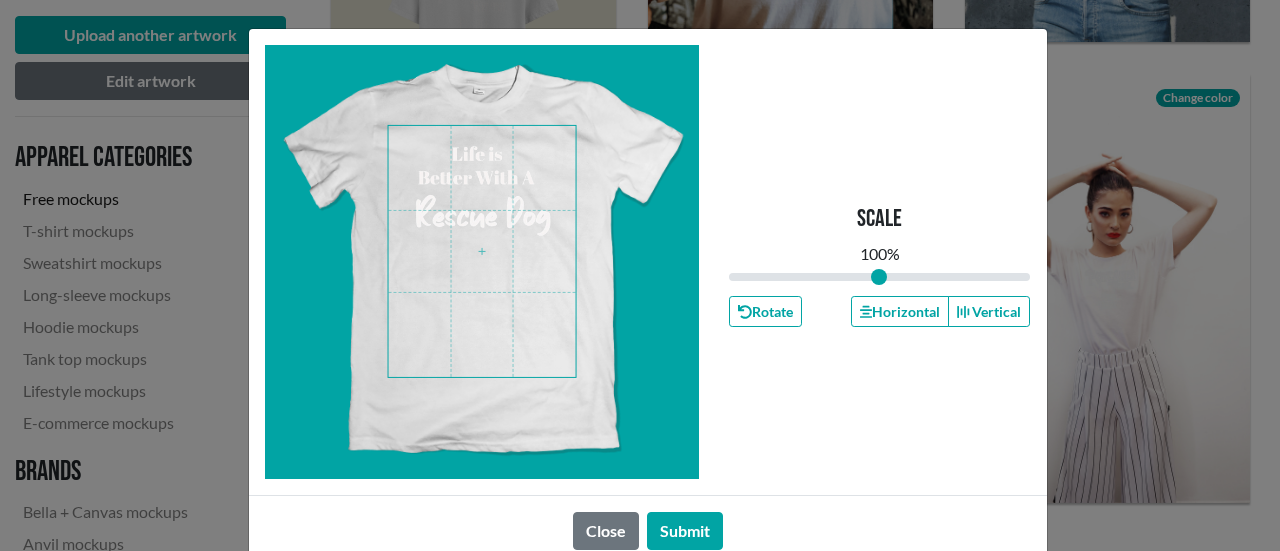 click at bounding box center [482, 251] 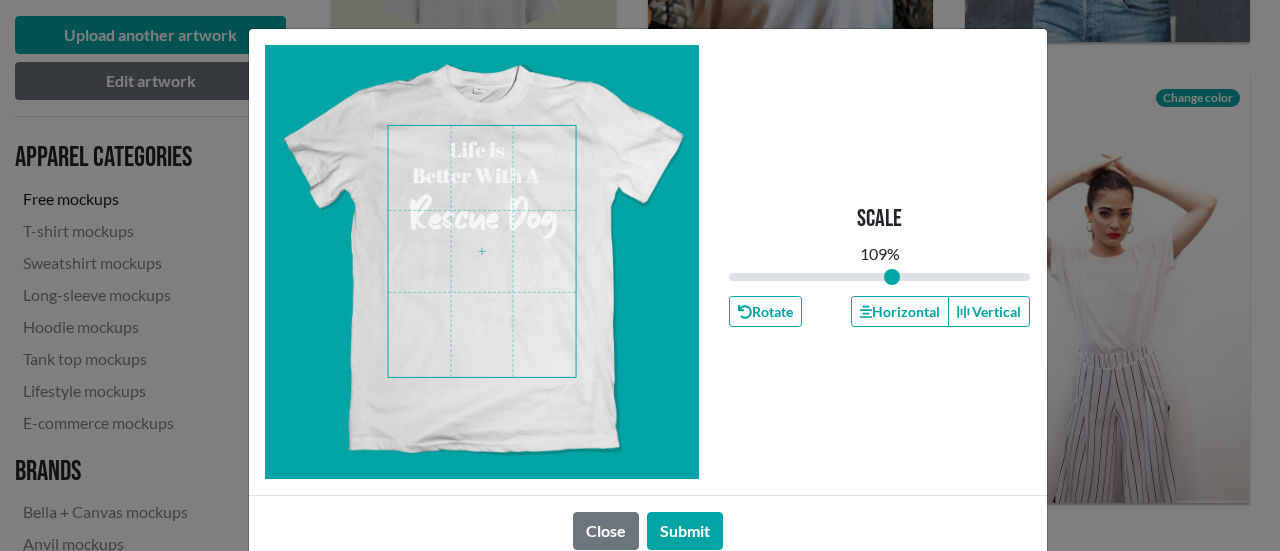 drag, startPoint x: 869, startPoint y: 277, endPoint x: 884, endPoint y: 278, distance: 15.033297 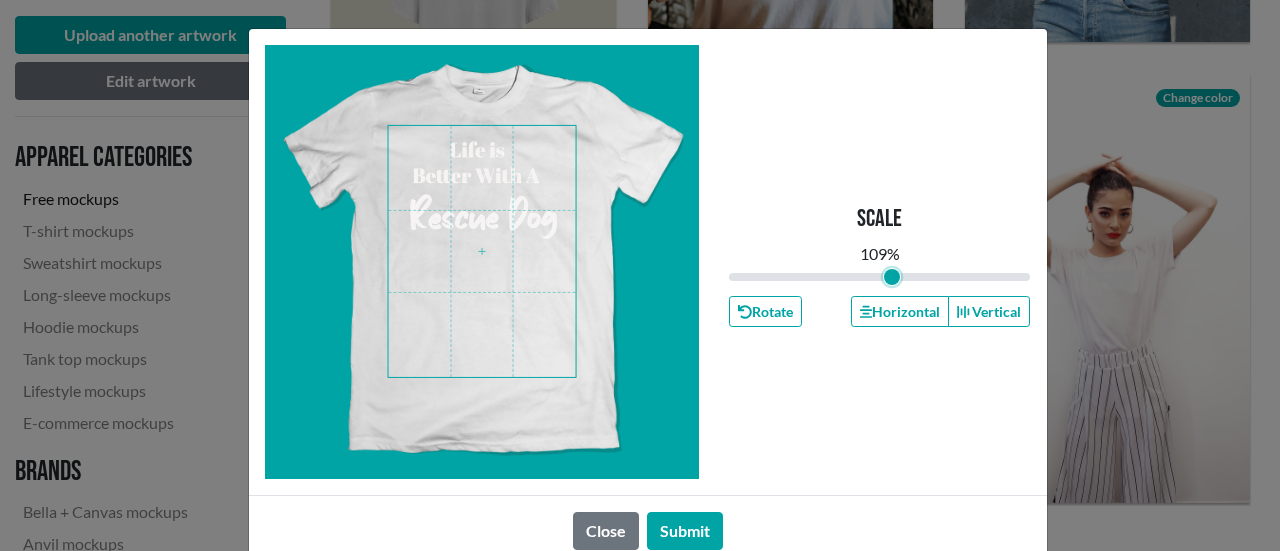 type on "1.09" 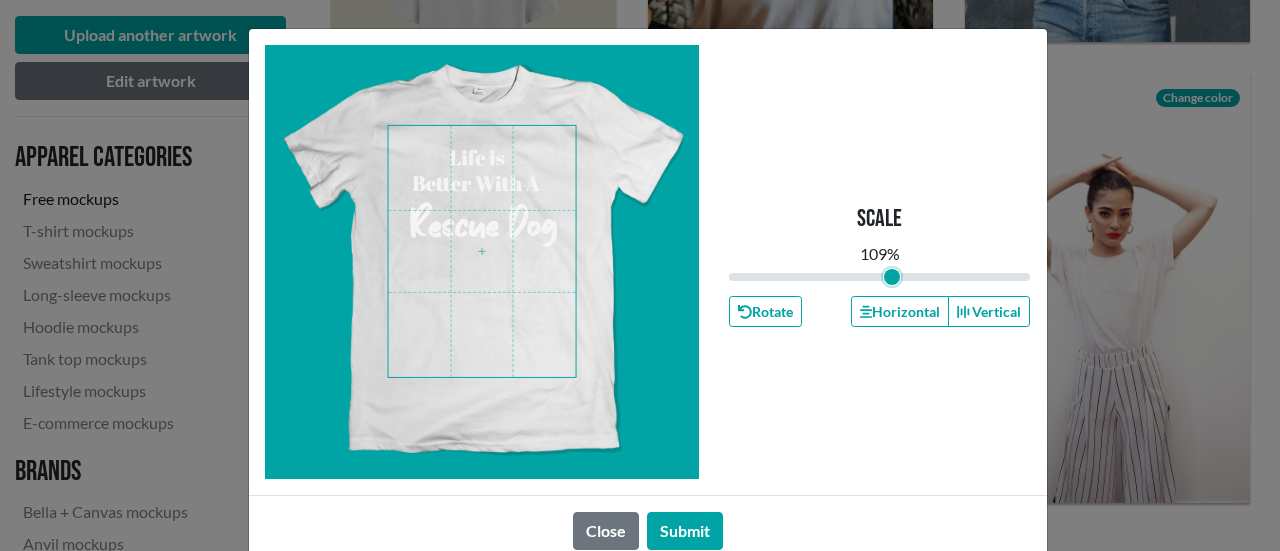 click at bounding box center (482, 251) 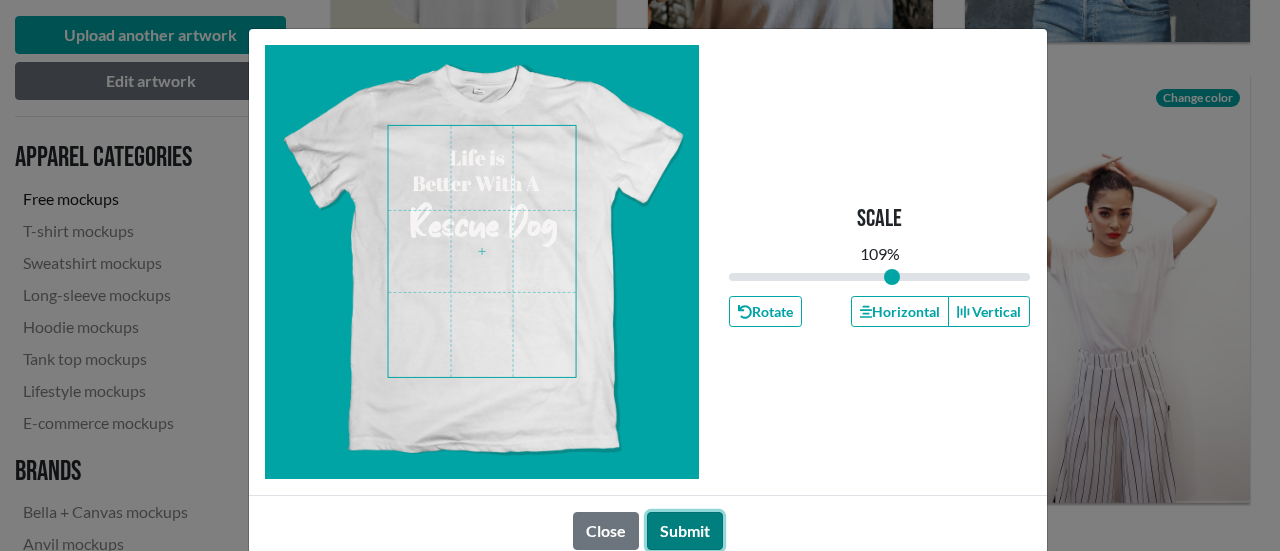 click on "Submit" at bounding box center [685, 531] 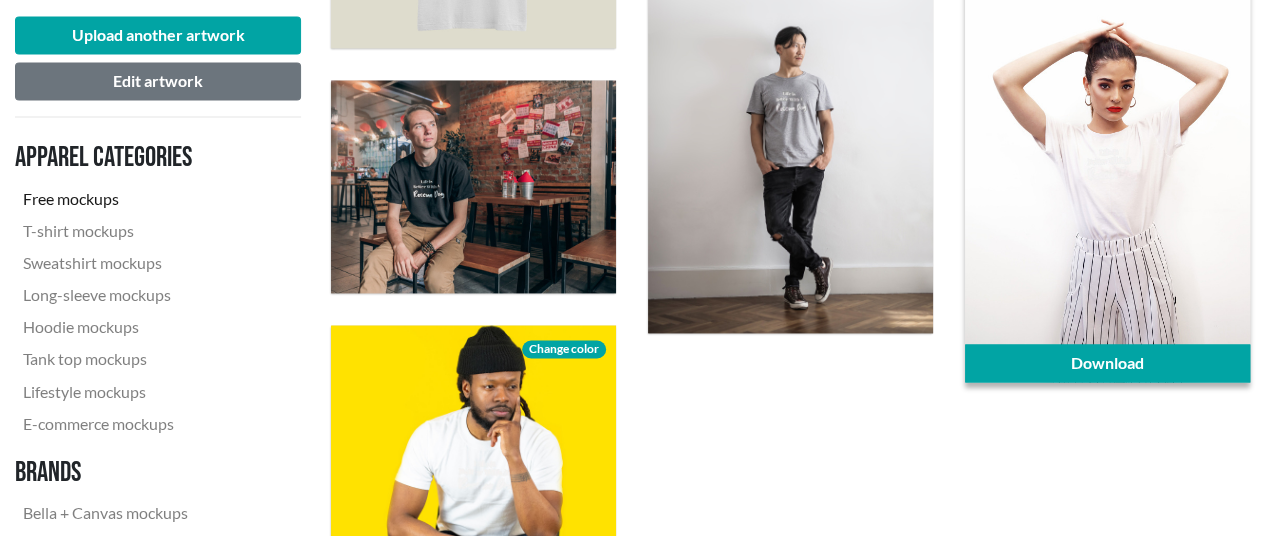 scroll, scrollTop: 1400, scrollLeft: 0, axis: vertical 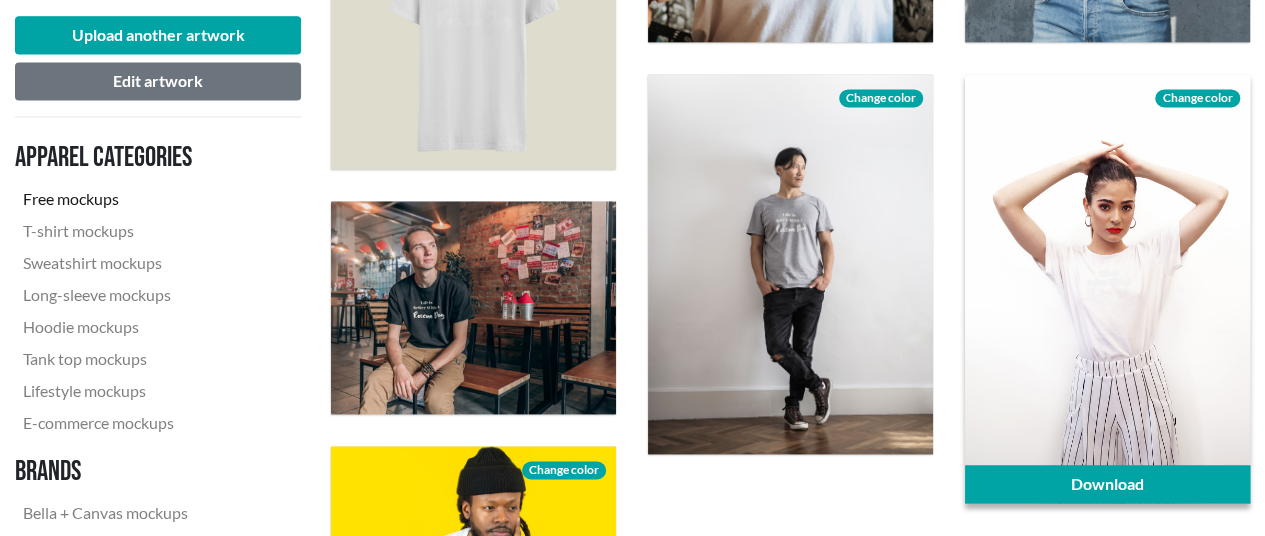 click on "Change color" at bounding box center [1197, 98] 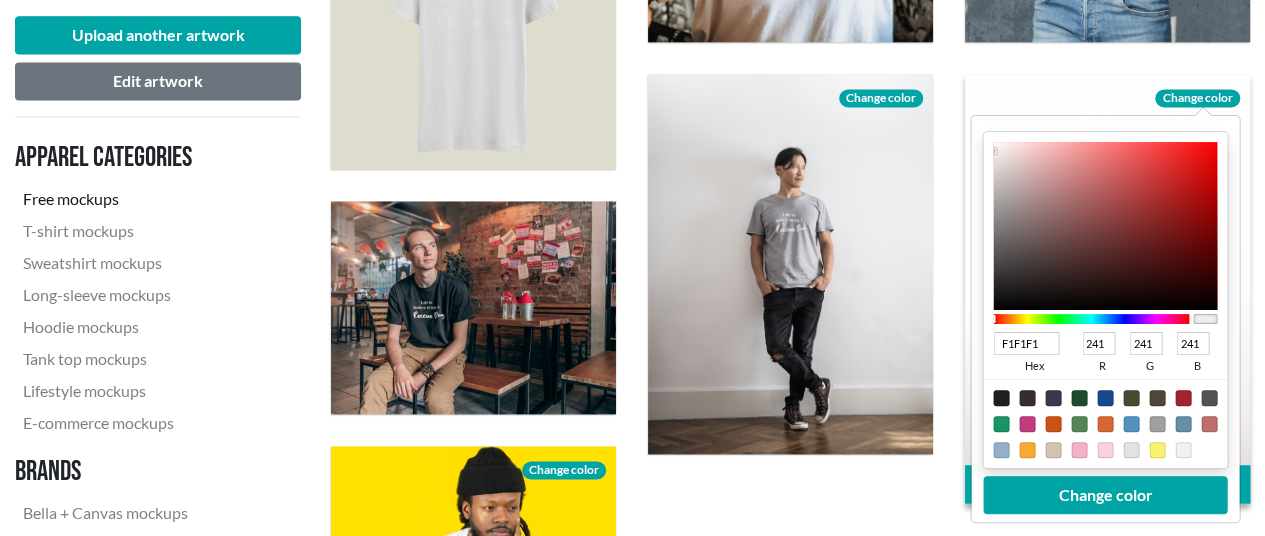 type on "BC0909" 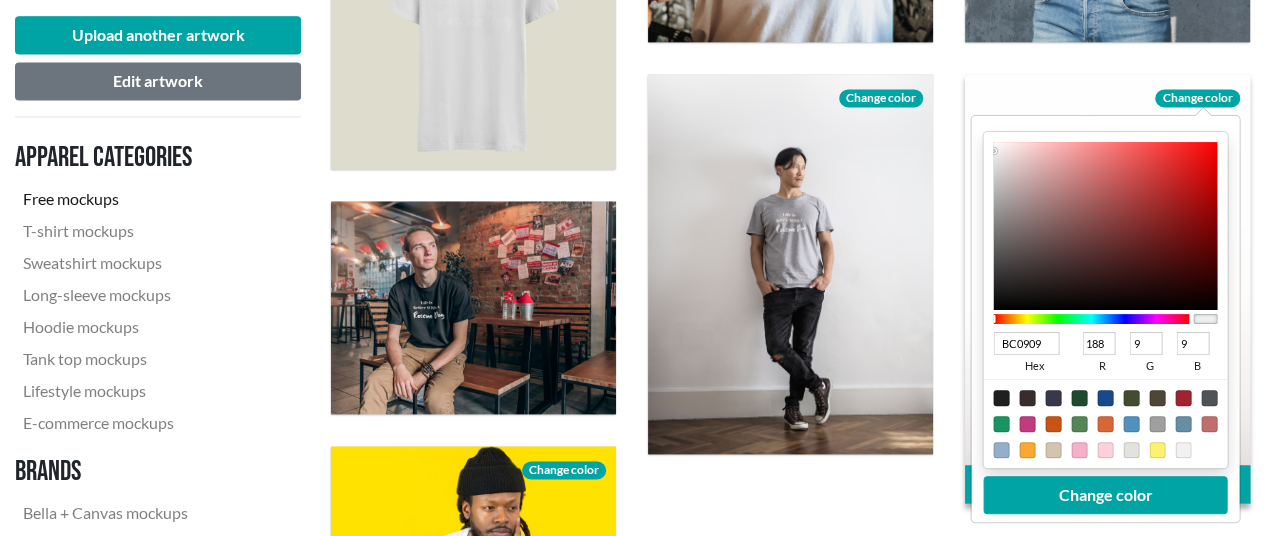 click at bounding box center [1106, 226] 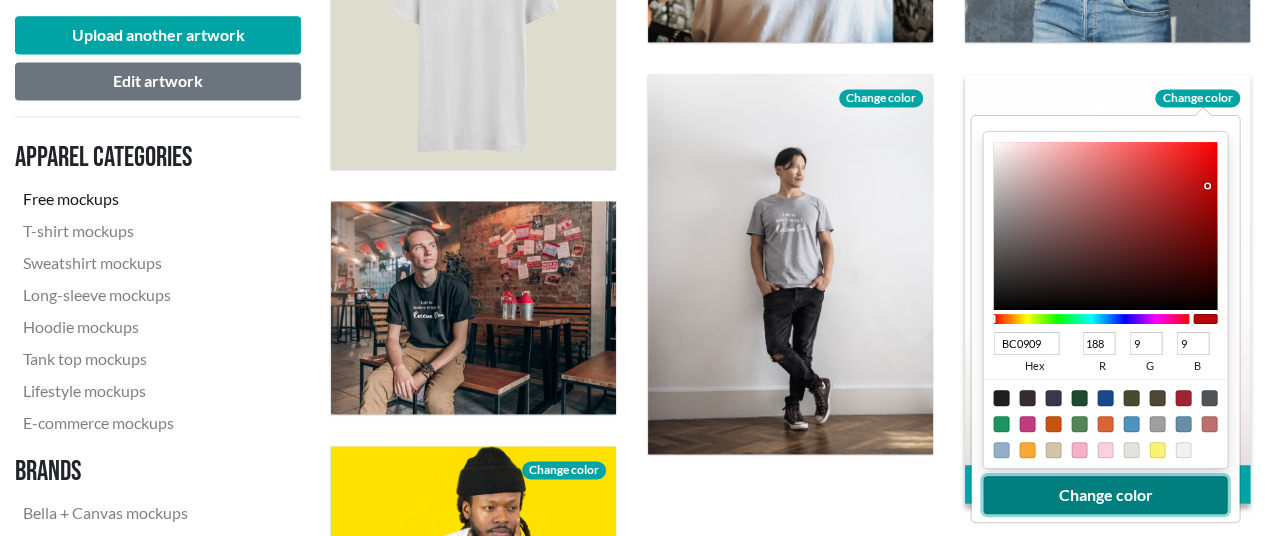 click on "Change color" at bounding box center [1106, 495] 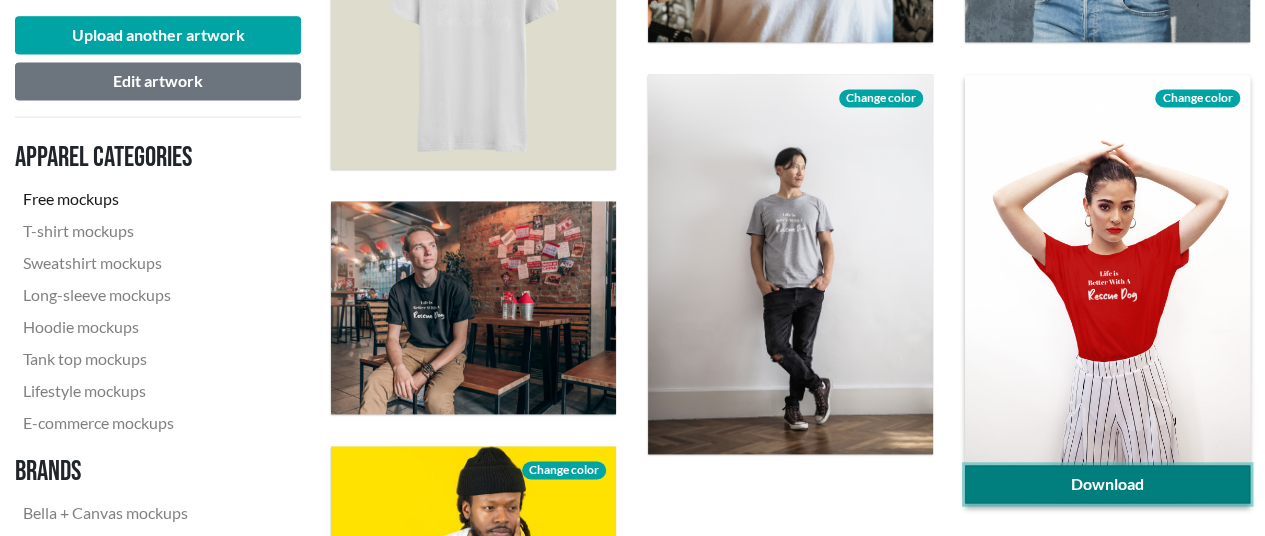 click on "Download" 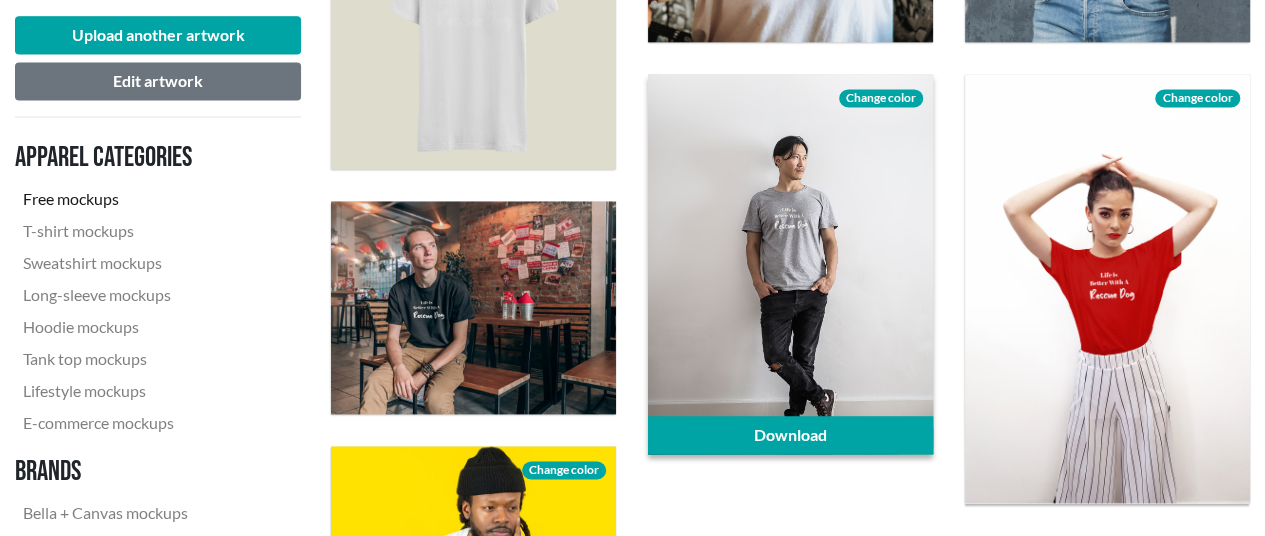 click on "Change color" at bounding box center (881, 98) 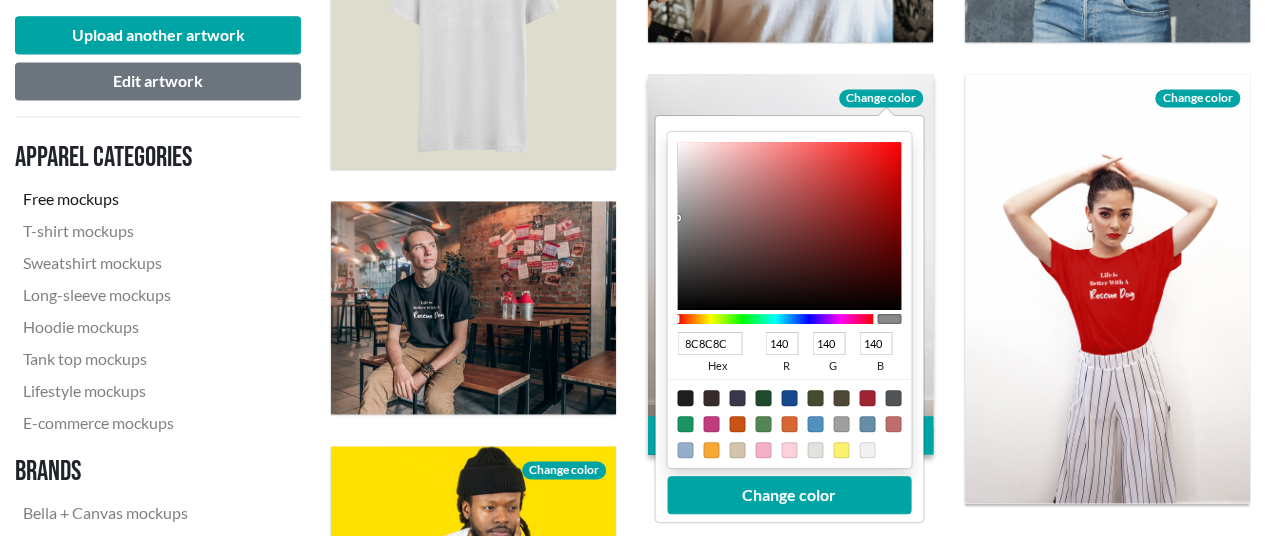 click at bounding box center (775, 319) 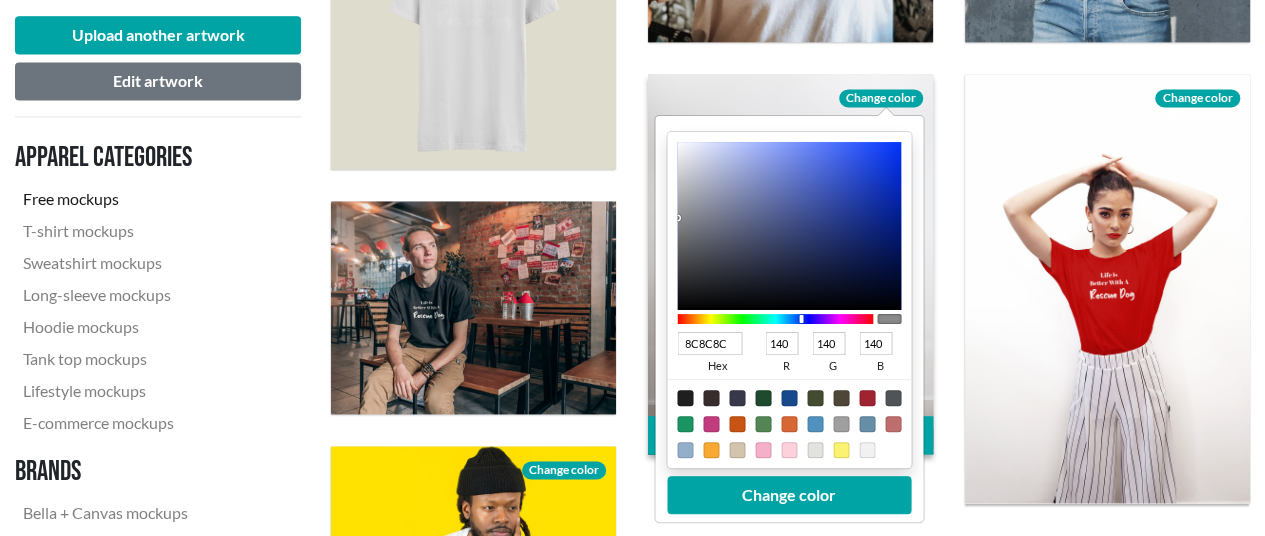 click at bounding box center (775, 319) 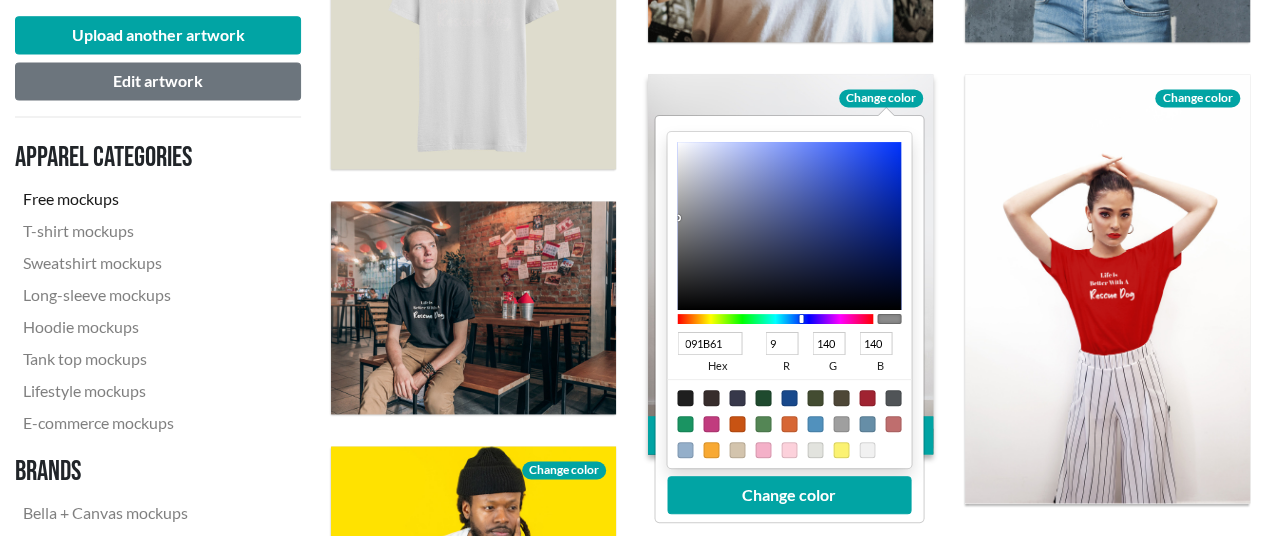 type on "27" 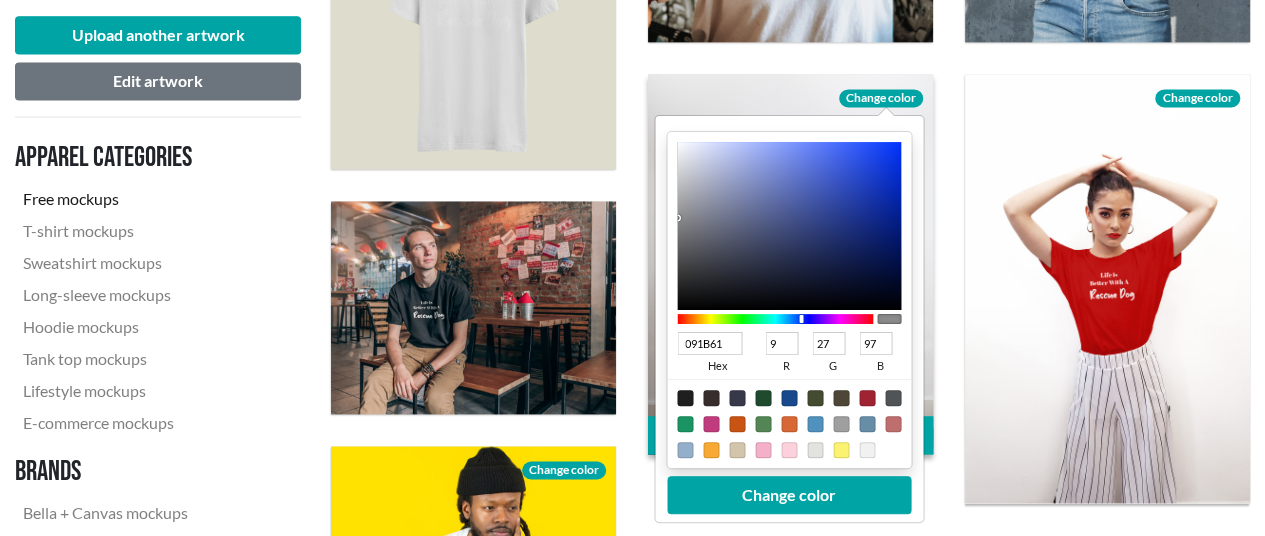 click at bounding box center (789, 226) 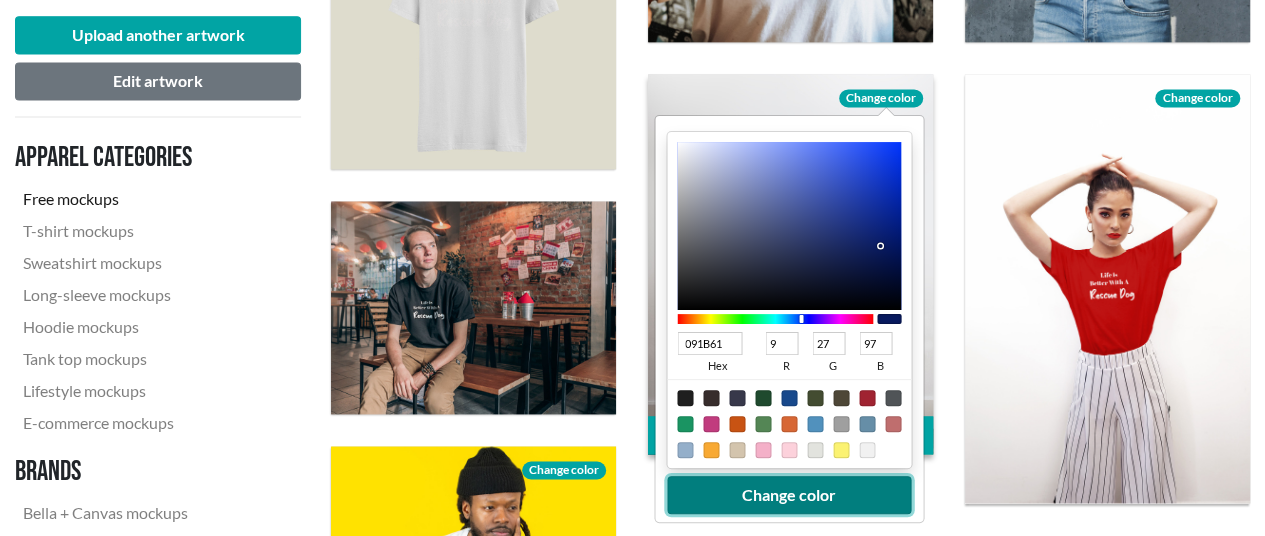 click on "Change color" at bounding box center (789, 495) 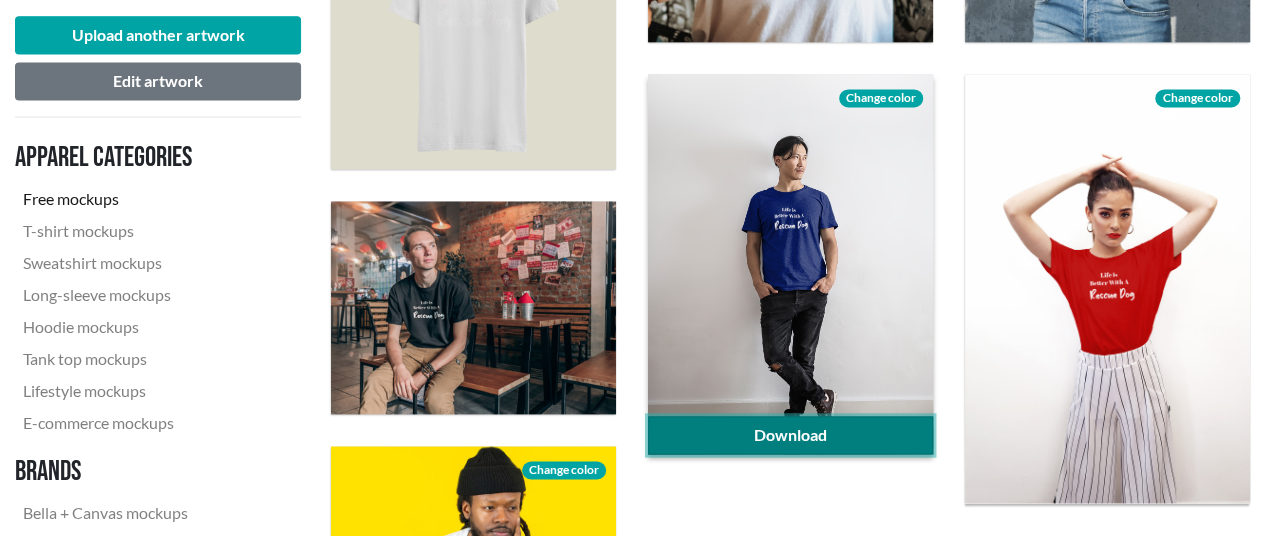 click on "Download" 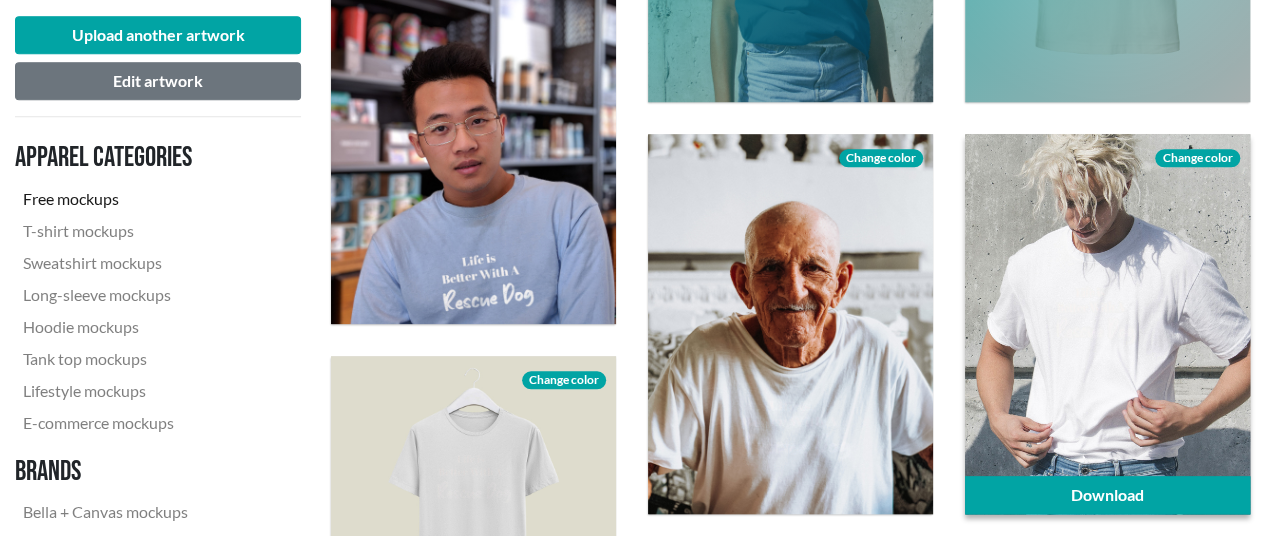scroll, scrollTop: 900, scrollLeft: 0, axis: vertical 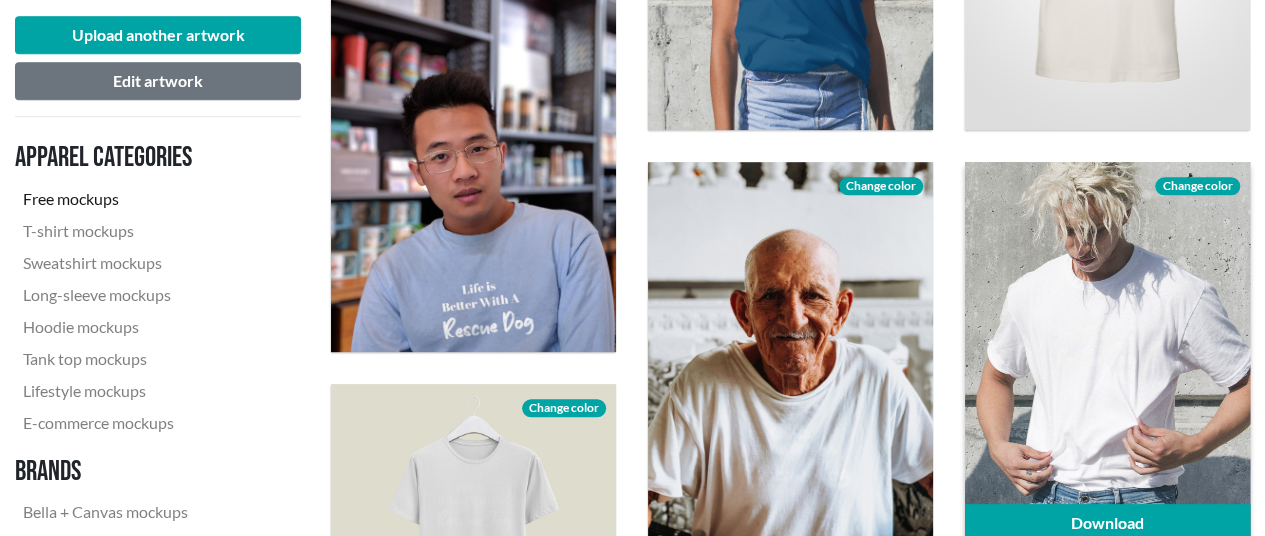 click on "Change color" at bounding box center (1197, 186) 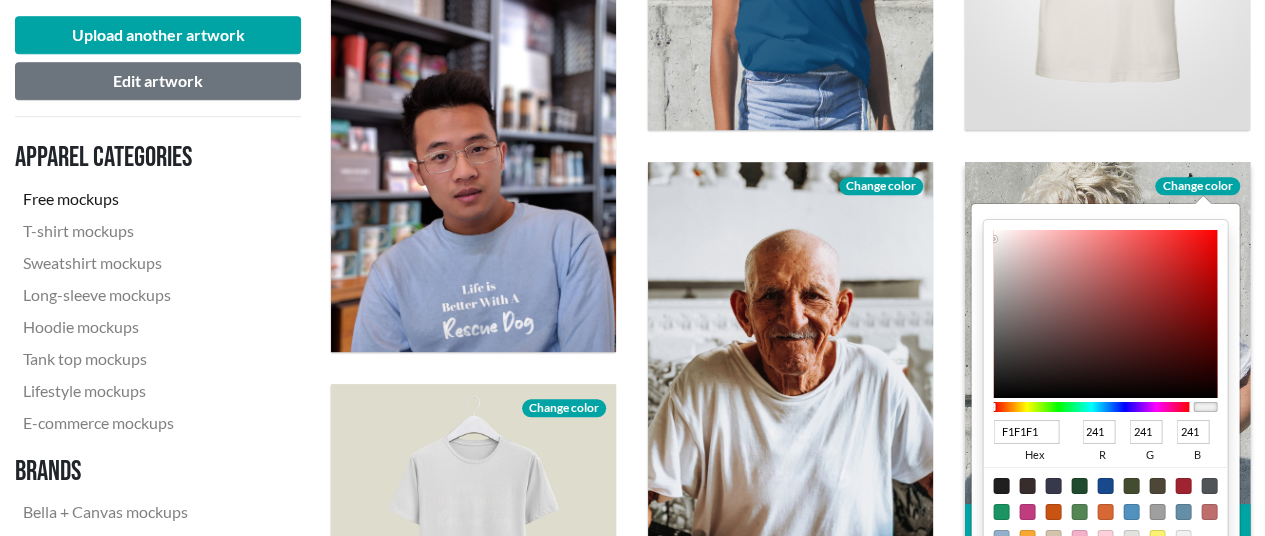 type on "0C0C0C" 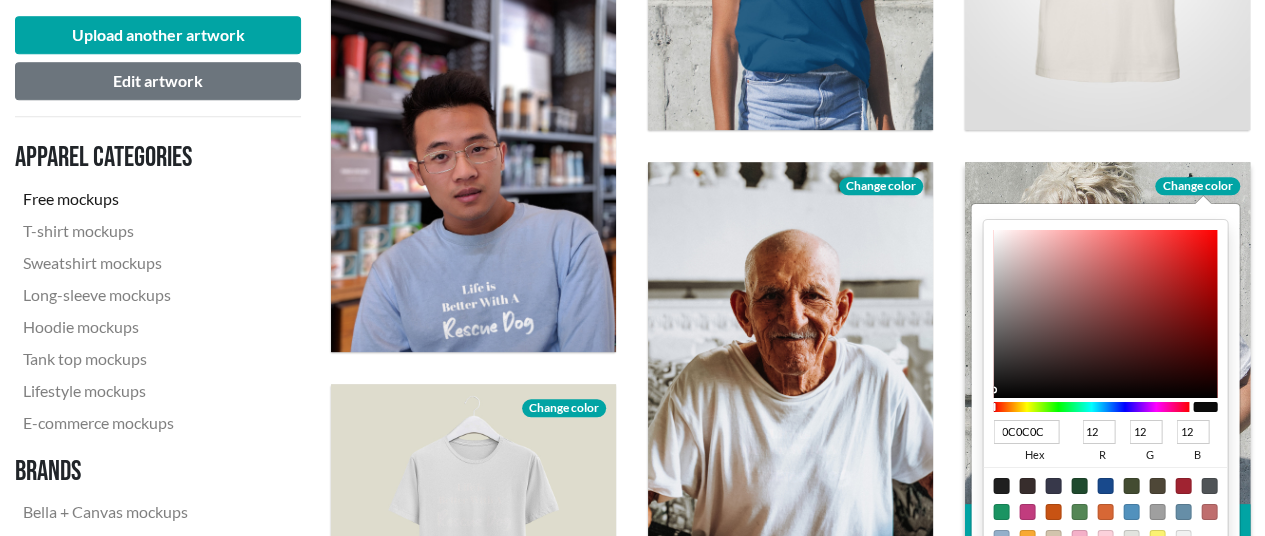 click at bounding box center (1106, 314) 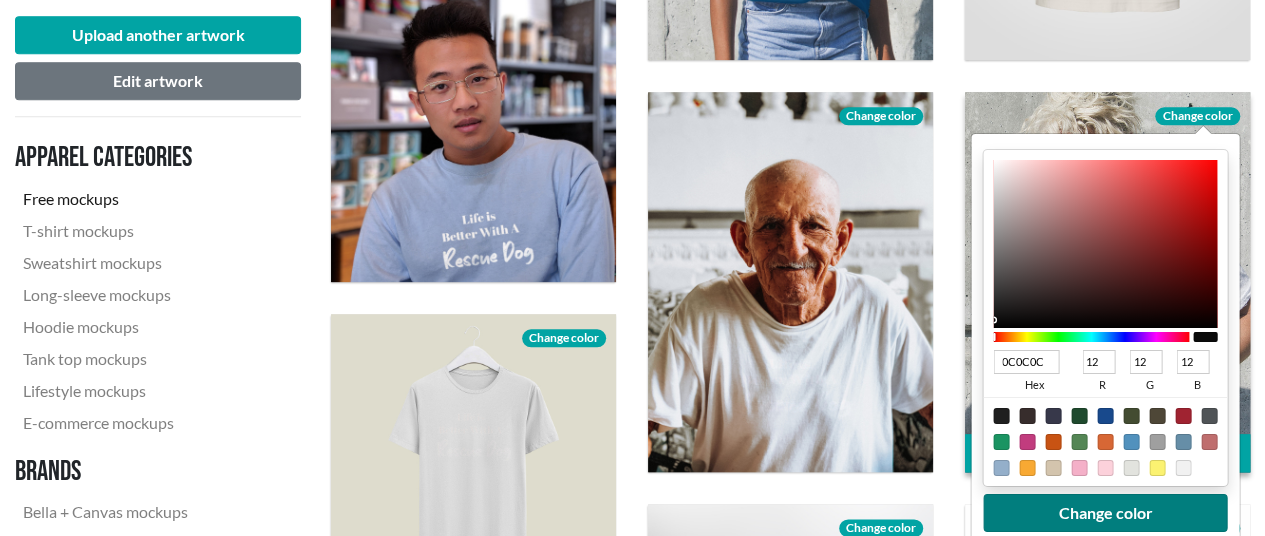 scroll, scrollTop: 1000, scrollLeft: 0, axis: vertical 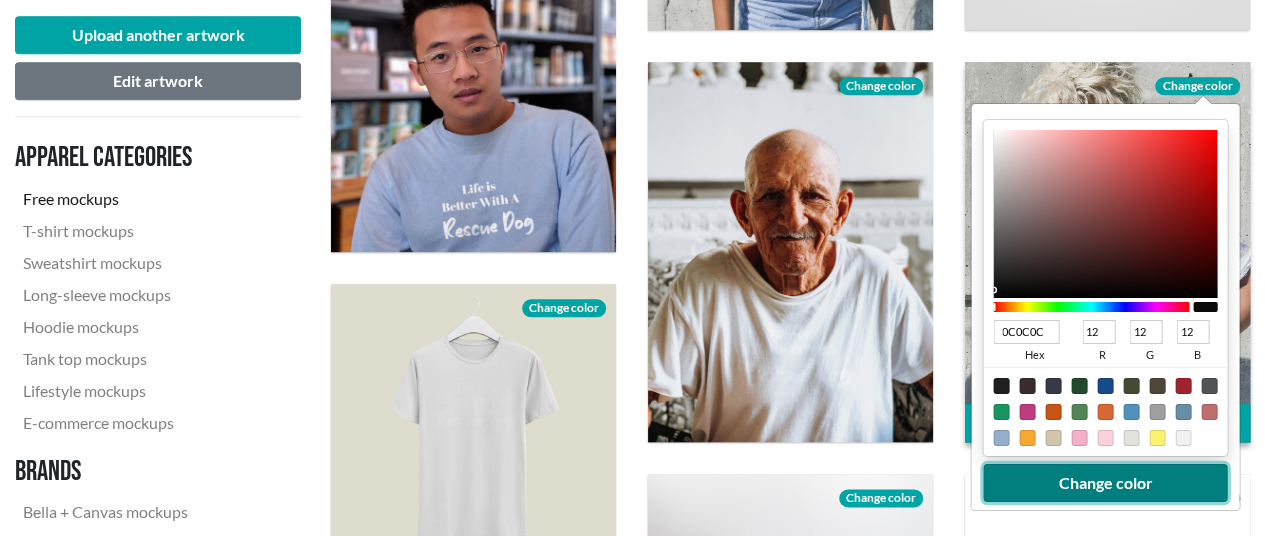 click on "Change color" at bounding box center (1106, 483) 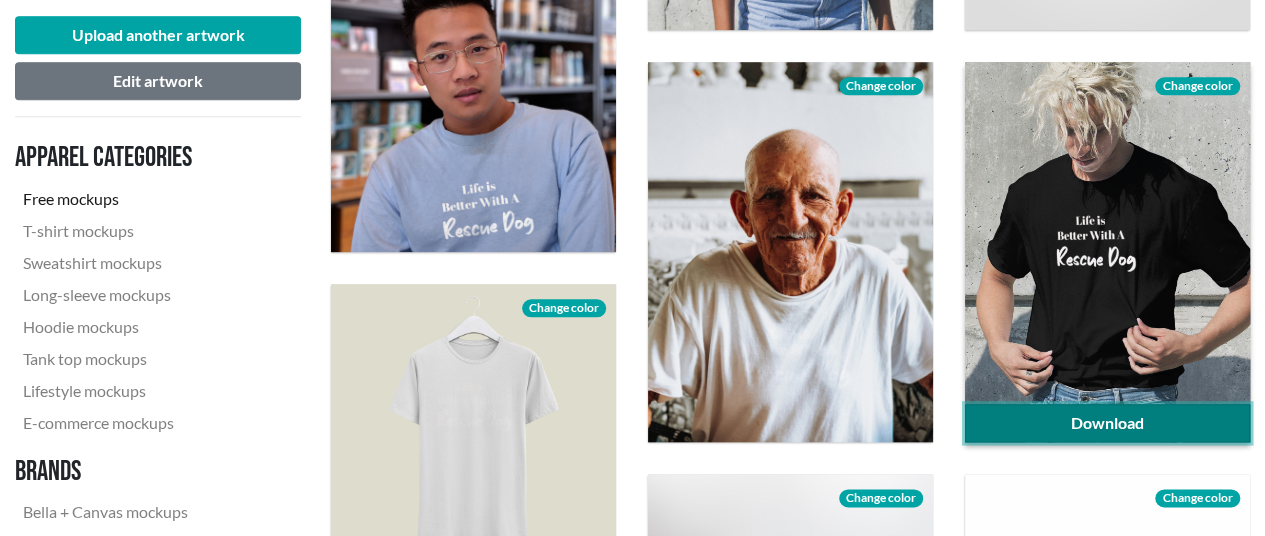 click on "Download" 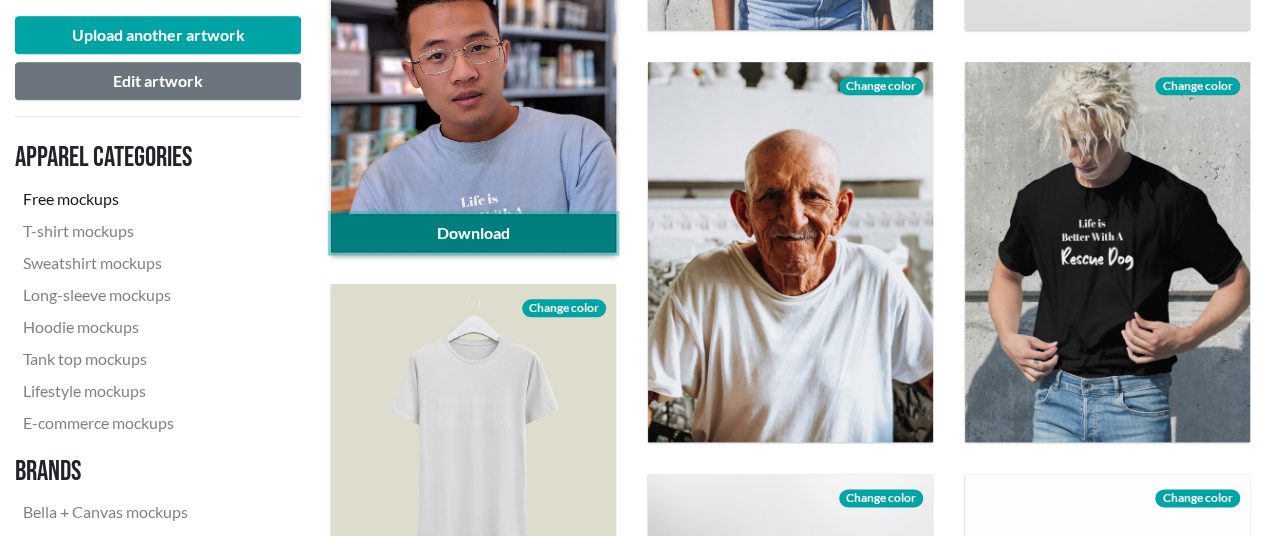 click on "Download" 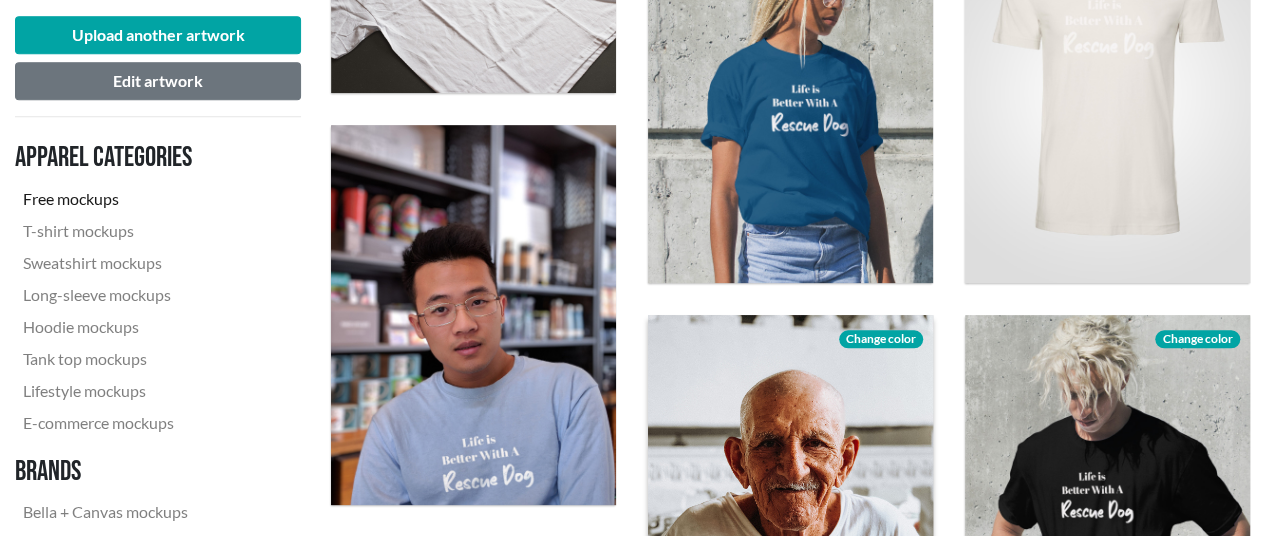 scroll, scrollTop: 700, scrollLeft: 0, axis: vertical 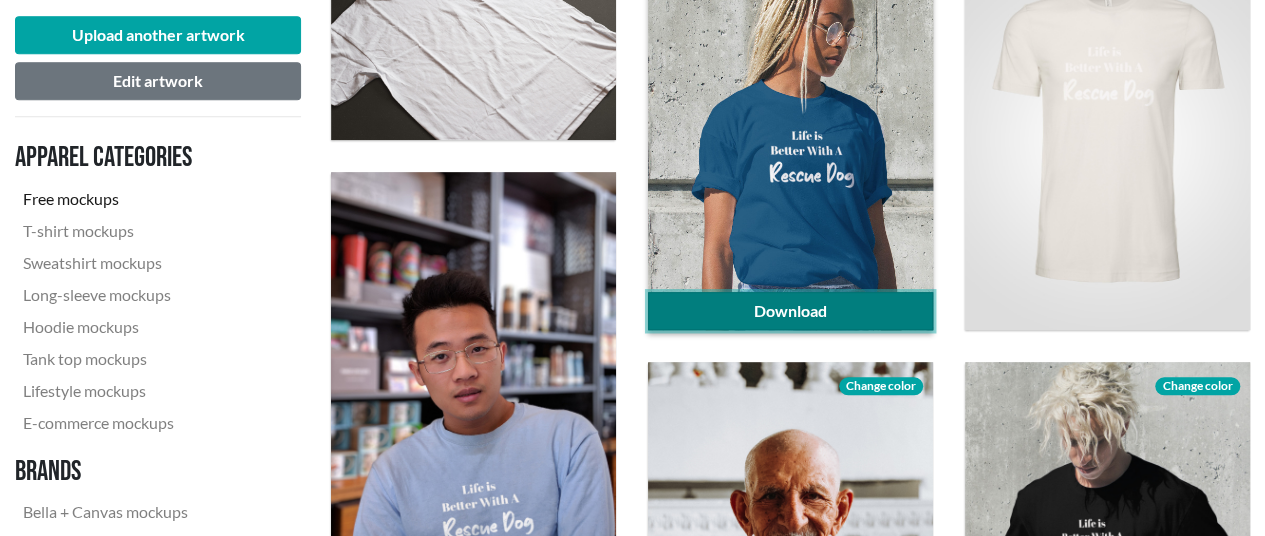 click on "Download" 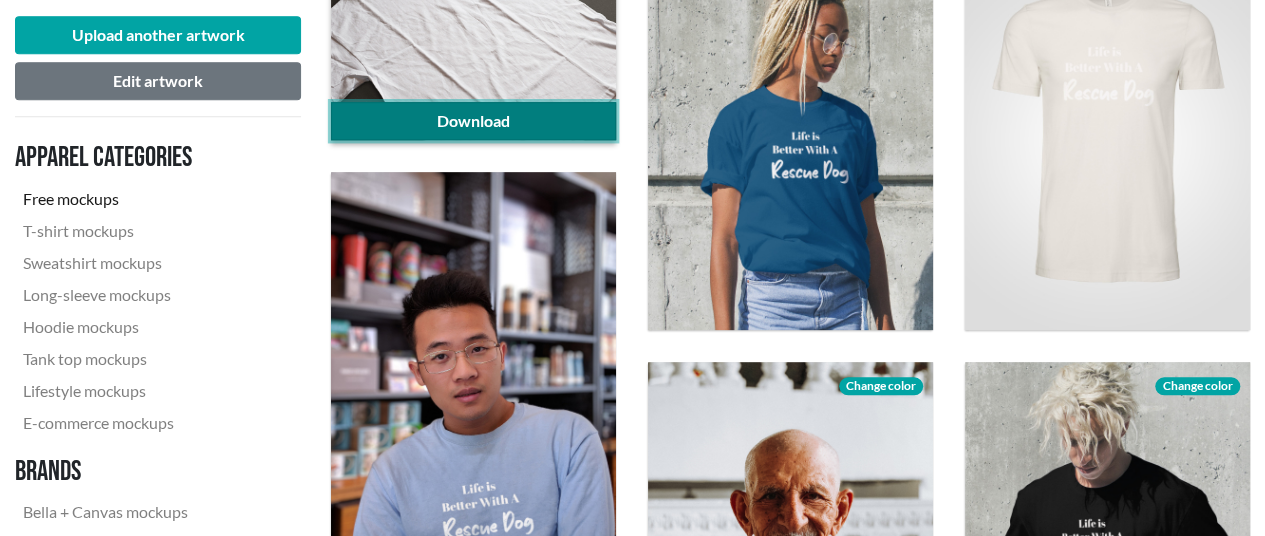 click on "Download" 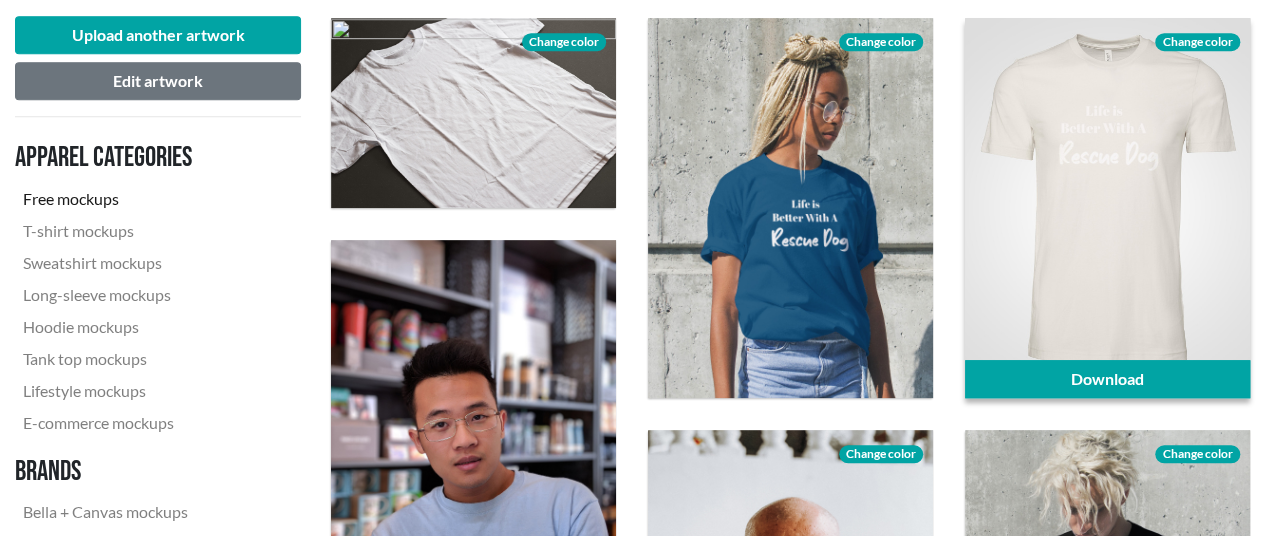 scroll, scrollTop: 600, scrollLeft: 0, axis: vertical 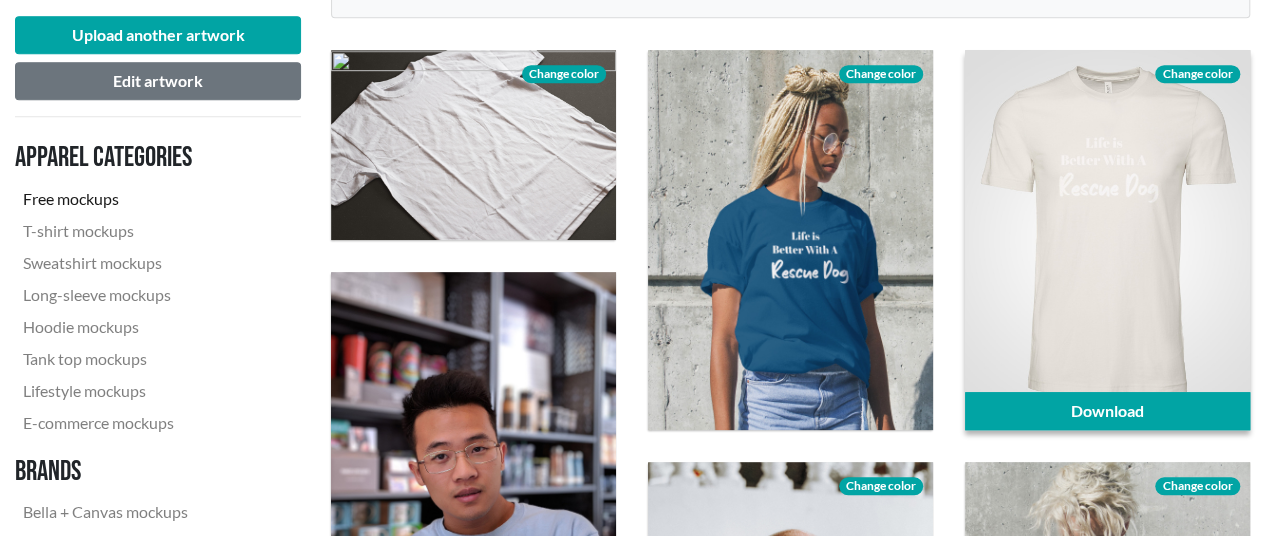 click on "Change color" at bounding box center [1197, 74] 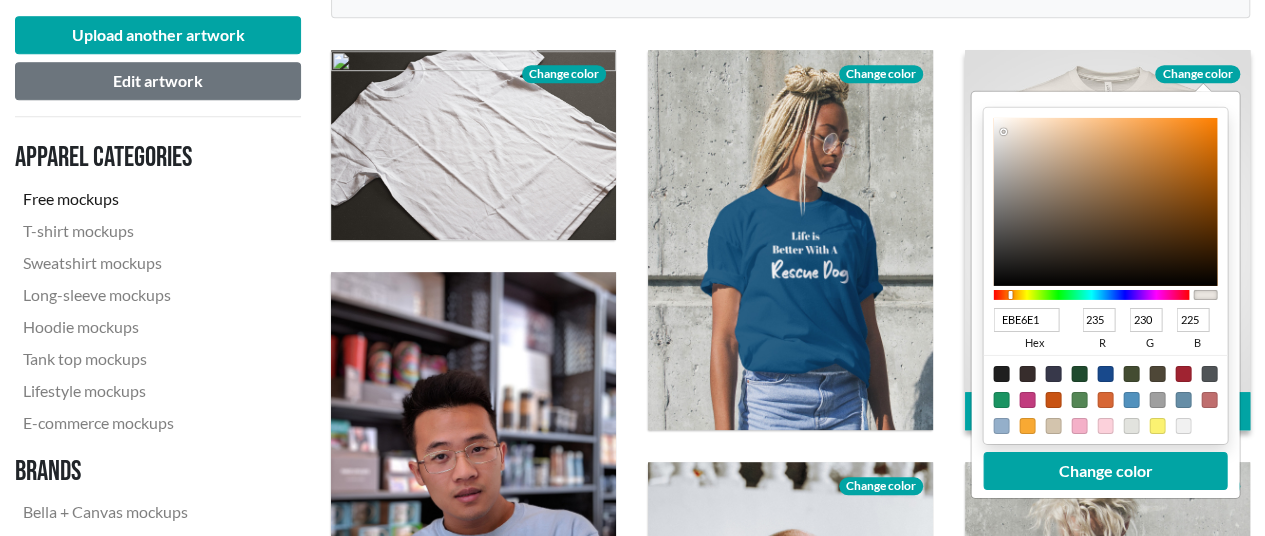 type on "9E550D" 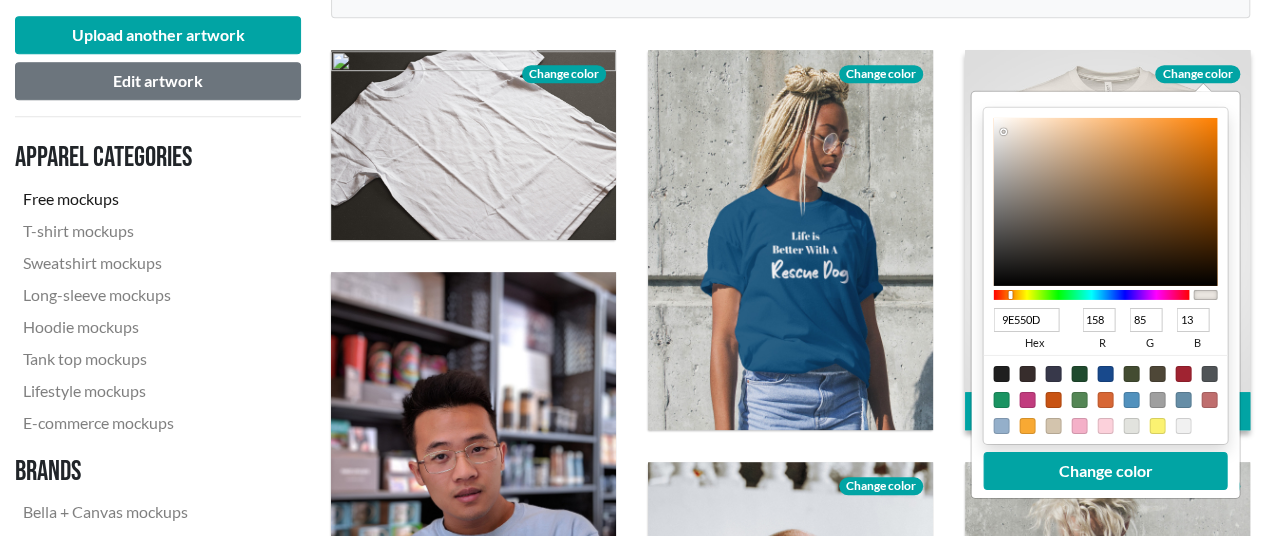 click at bounding box center [1106, 202] 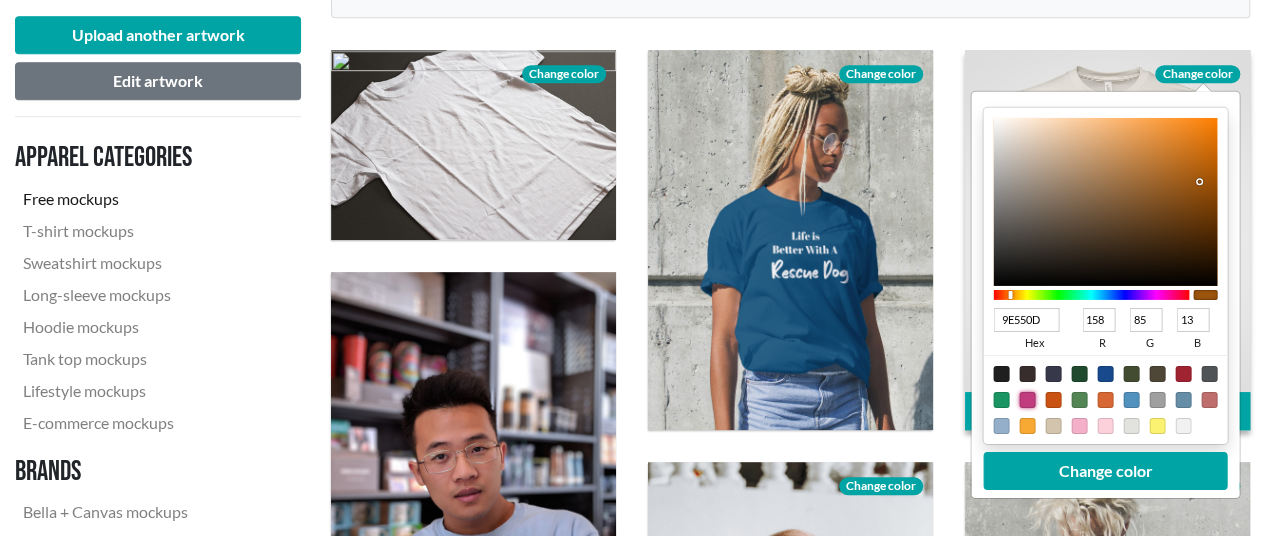 click at bounding box center [1028, 400] 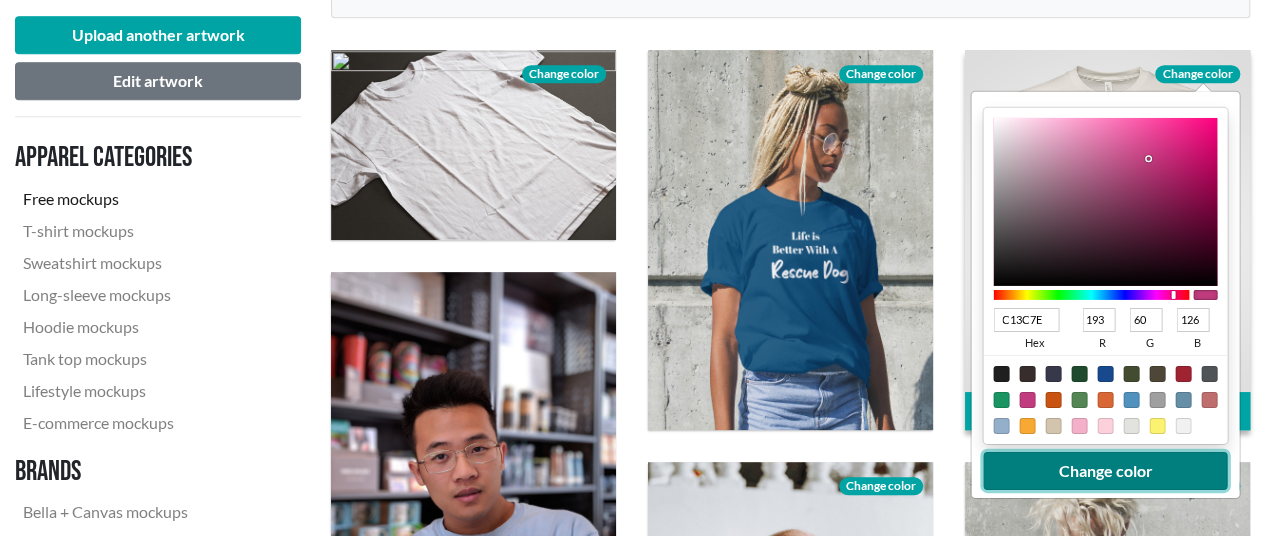 click on "Change color" at bounding box center (1106, 471) 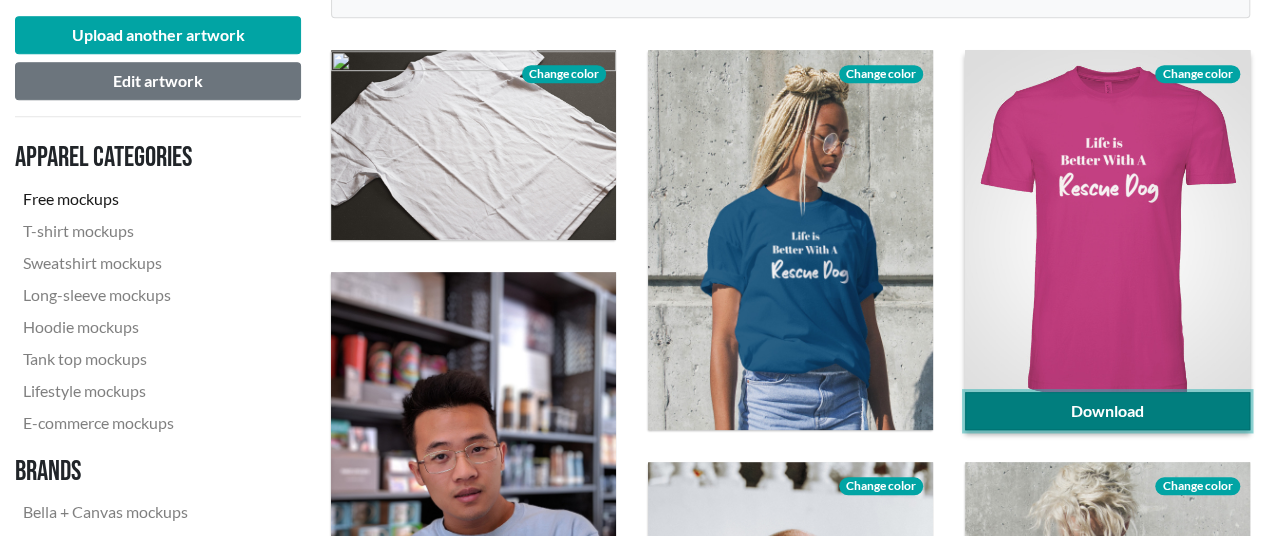 click on "Download" 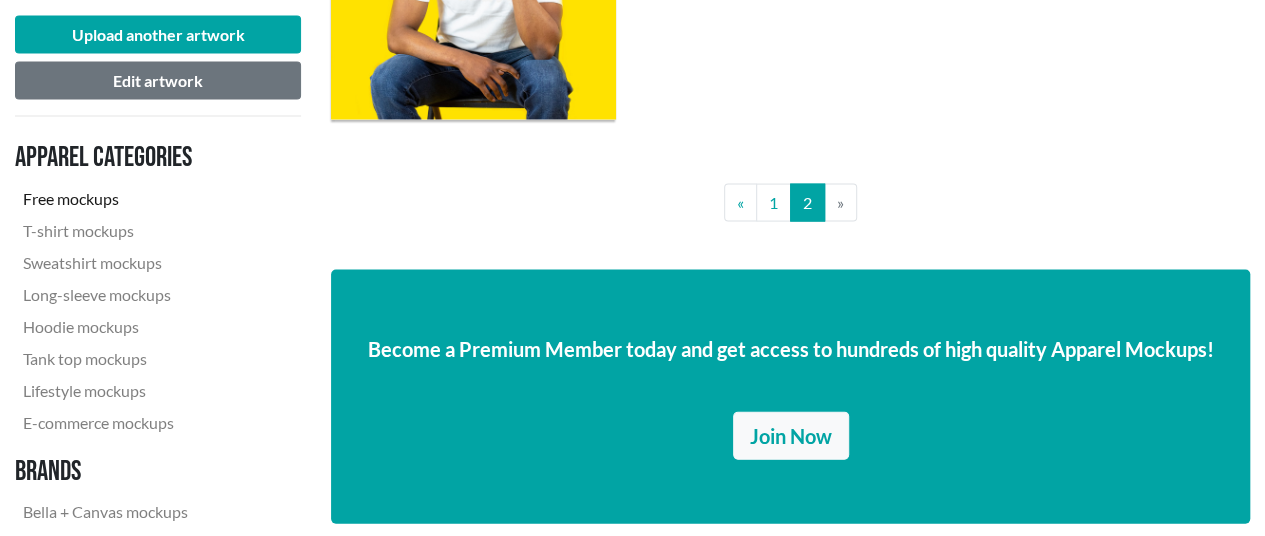 scroll, scrollTop: 2100, scrollLeft: 0, axis: vertical 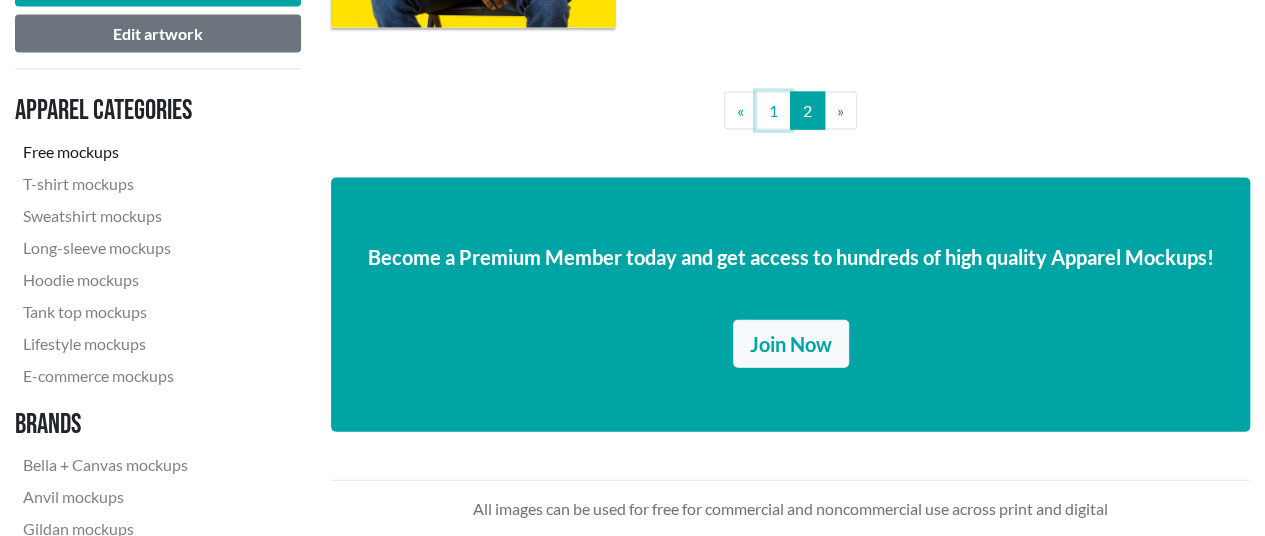 click on "1" at bounding box center (773, 111) 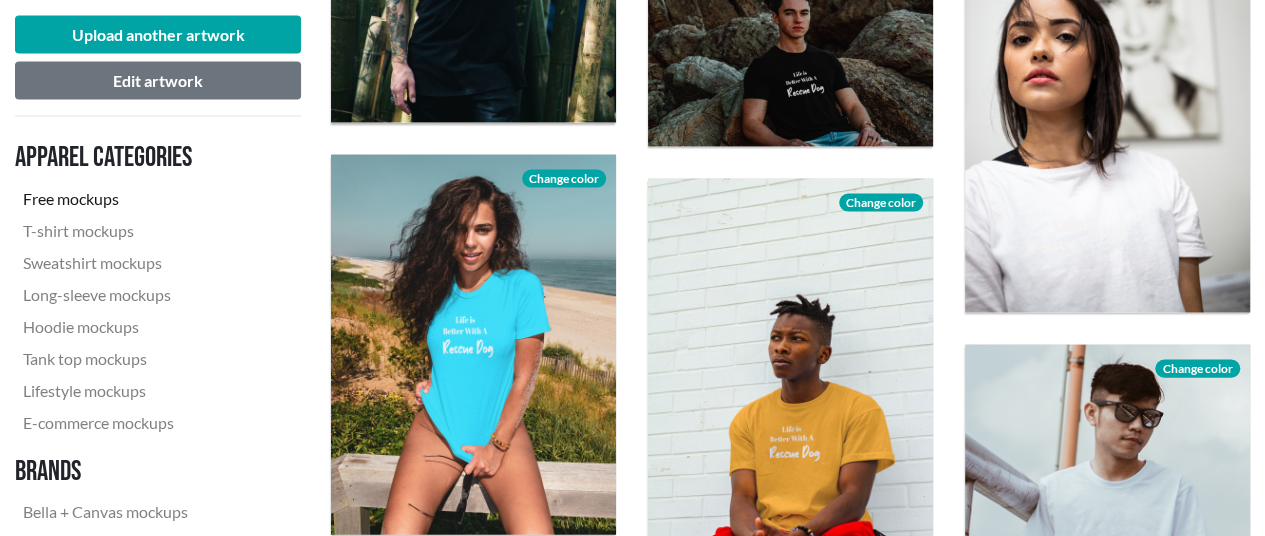 scroll, scrollTop: 2100, scrollLeft: 0, axis: vertical 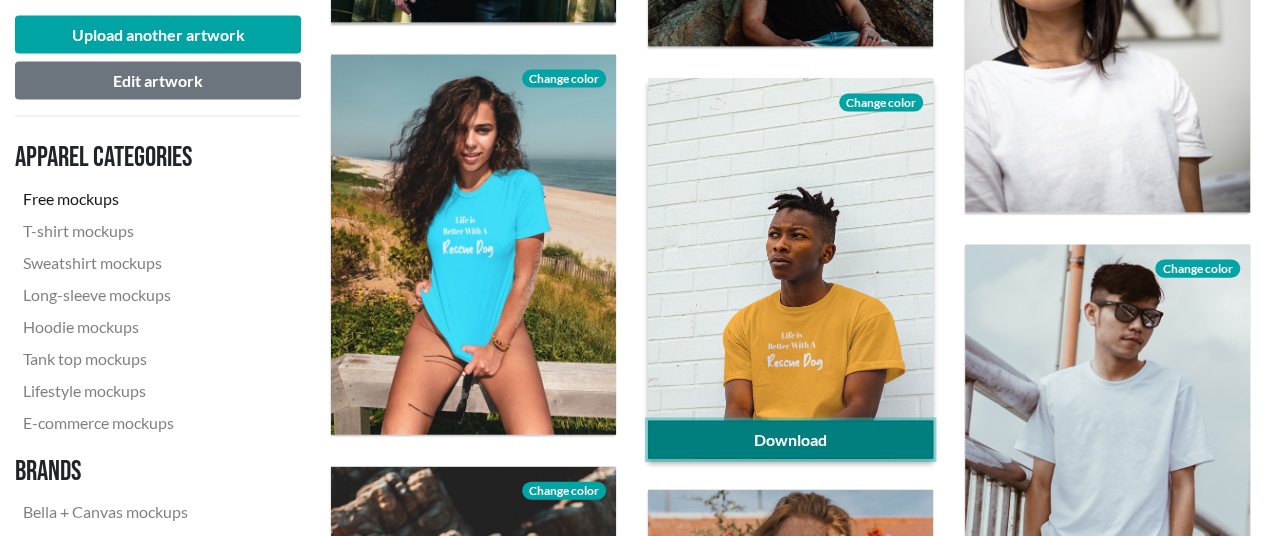 click on "Download" 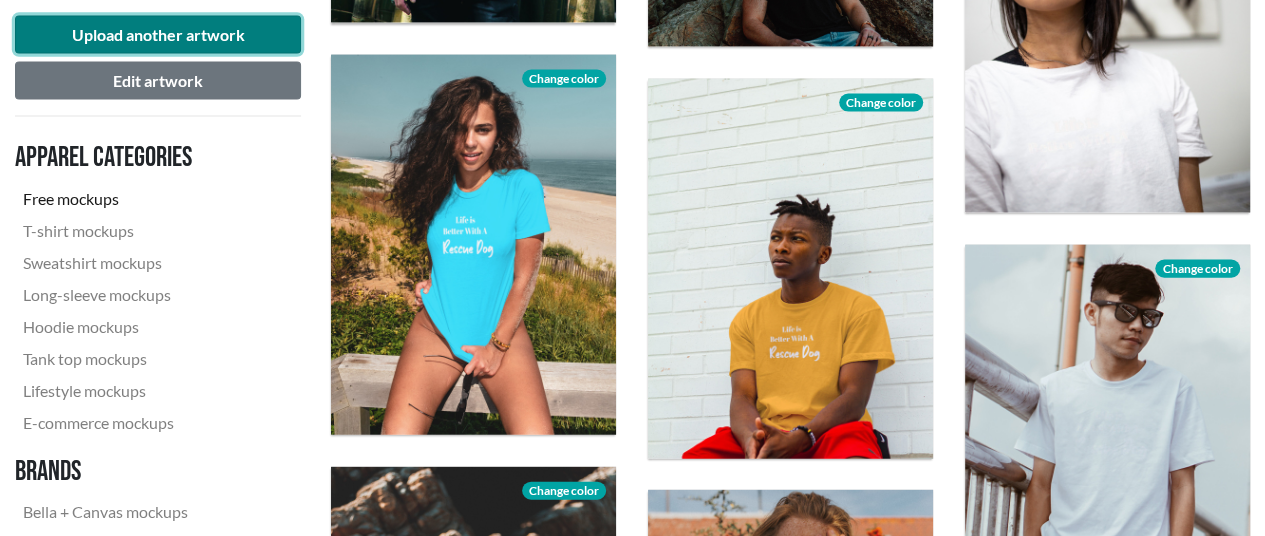 click on "Upload another artwork" at bounding box center [158, 35] 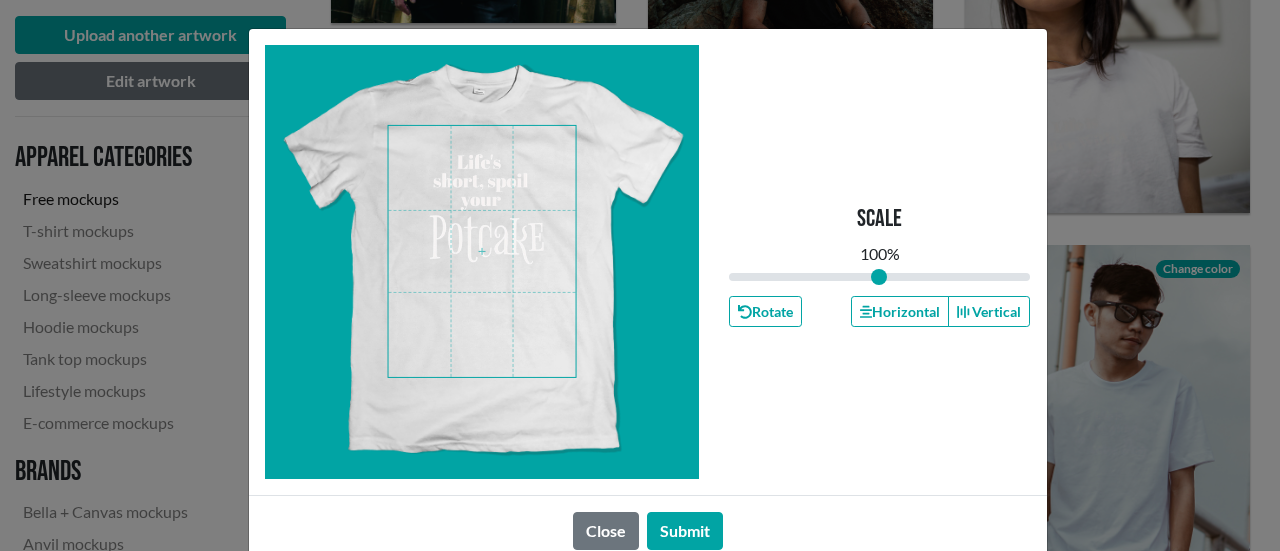 click at bounding box center (482, 251) 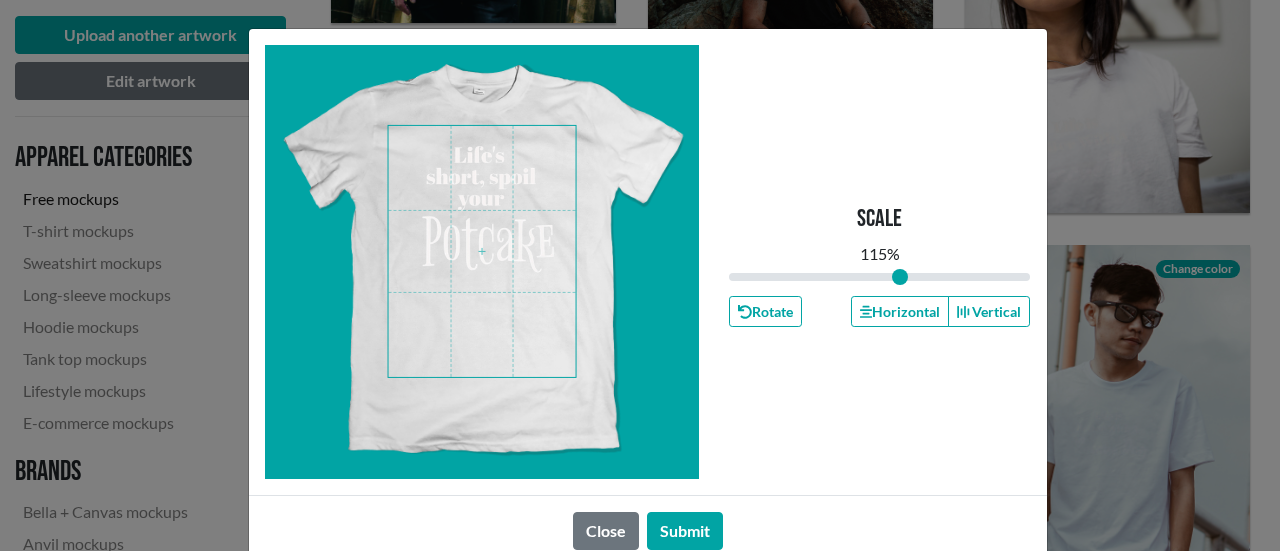 drag, startPoint x: 871, startPoint y: 271, endPoint x: 893, endPoint y: 274, distance: 22.203604 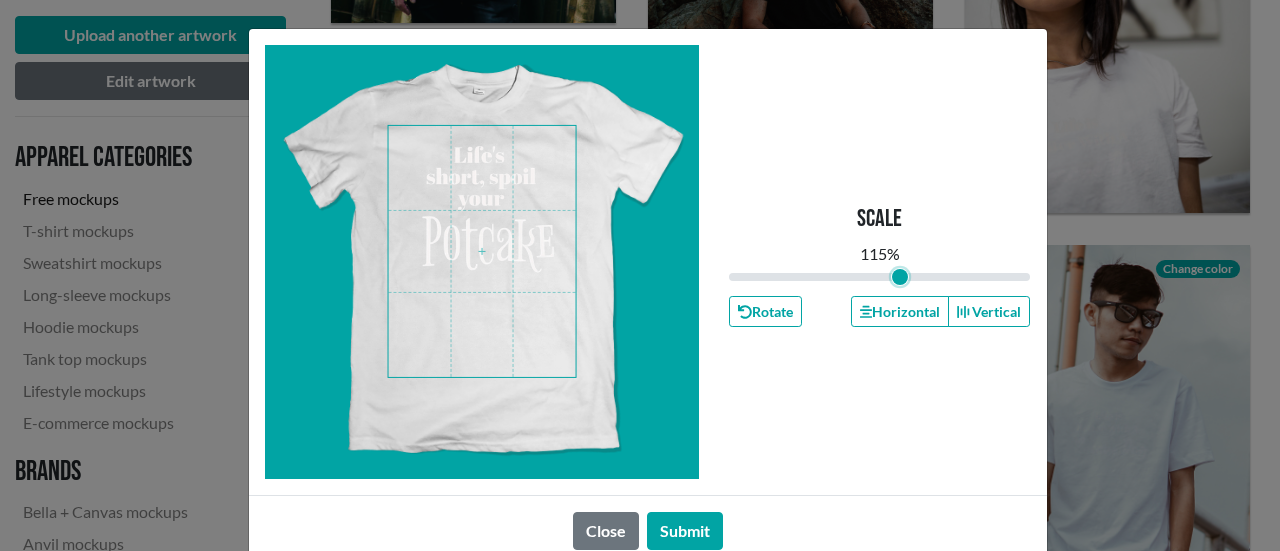 type on "1.15" 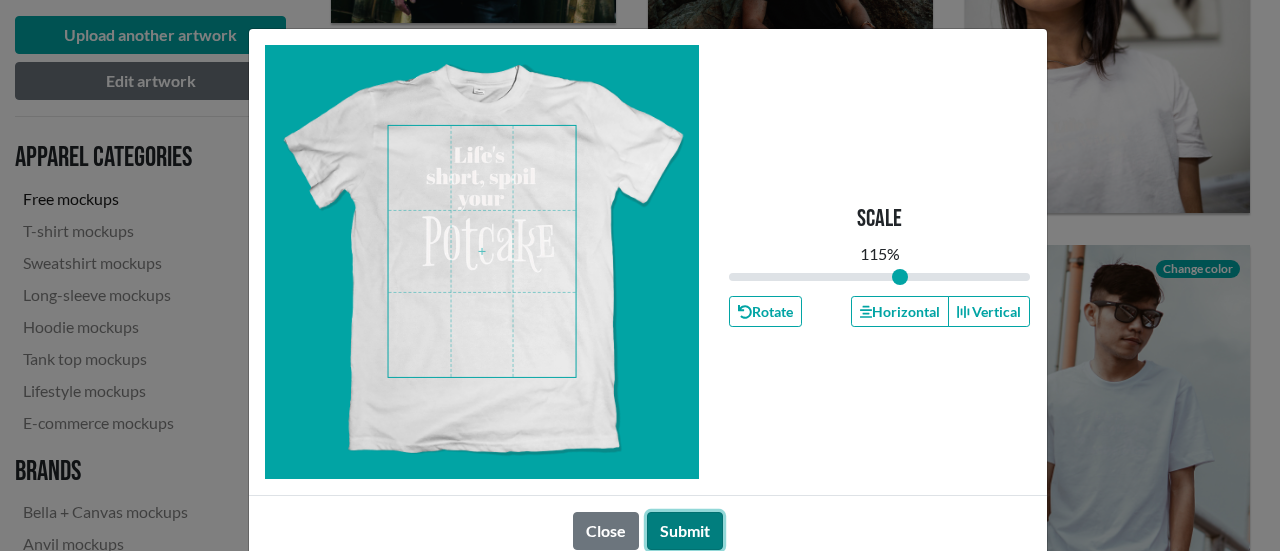 click on "Submit" at bounding box center (685, 531) 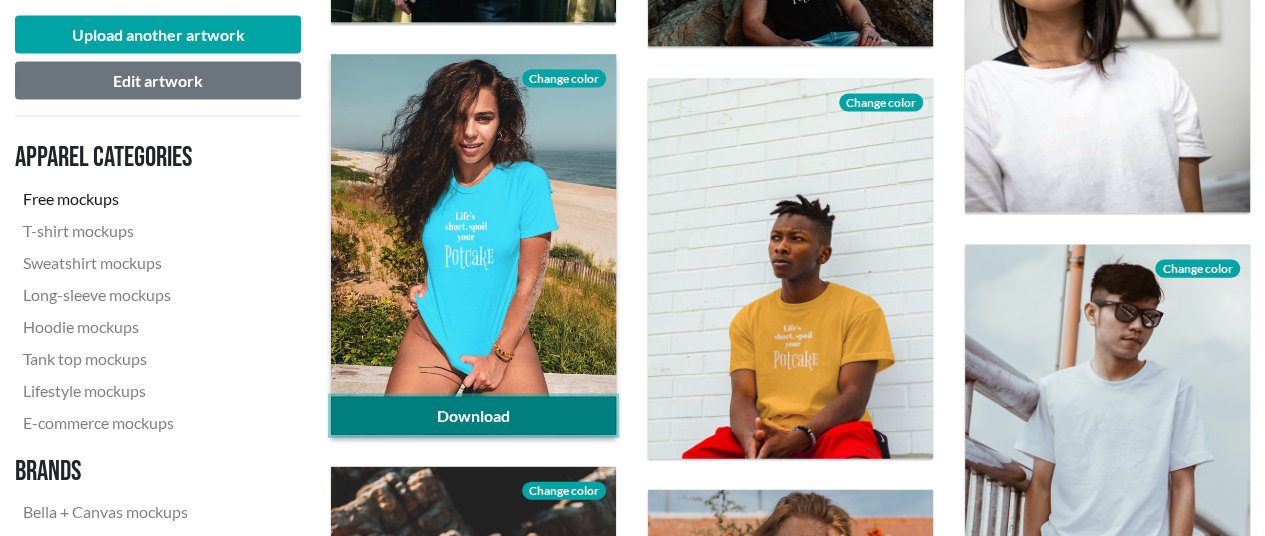 click on "Download" 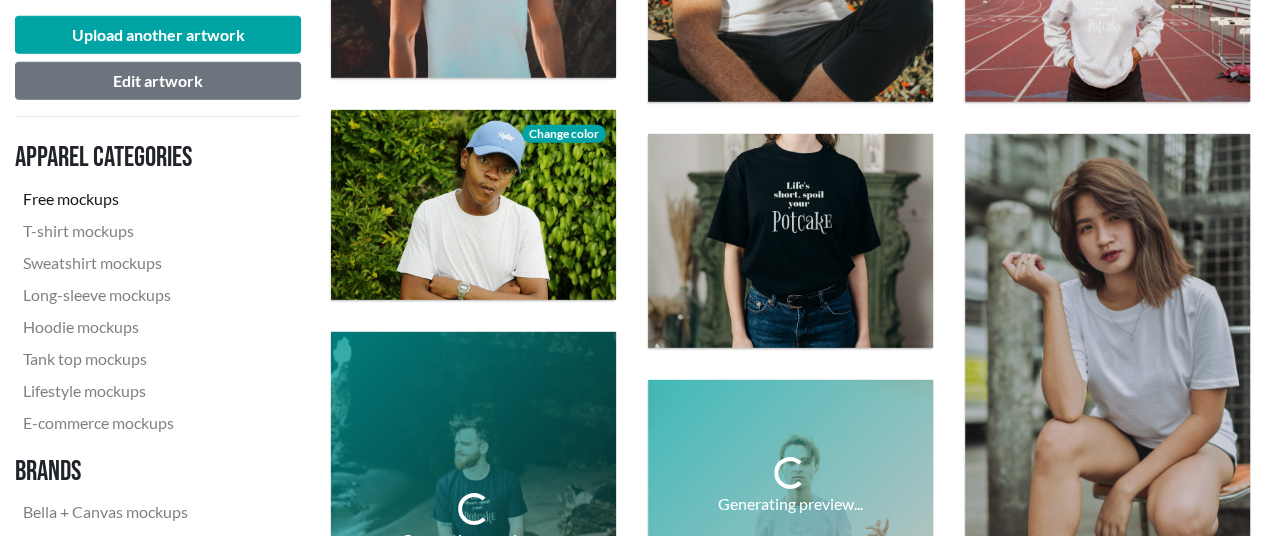 scroll, scrollTop: 2900, scrollLeft: 0, axis: vertical 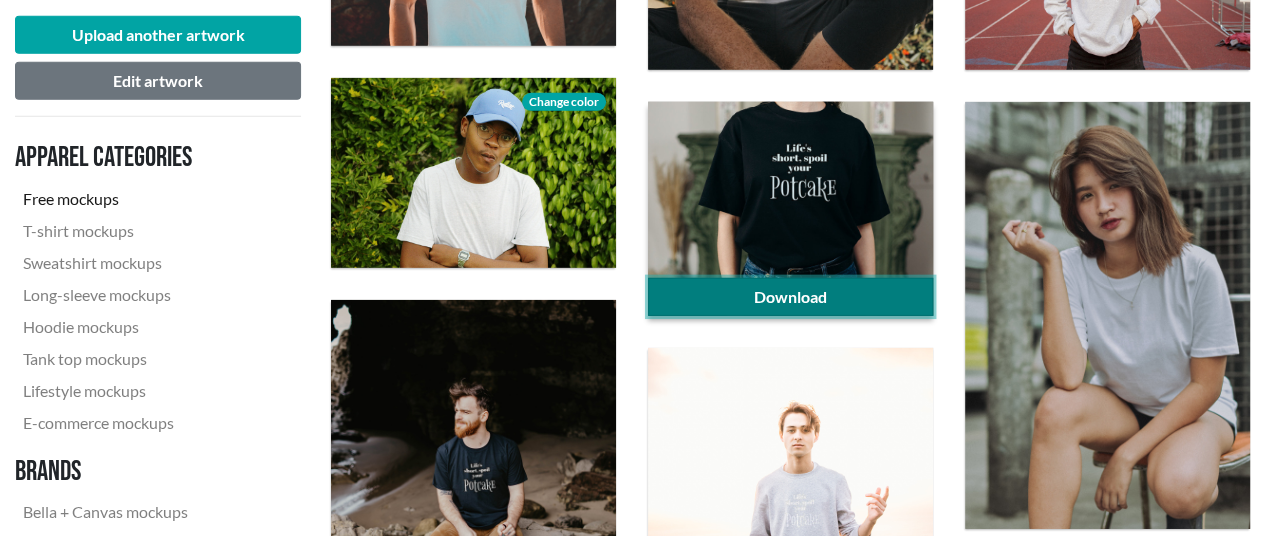 click on "Download" 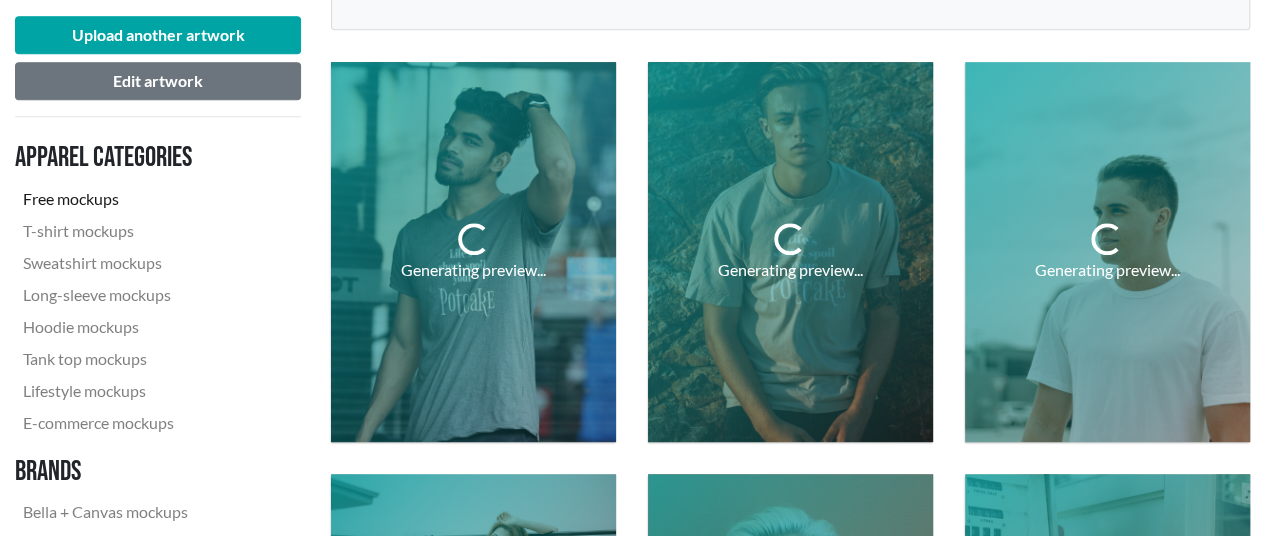 scroll, scrollTop: 700, scrollLeft: 0, axis: vertical 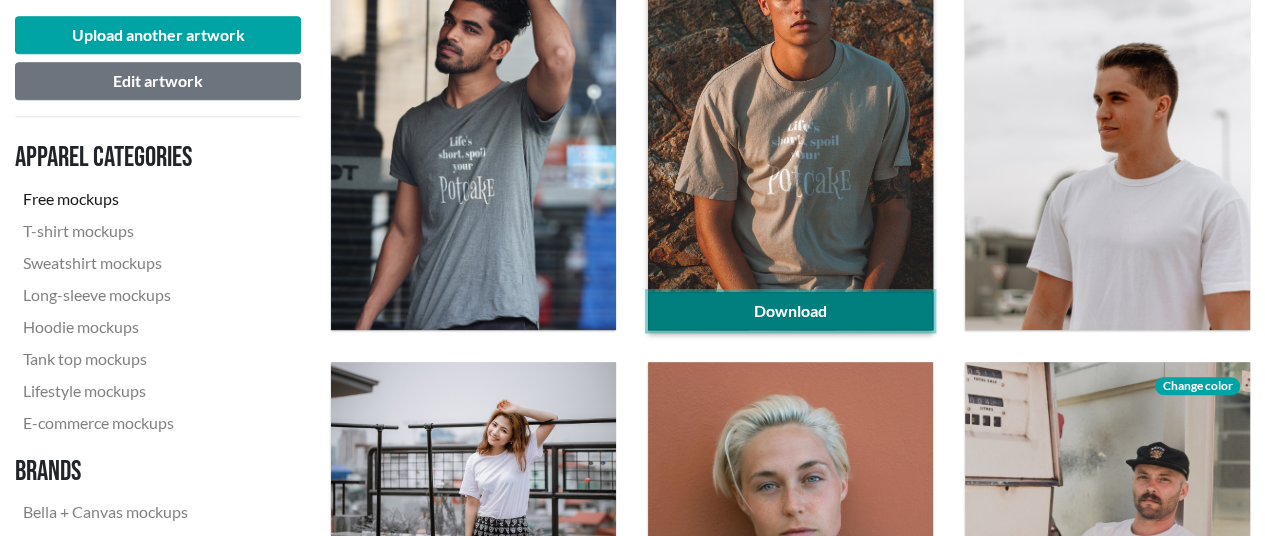 click on "Download" 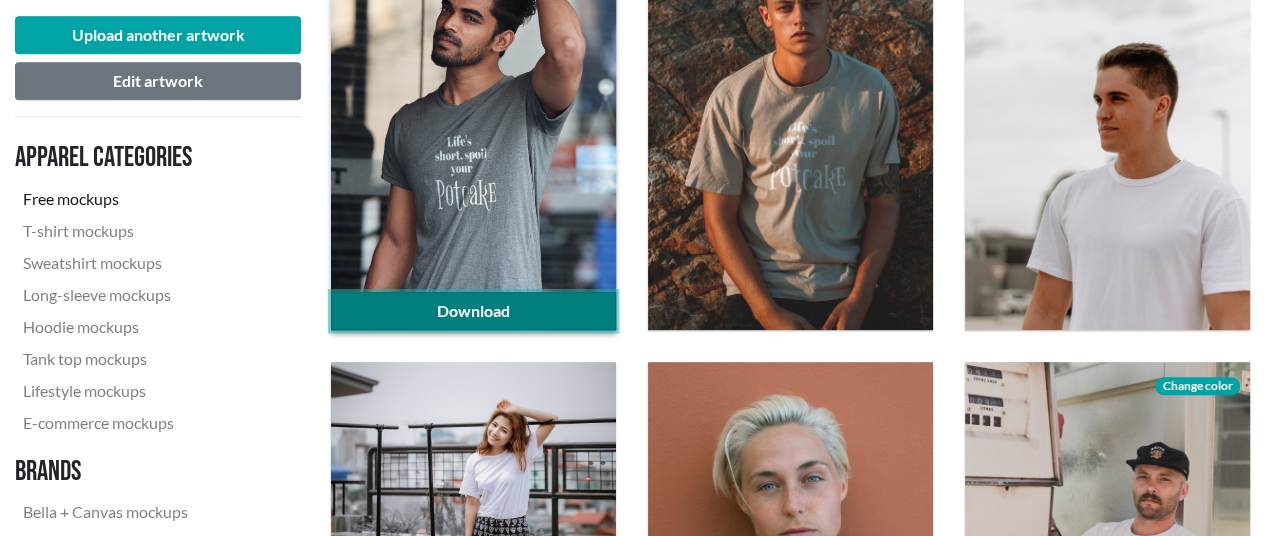 click on "Download" 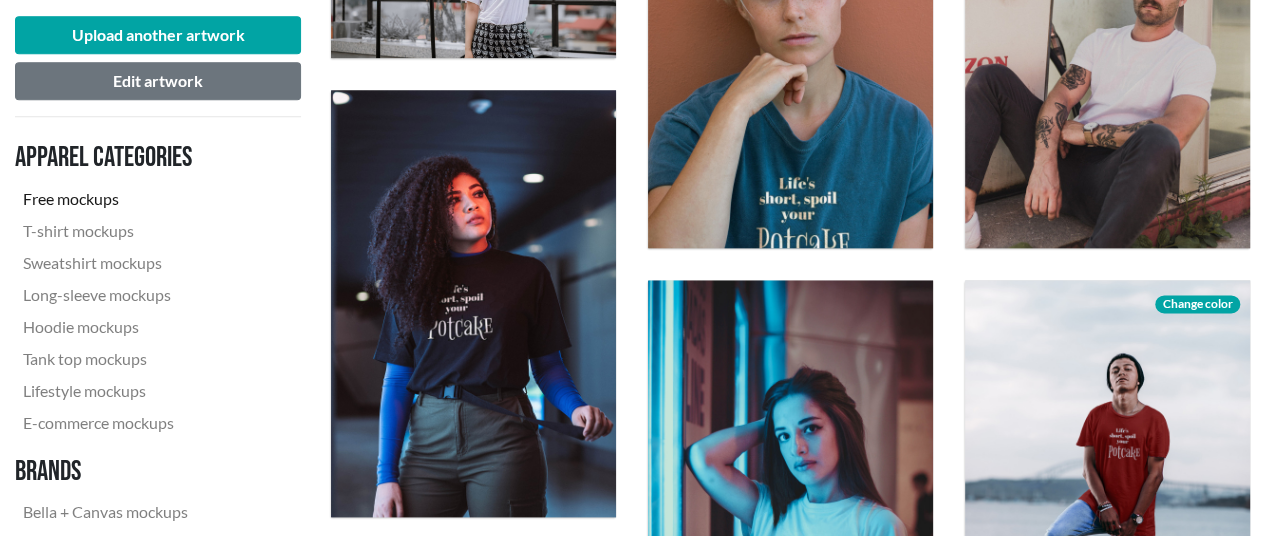 scroll, scrollTop: 1200, scrollLeft: 0, axis: vertical 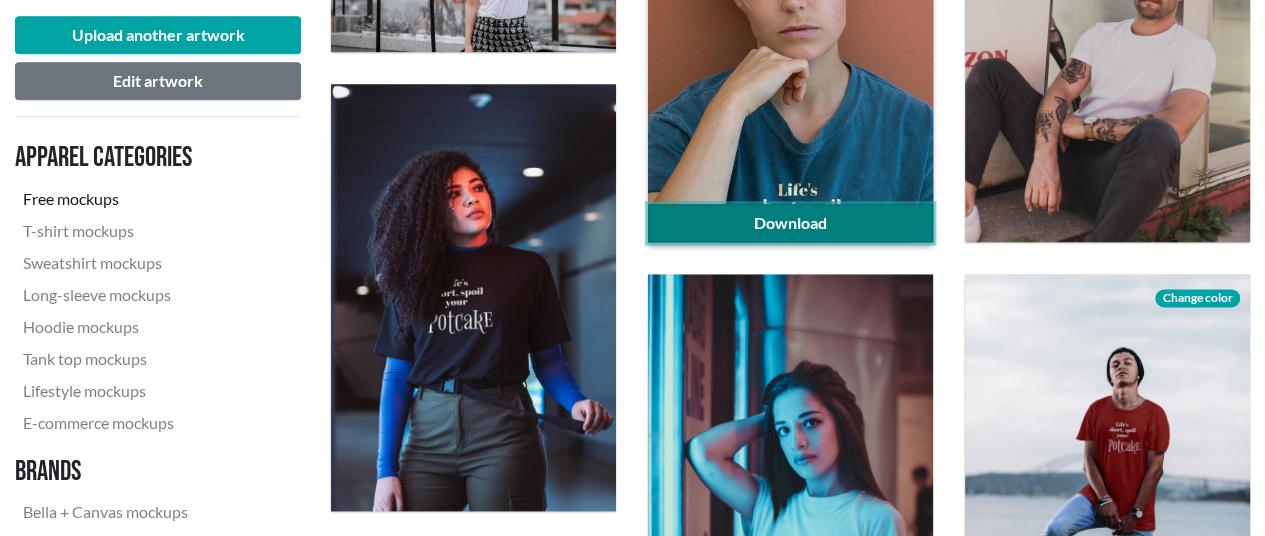 click on "Download" 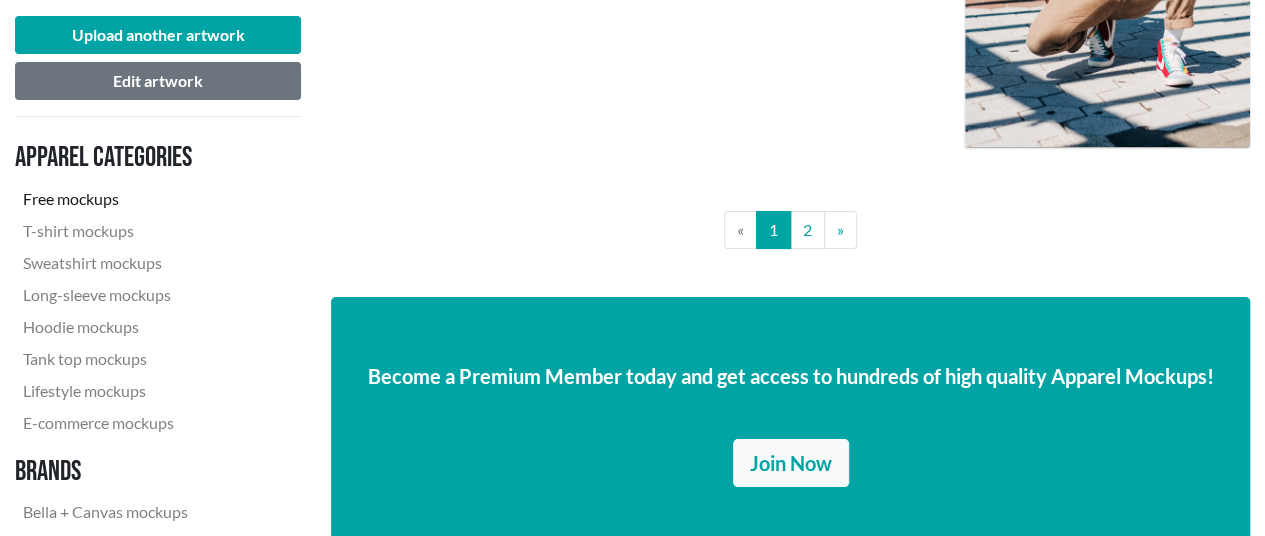 scroll, scrollTop: 3700, scrollLeft: 0, axis: vertical 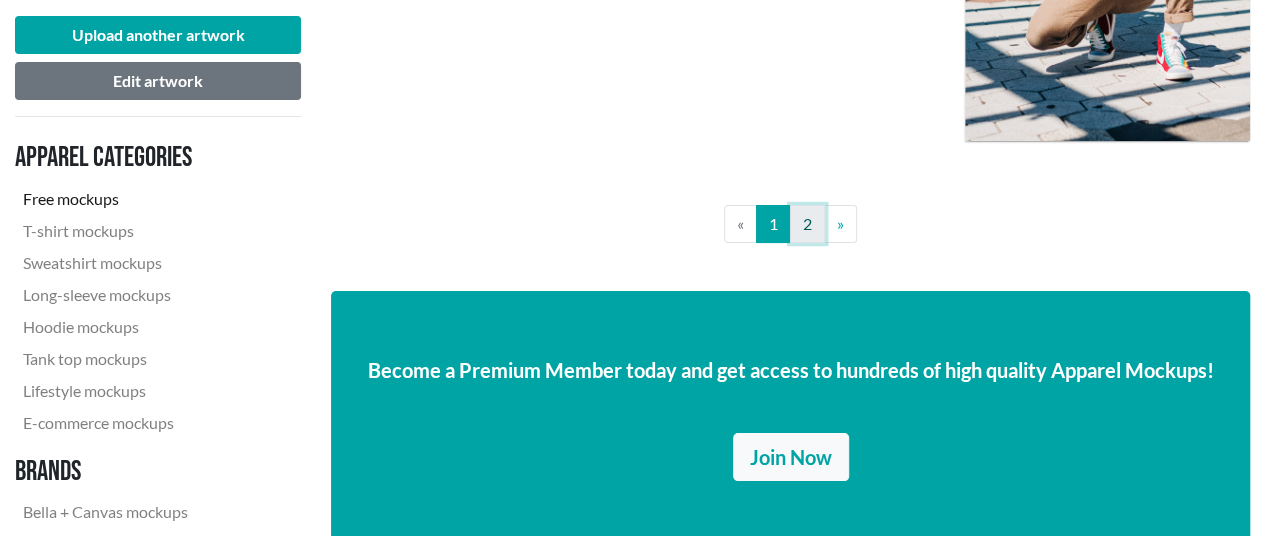 click on "2" at bounding box center (807, 224) 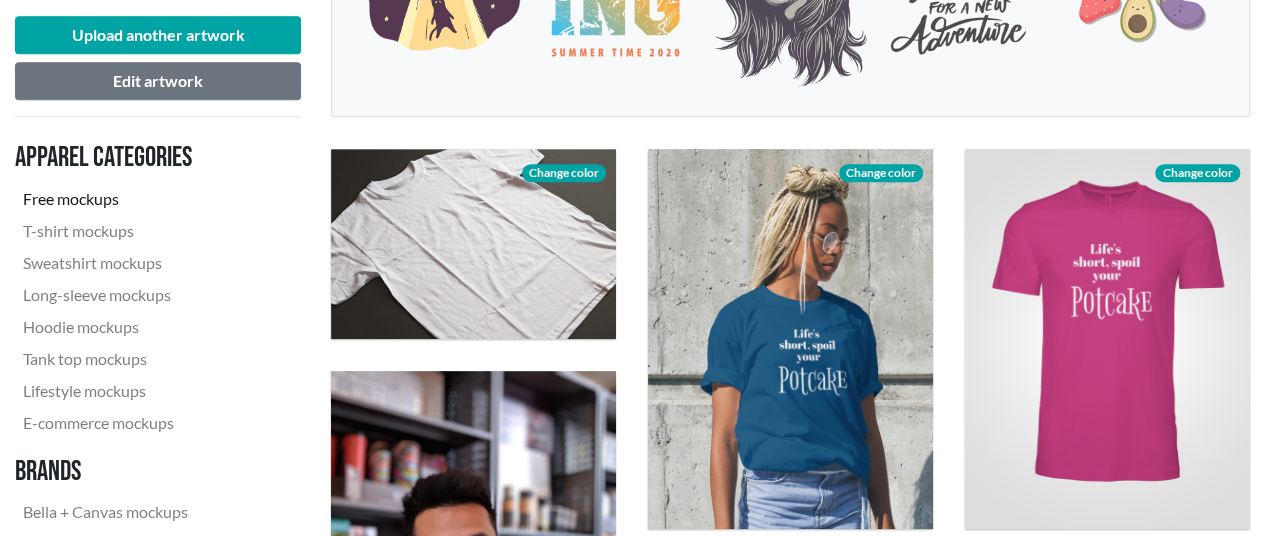 scroll, scrollTop: 600, scrollLeft: 0, axis: vertical 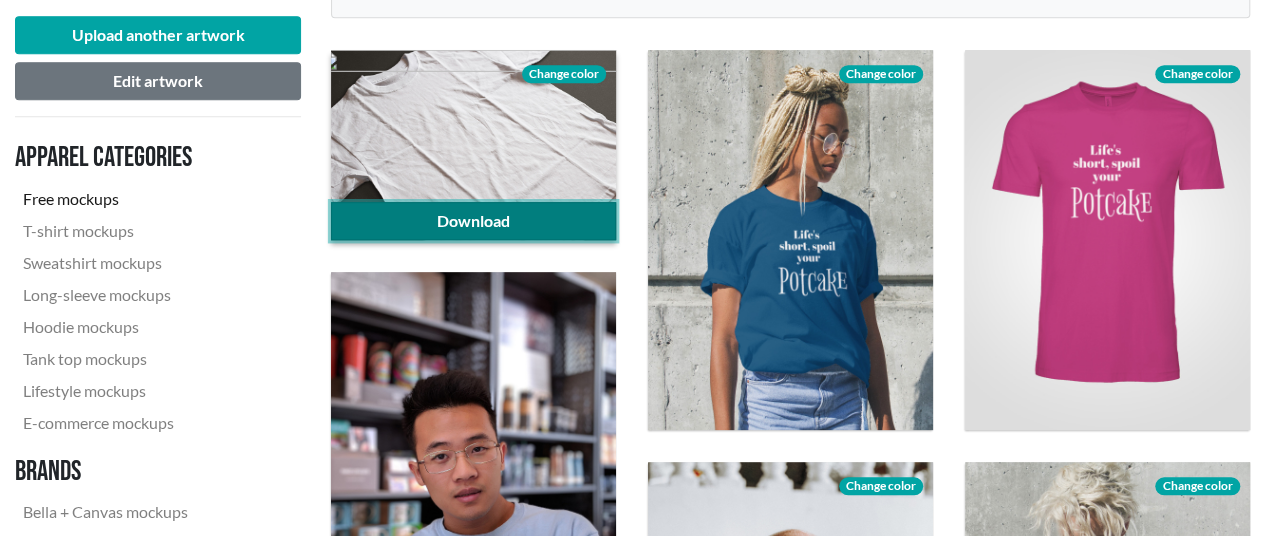 click on "Download" 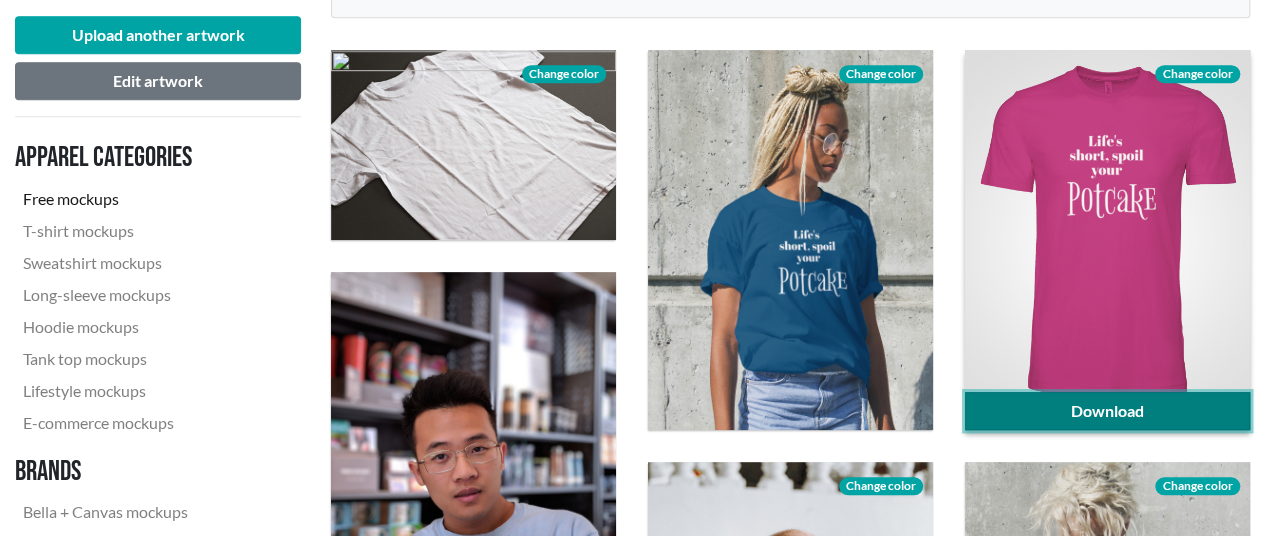 click on "Download" 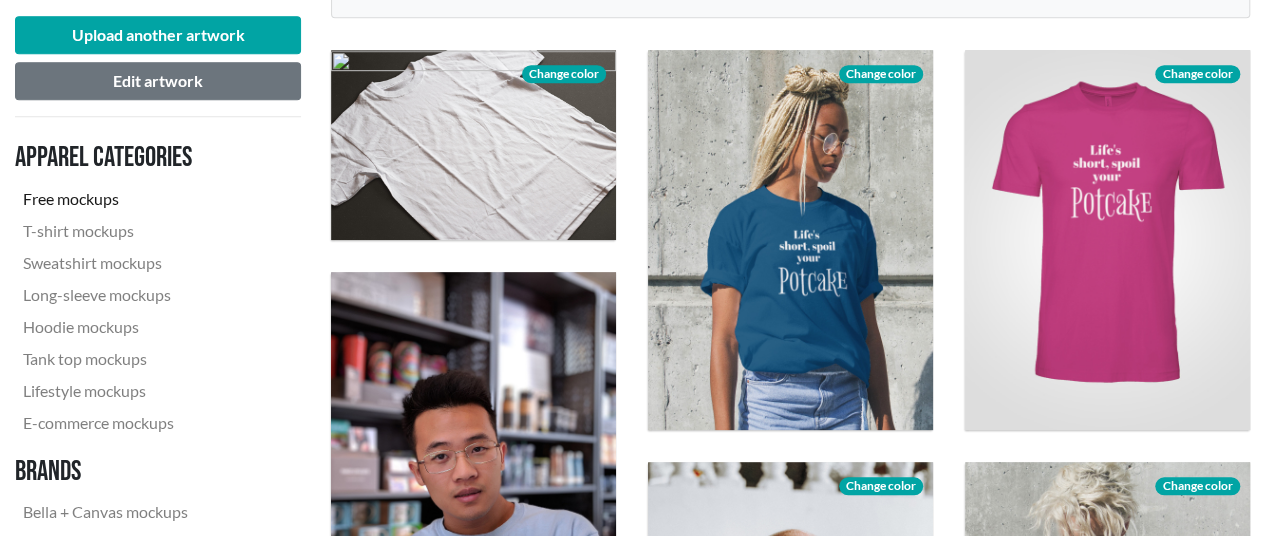 scroll, scrollTop: 1068, scrollLeft: 0, axis: vertical 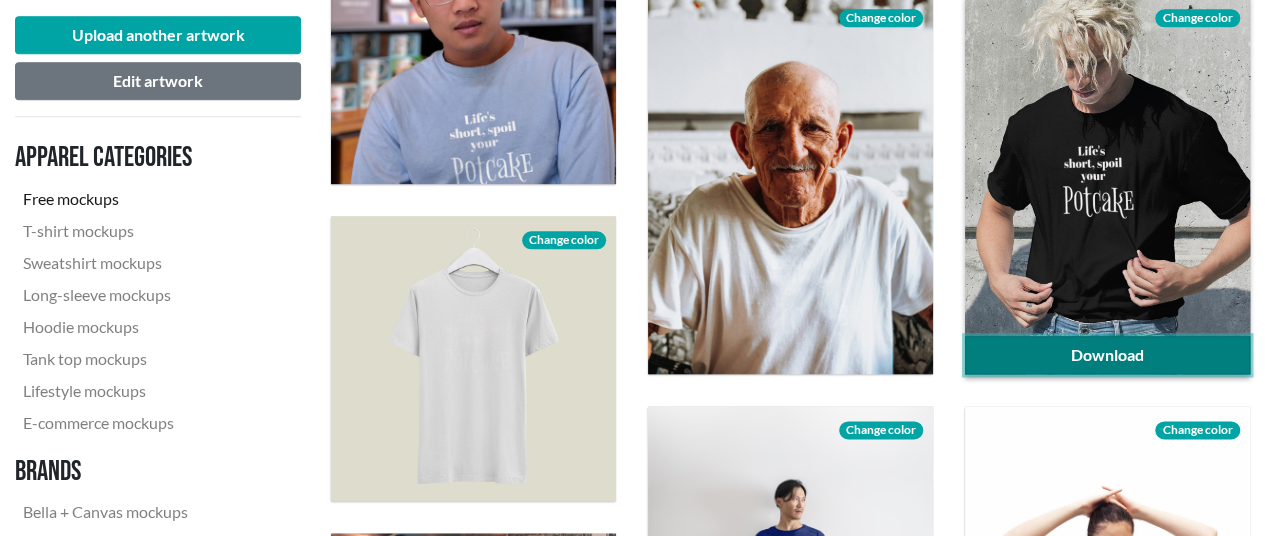 click on "Download" 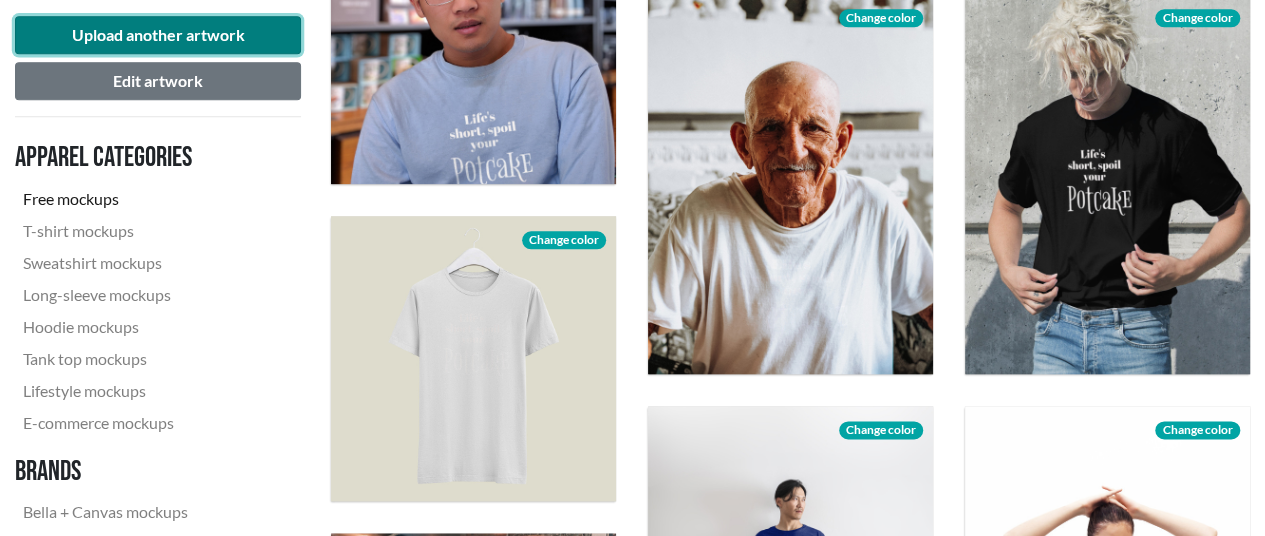click on "Upload another artwork" at bounding box center (158, 35) 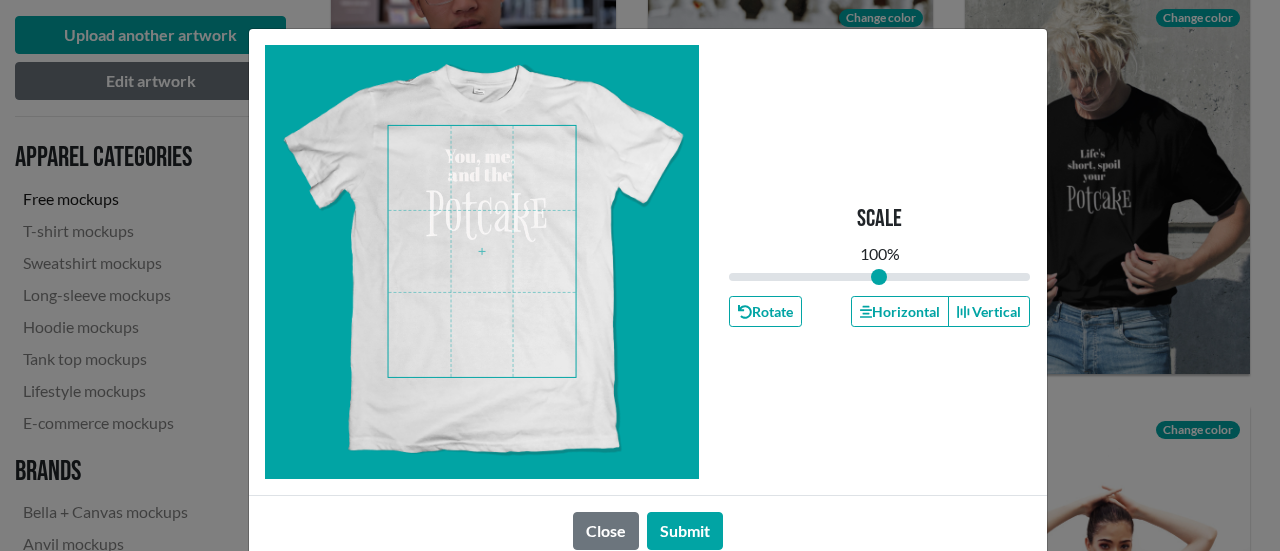 click at bounding box center [482, 251] 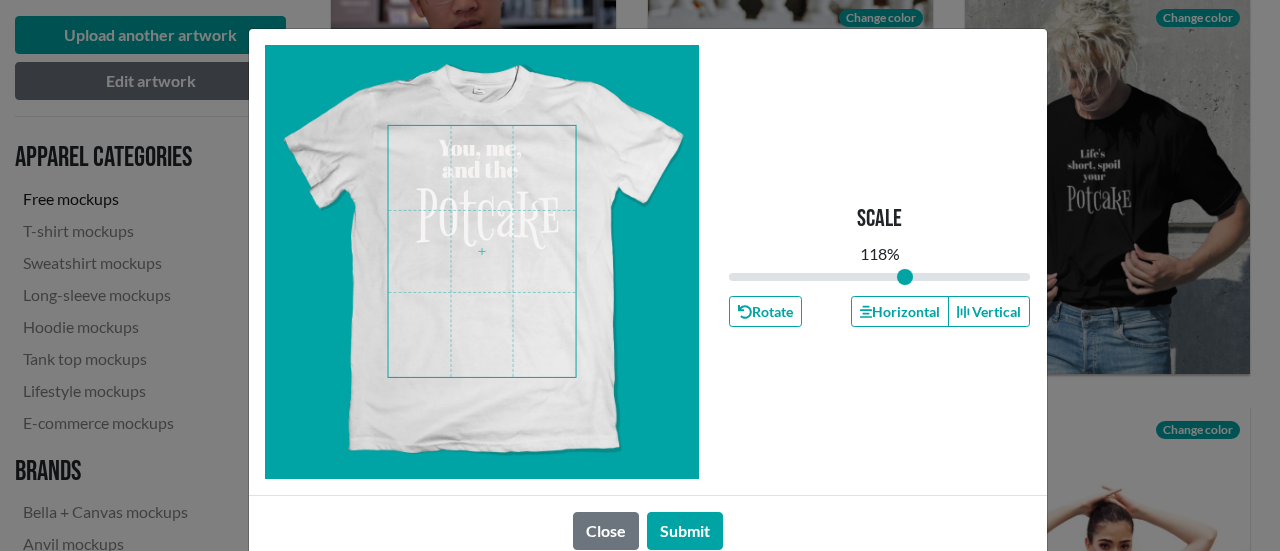 drag, startPoint x: 877, startPoint y: 277, endPoint x: 897, endPoint y: 277, distance: 20 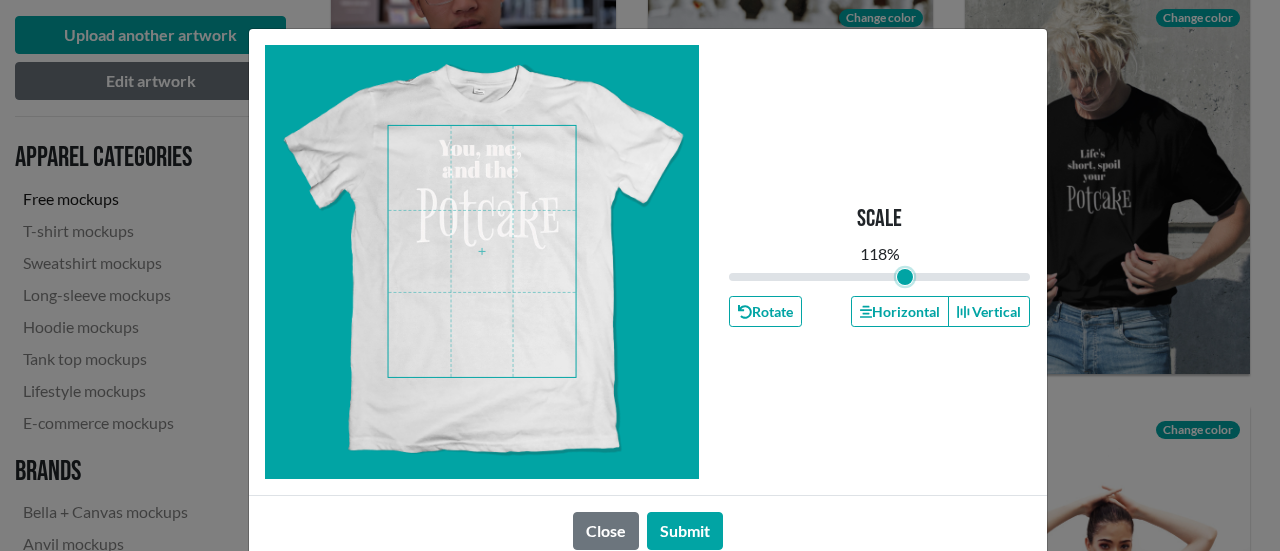 type on "1.18" 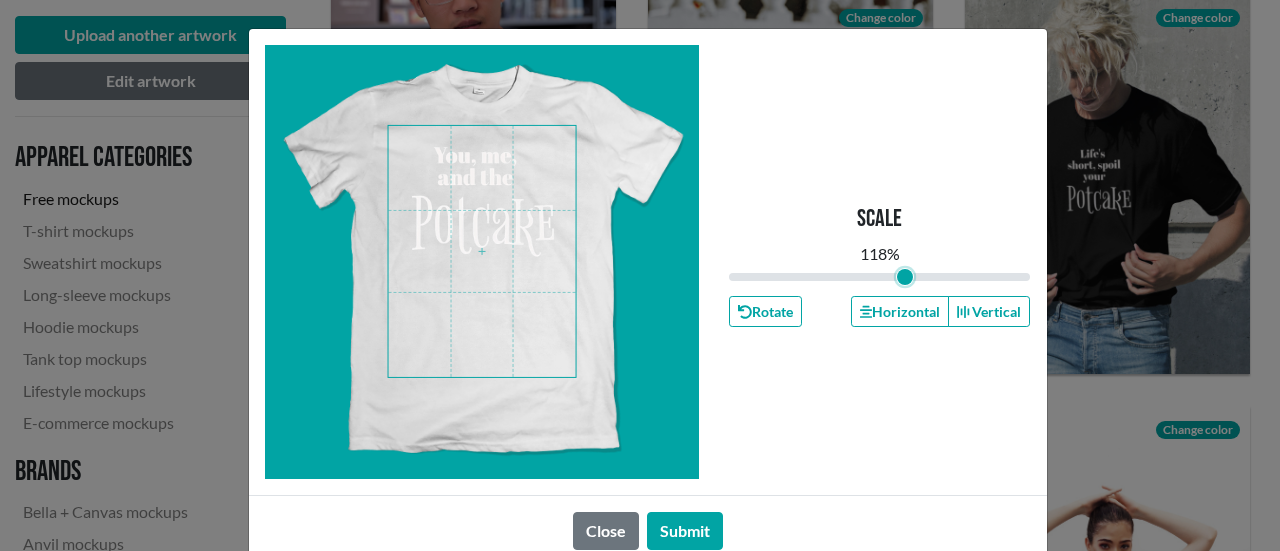 click at bounding box center (482, 251) 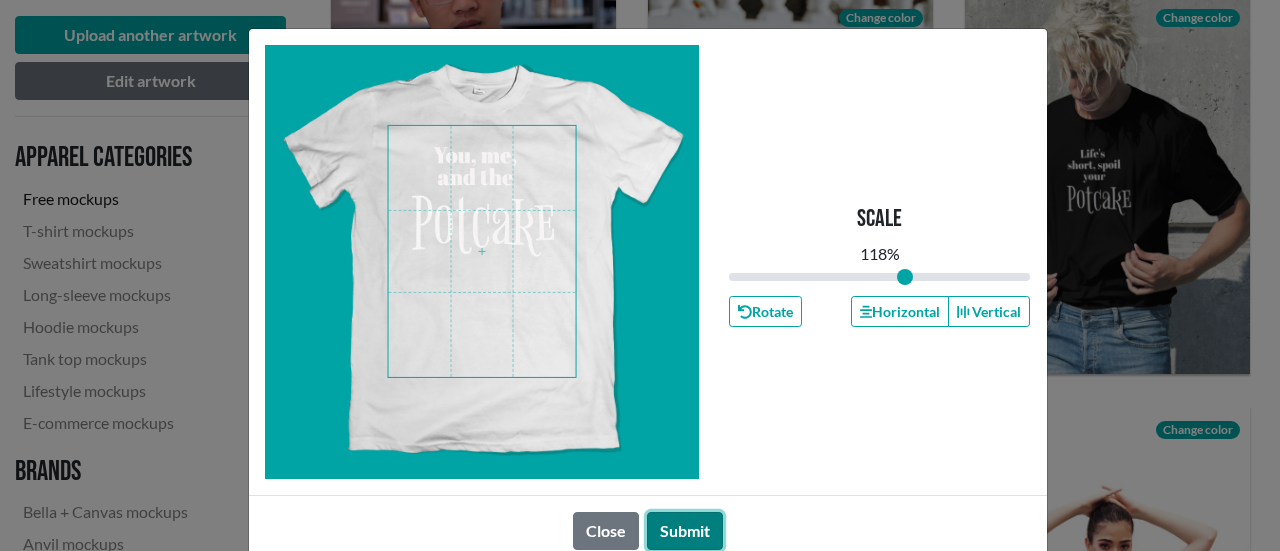 click on "Submit" at bounding box center (685, 531) 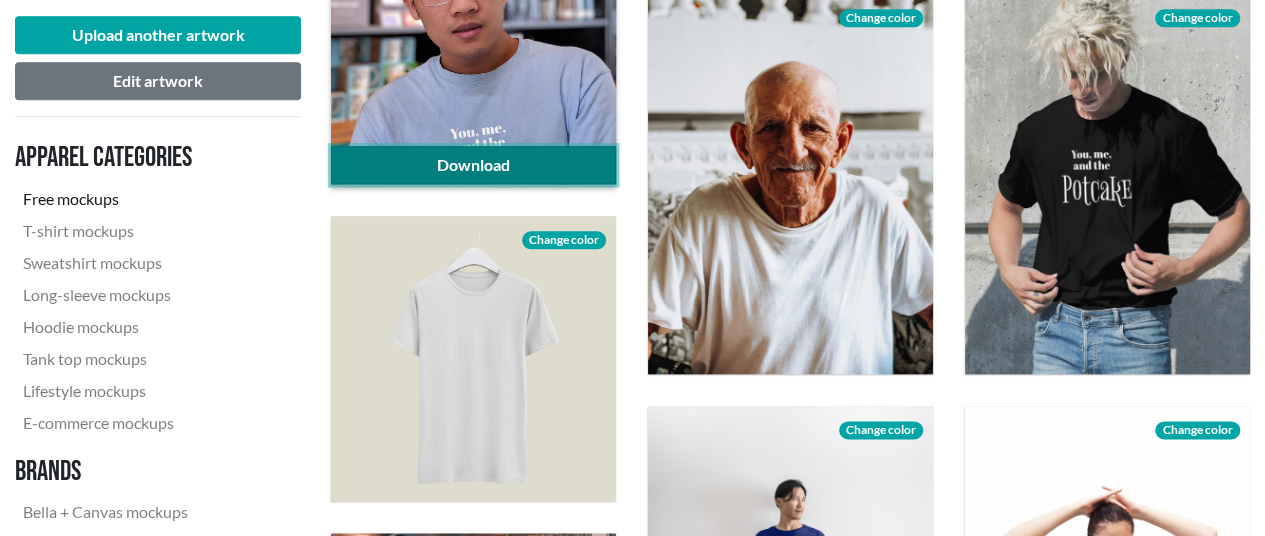 click on "Download" 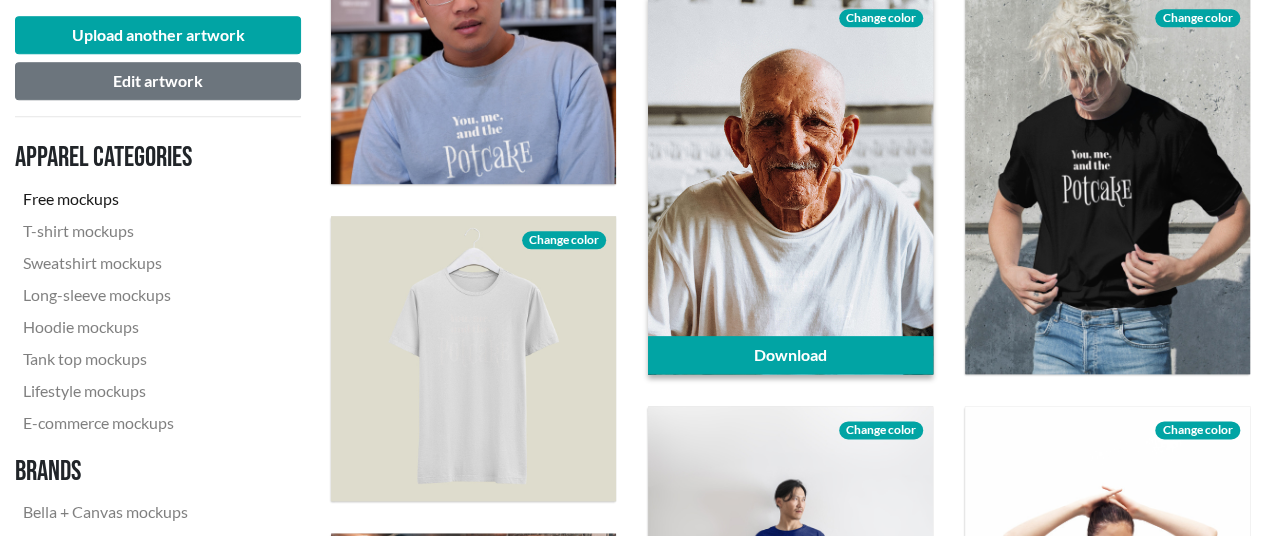 click on "Change color" at bounding box center [881, 18] 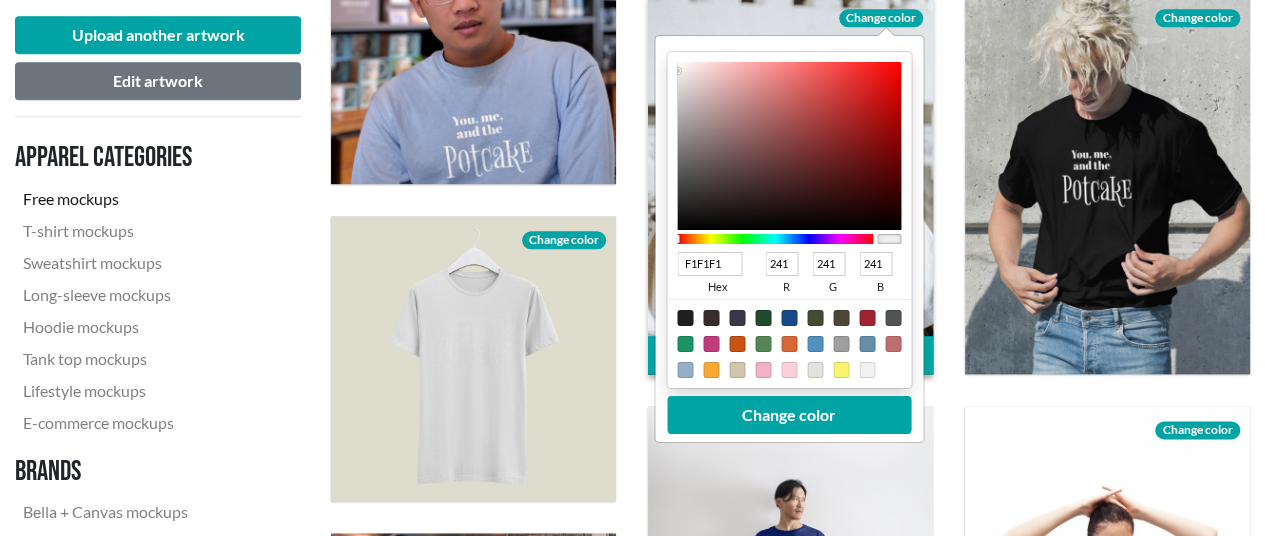 click at bounding box center (763, 344) 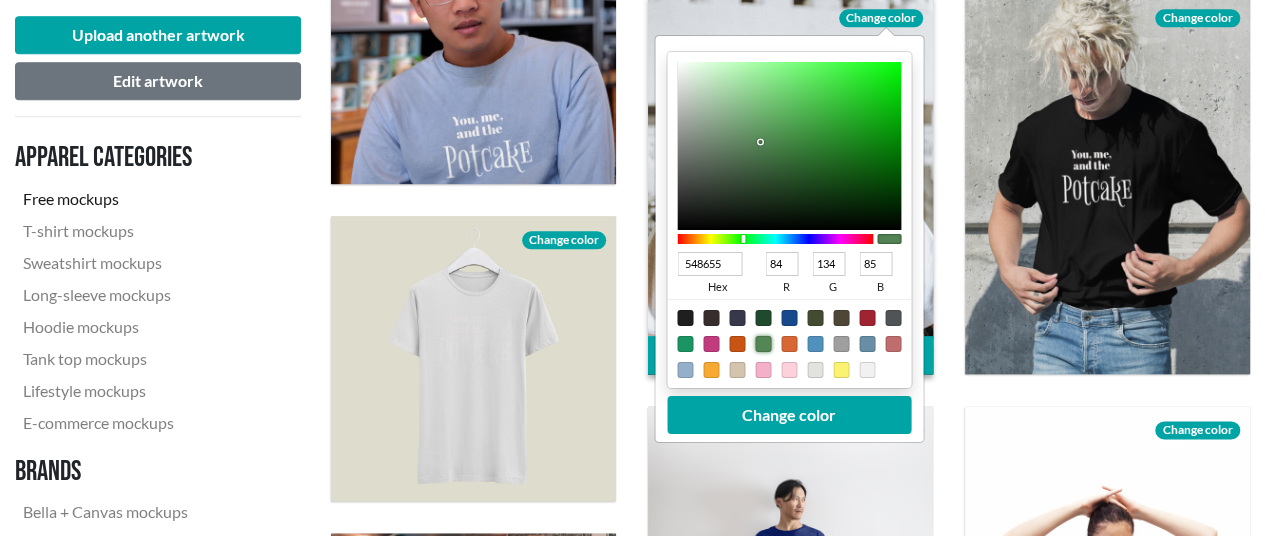 type on "528253" 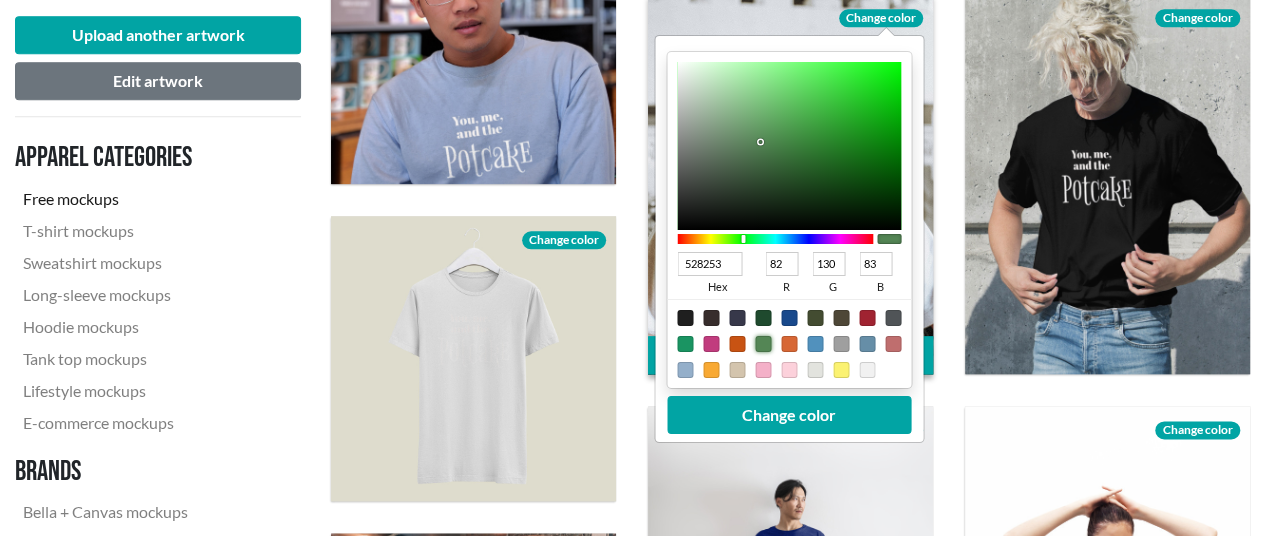 type on "507F51" 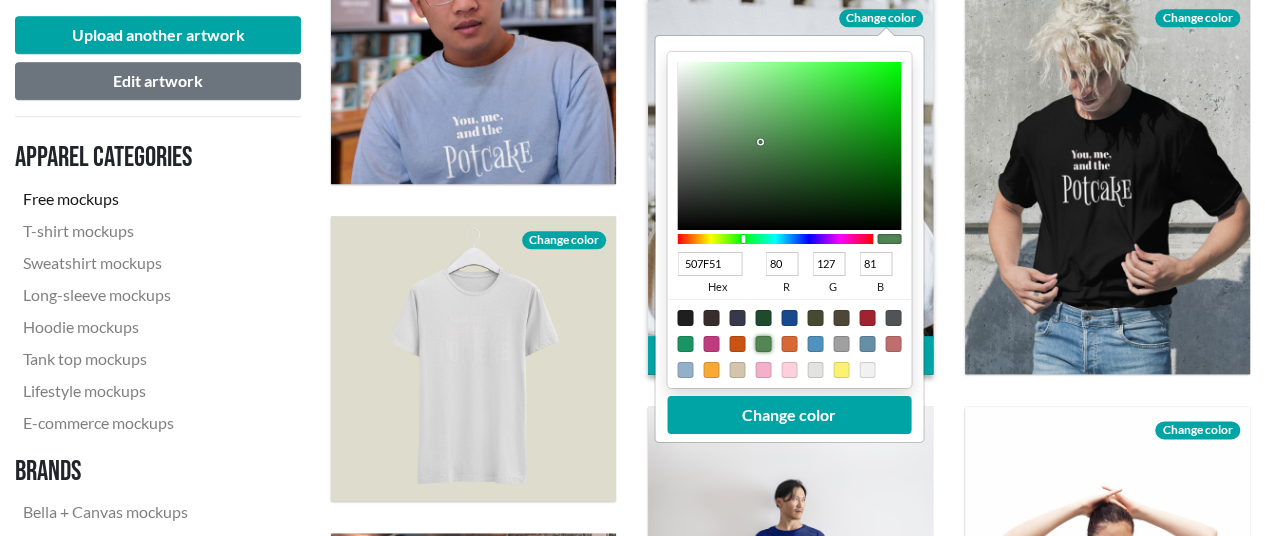 type on "4D7B4E" 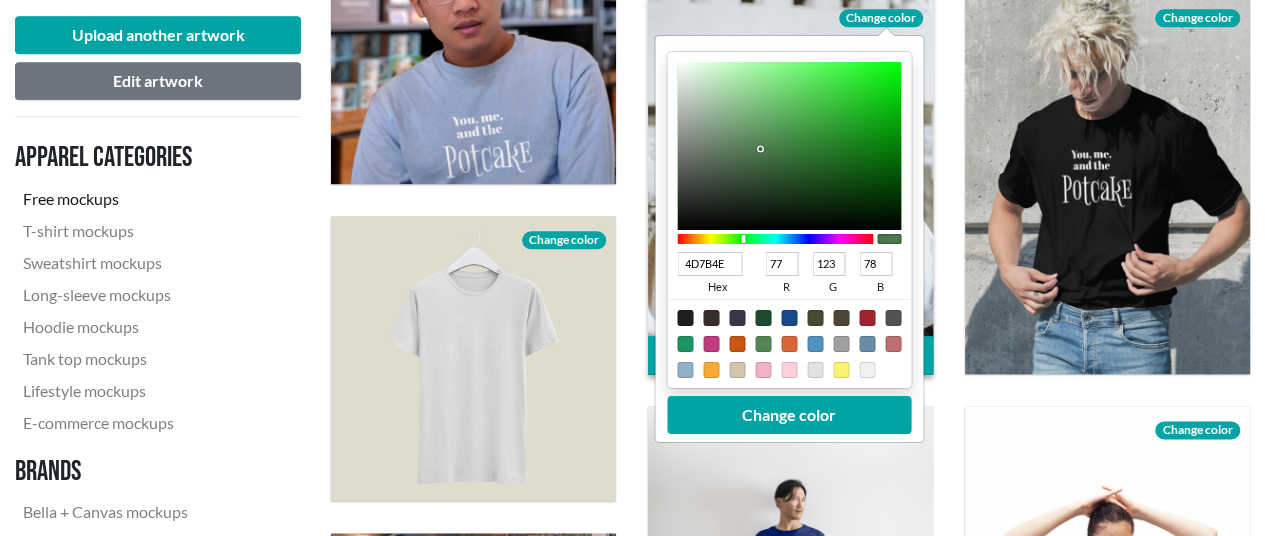 type on "4C794D" 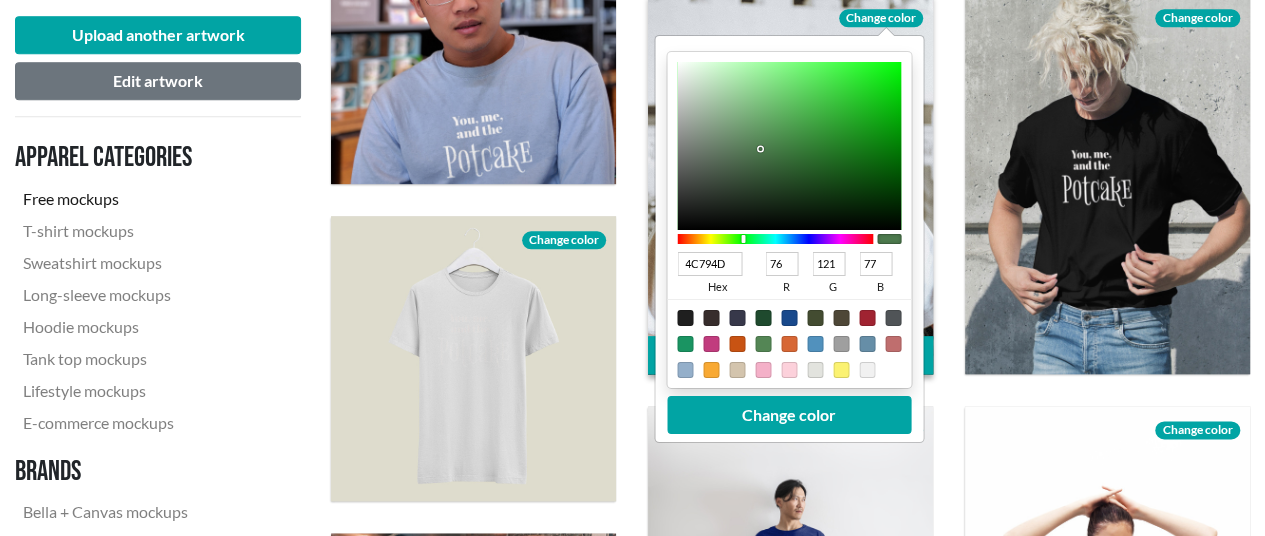 type on "4B784C" 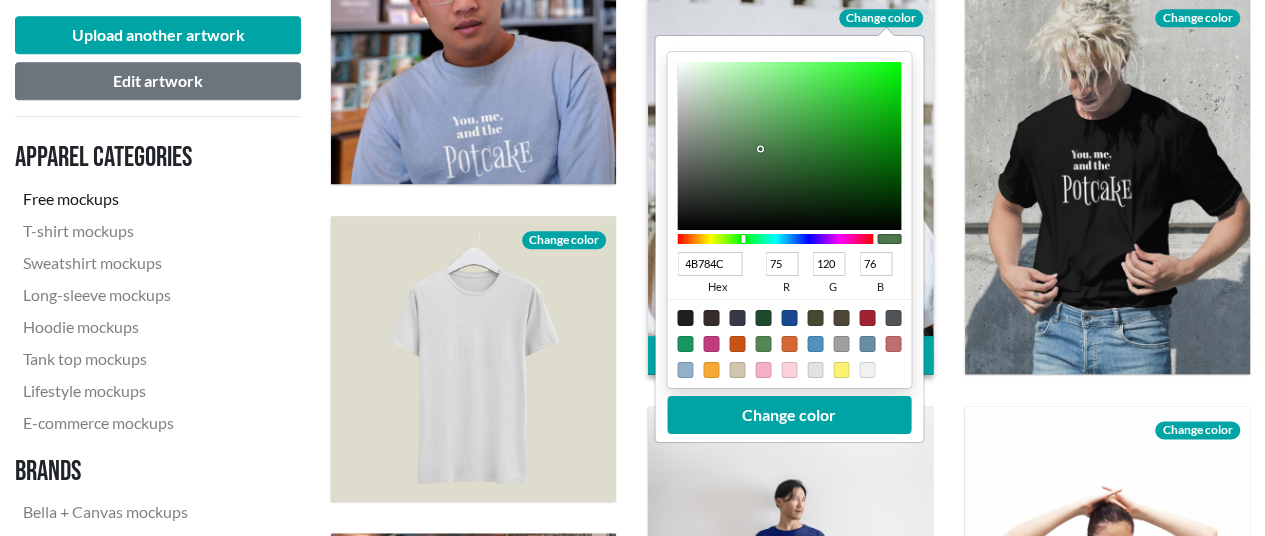 type on "487349" 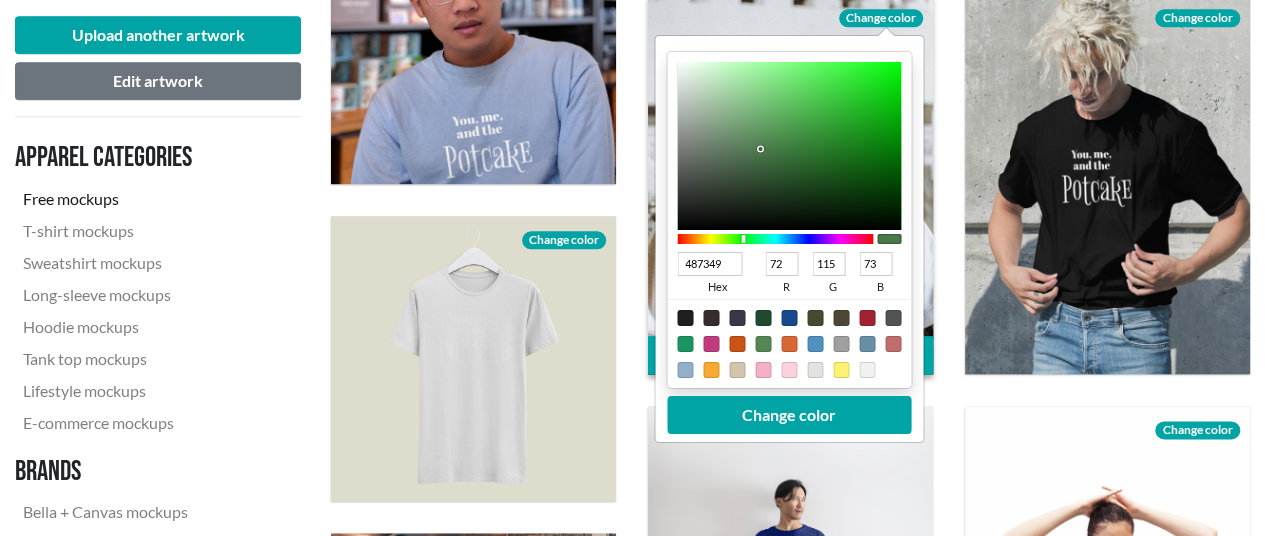 type on "3E673F" 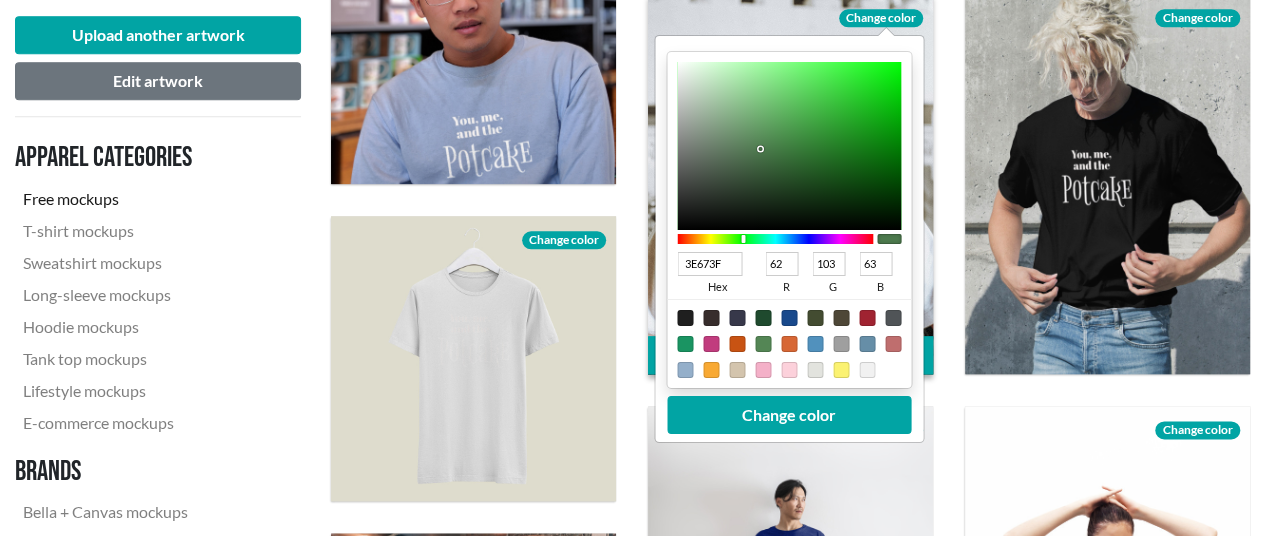 type on "3D663E" 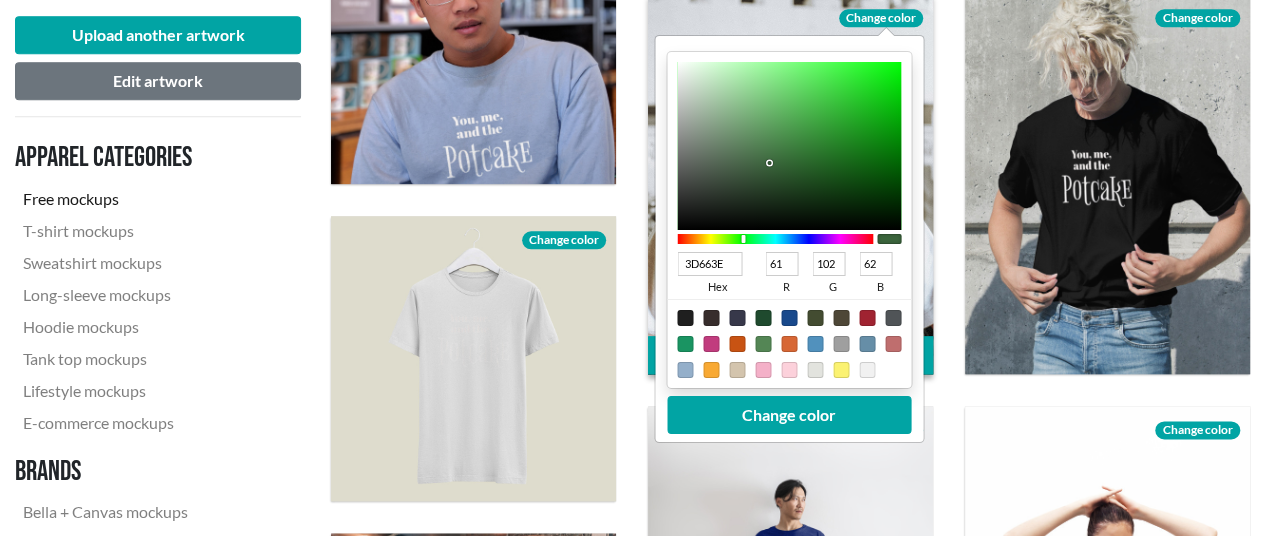 type on "3C663D" 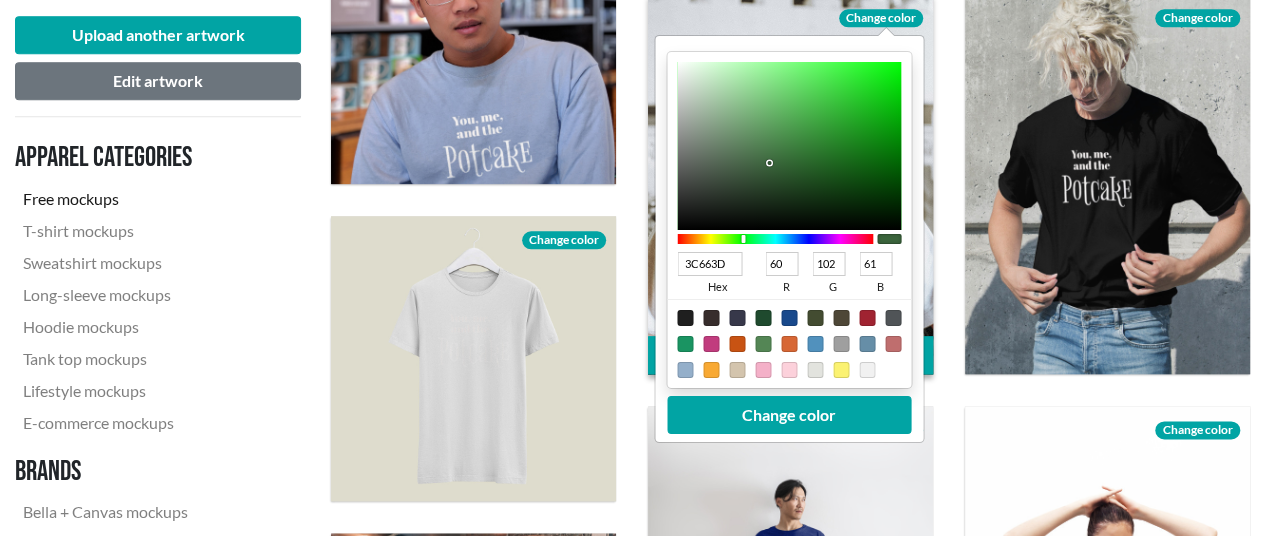 drag, startPoint x: 759, startPoint y: 143, endPoint x: 768, endPoint y: 161, distance: 20.12461 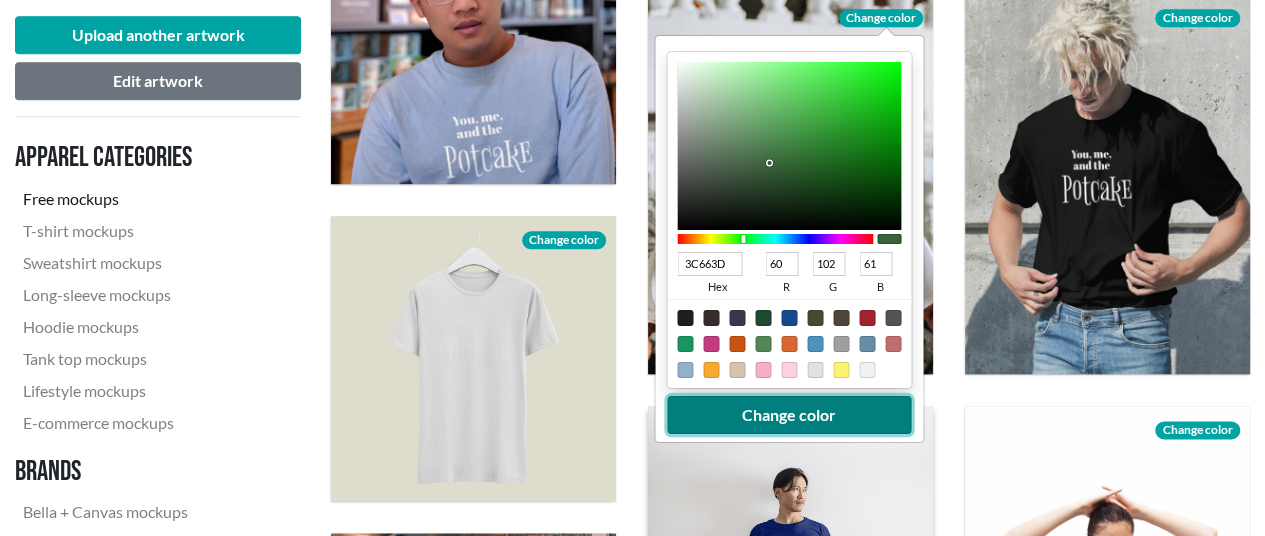 click on "Change color" at bounding box center (789, 415) 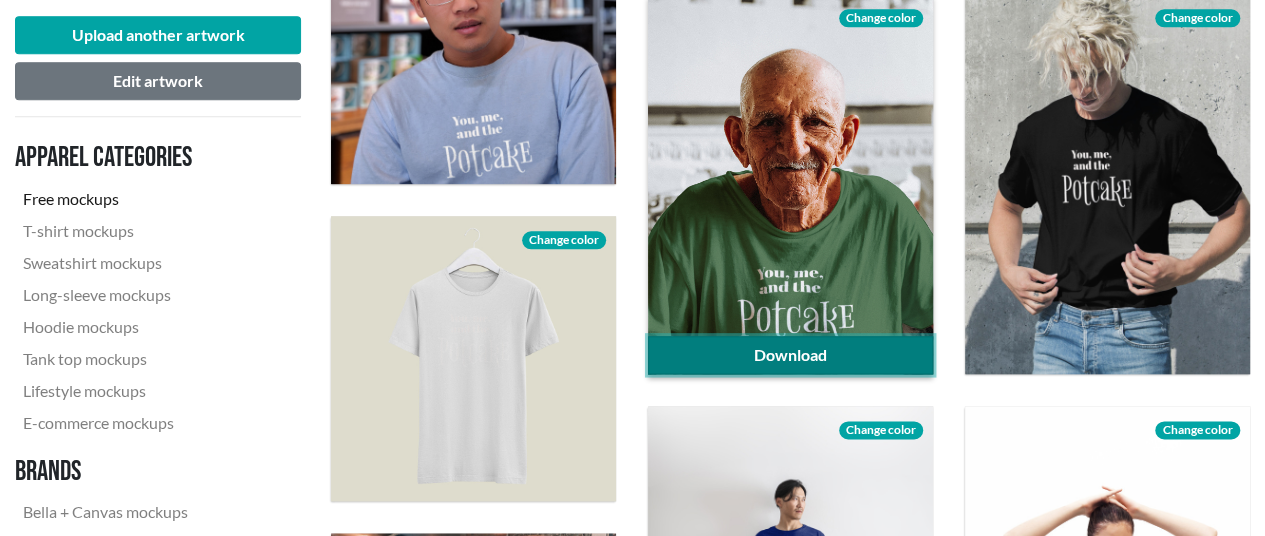 click on "Download" 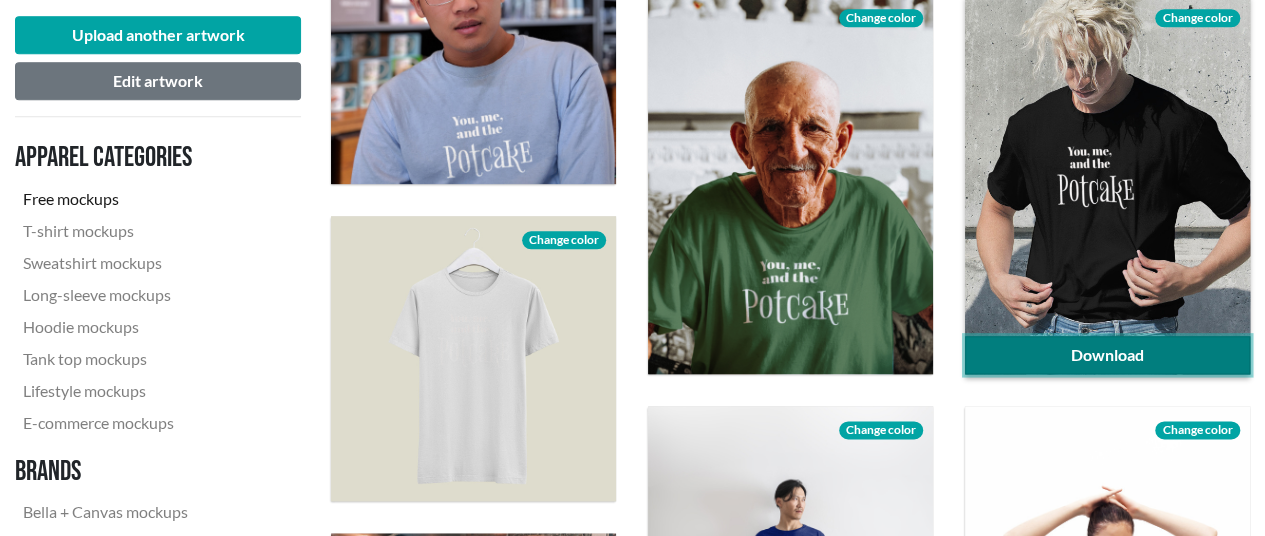 click on "Download" 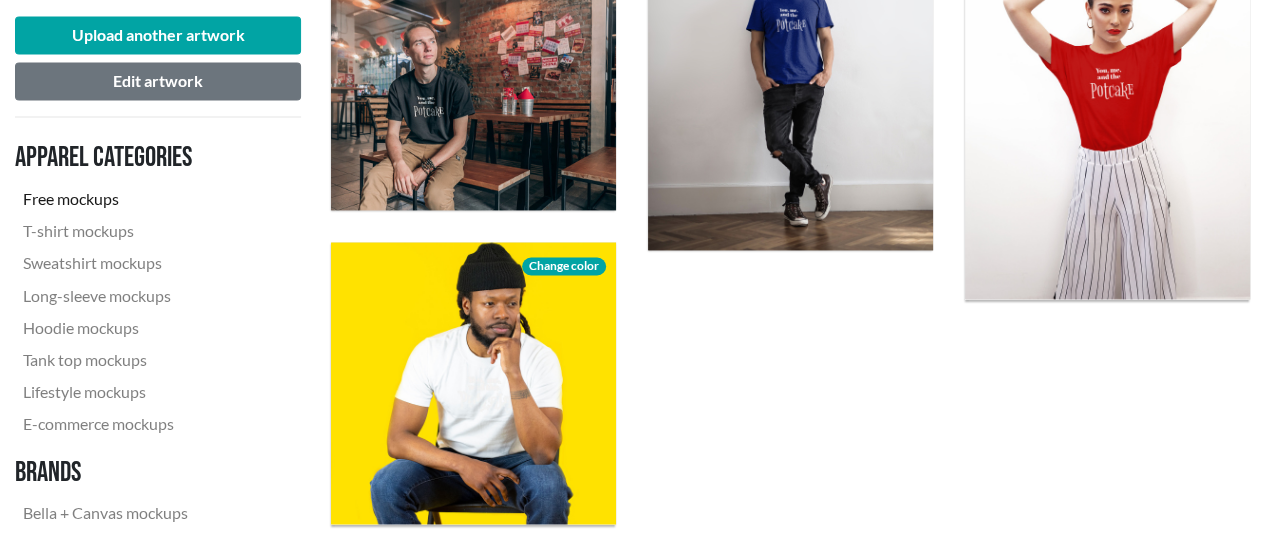 scroll, scrollTop: 1668, scrollLeft: 0, axis: vertical 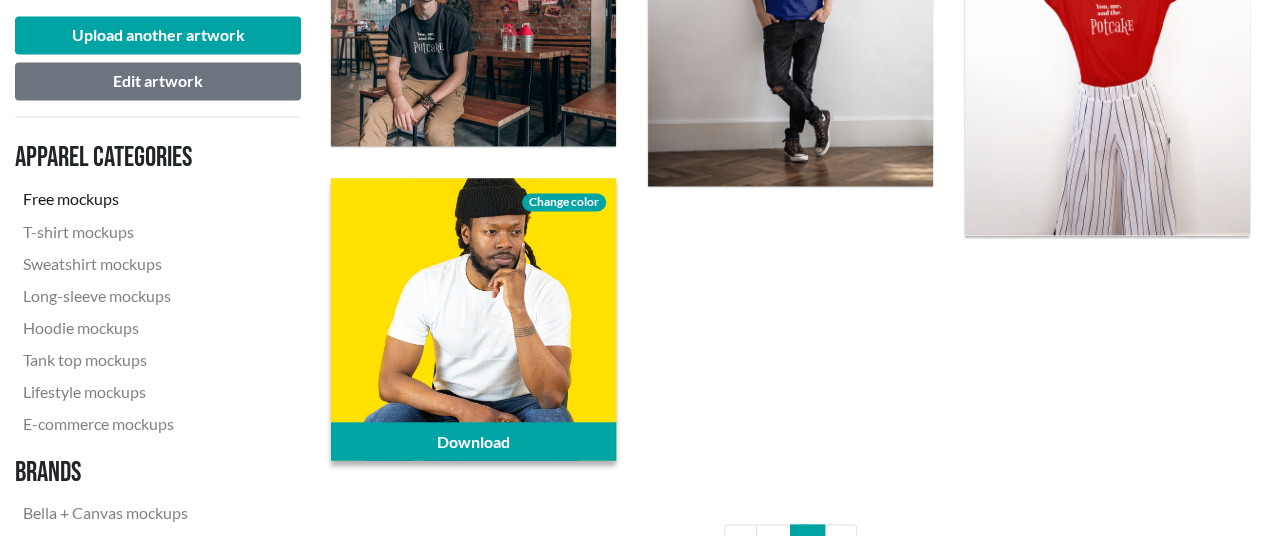 click on "Change color" at bounding box center (564, 202) 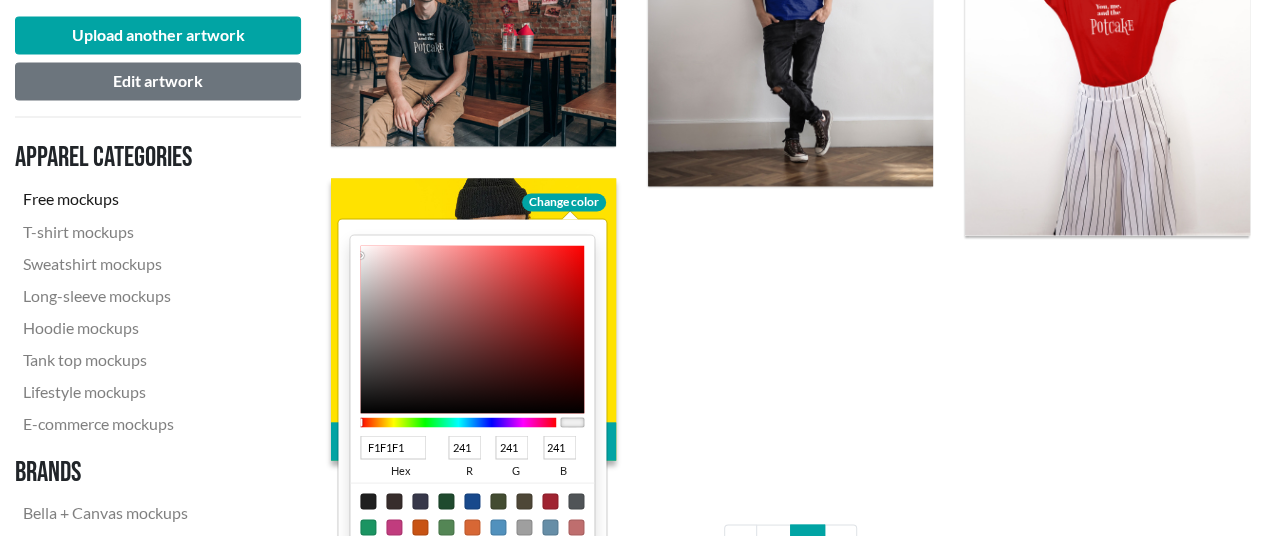 type on "BD0B0B" 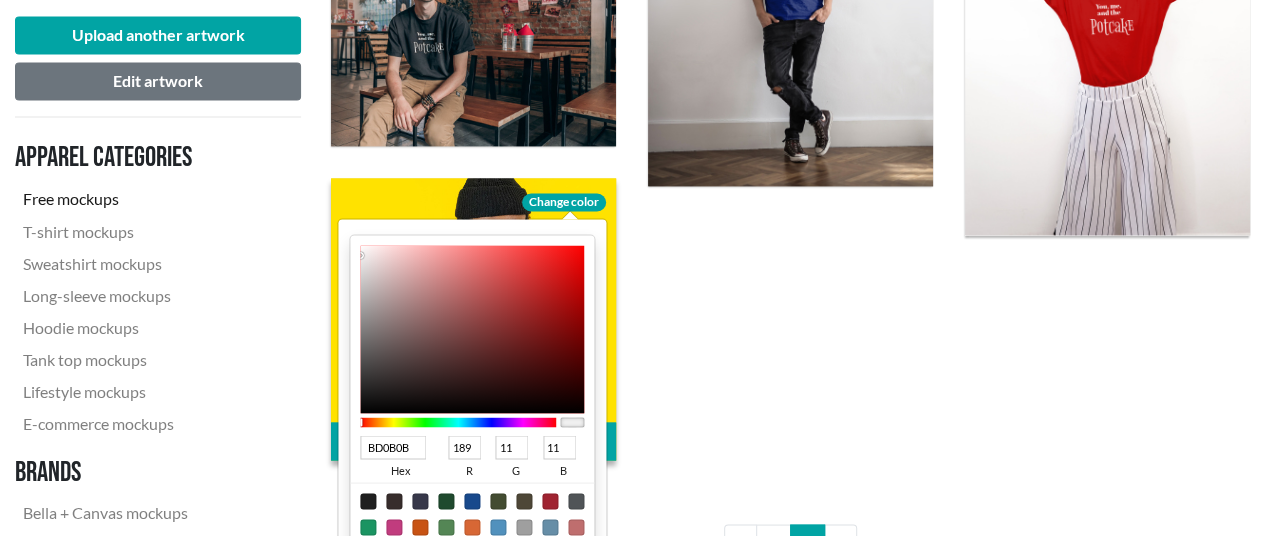 click at bounding box center (472, 329) 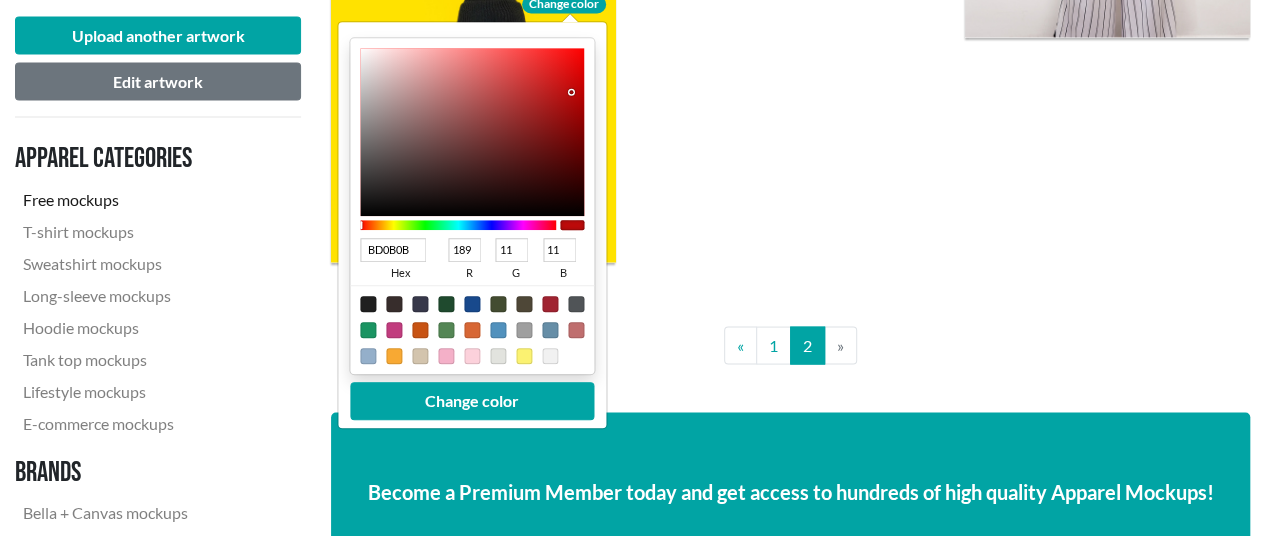 scroll, scrollTop: 1868, scrollLeft: 0, axis: vertical 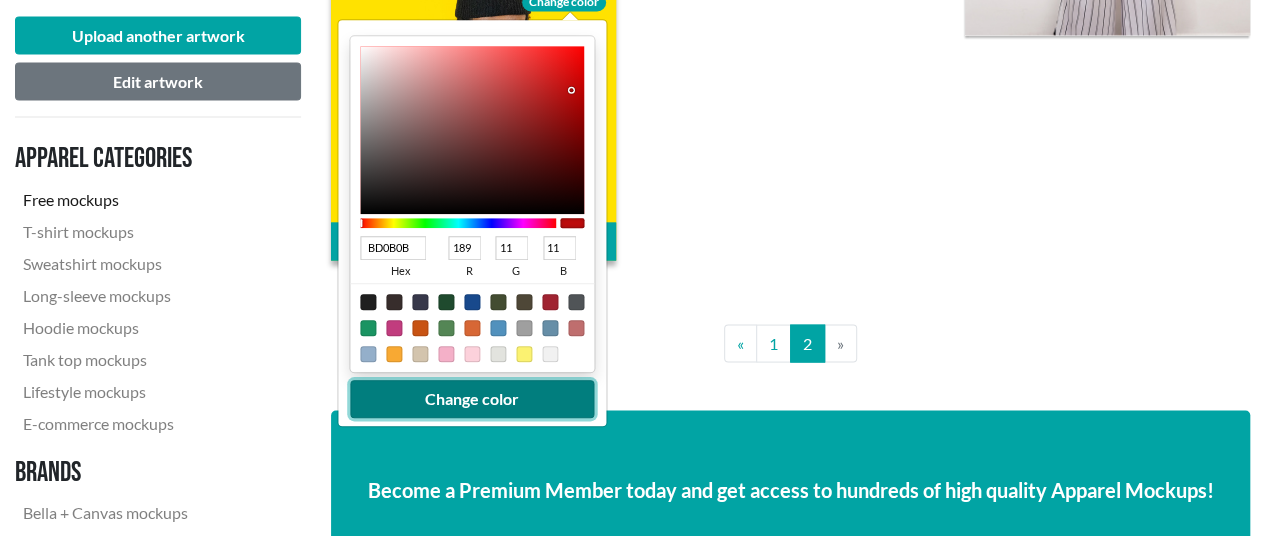 click on "Change color" at bounding box center [472, 399] 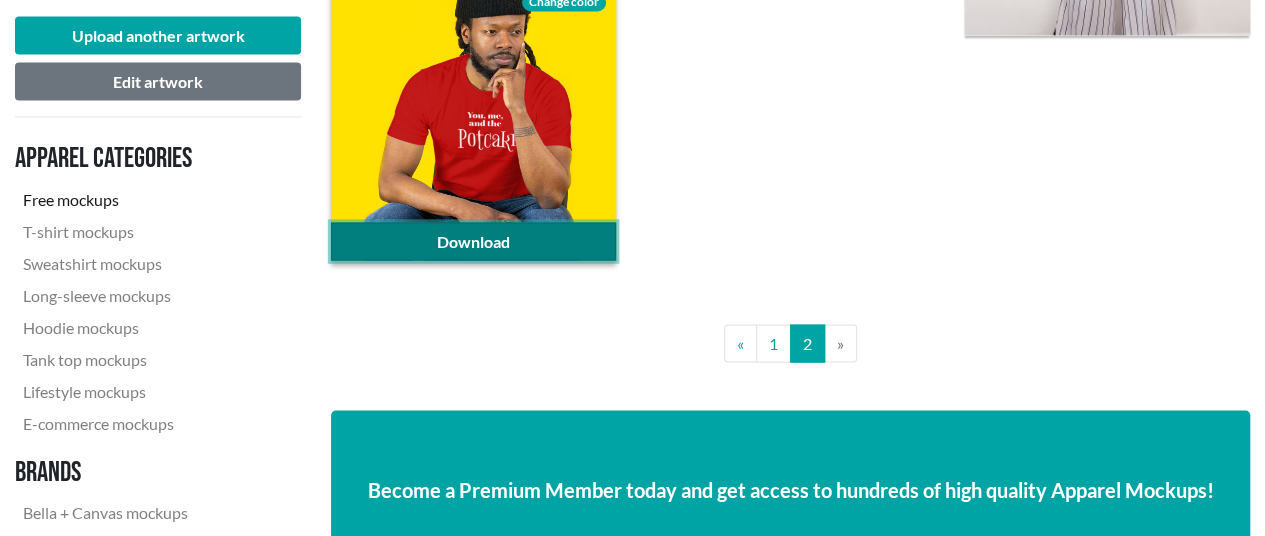 click on "Download" 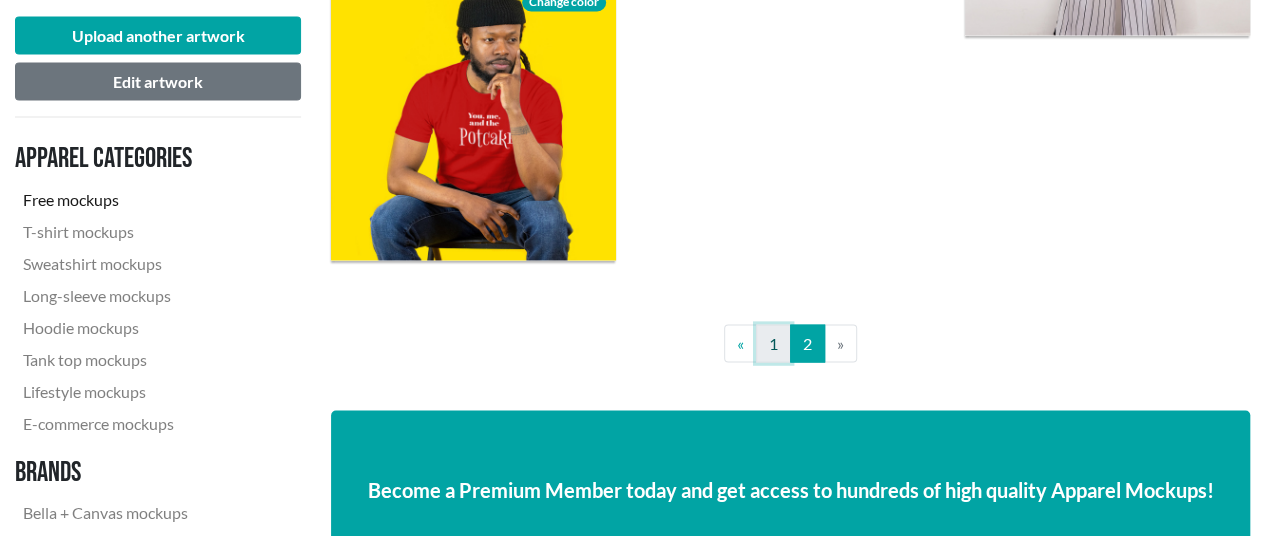 click on "1" at bounding box center [773, 343] 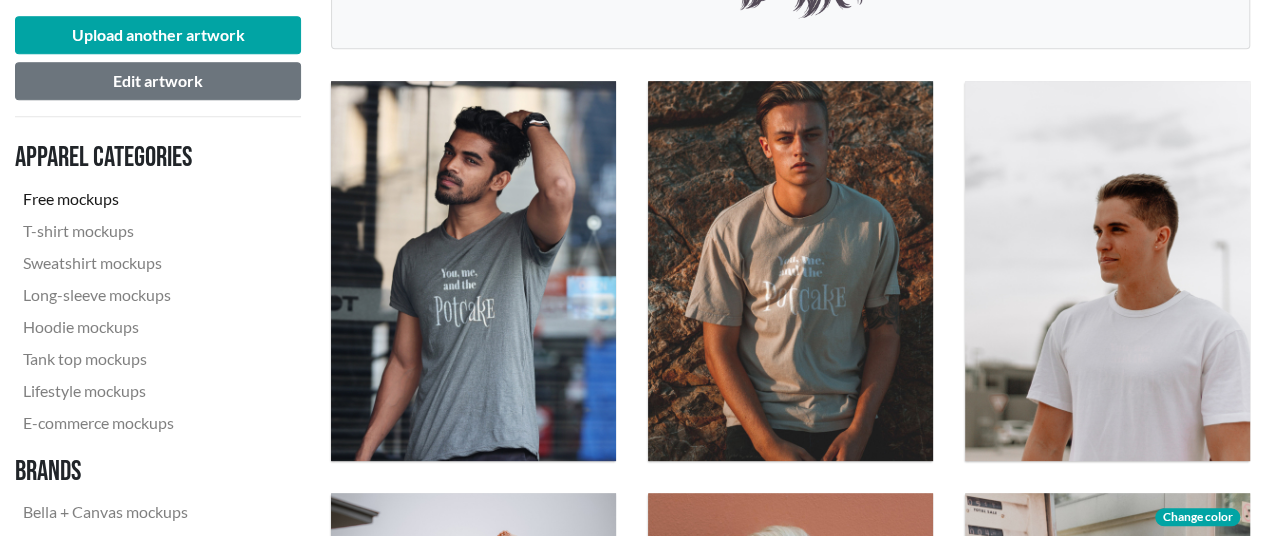 scroll, scrollTop: 700, scrollLeft: 0, axis: vertical 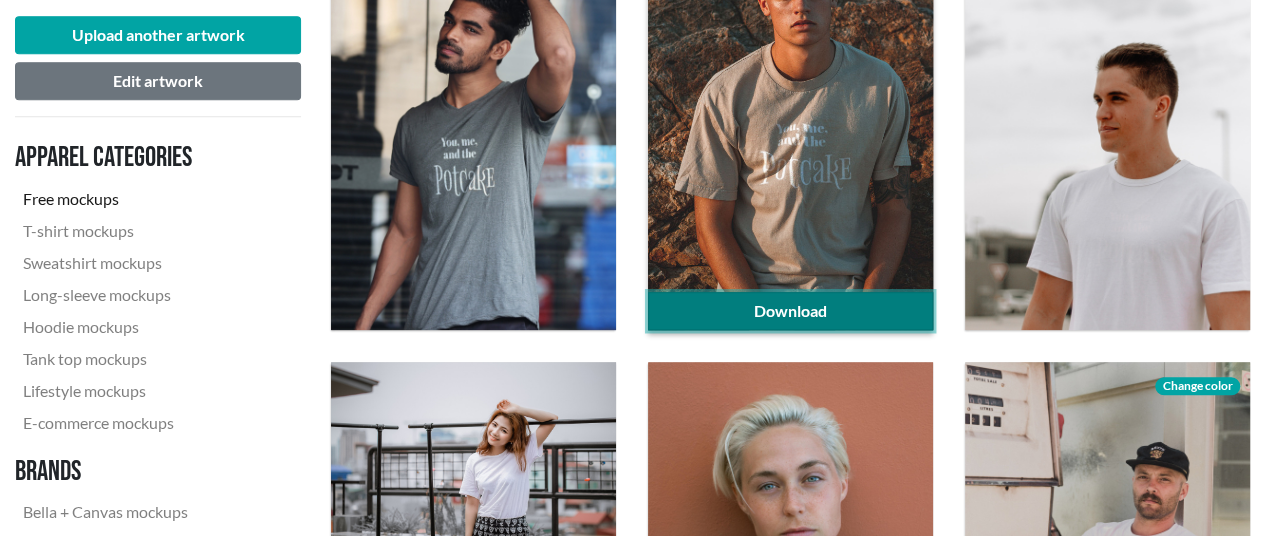 click on "Download" 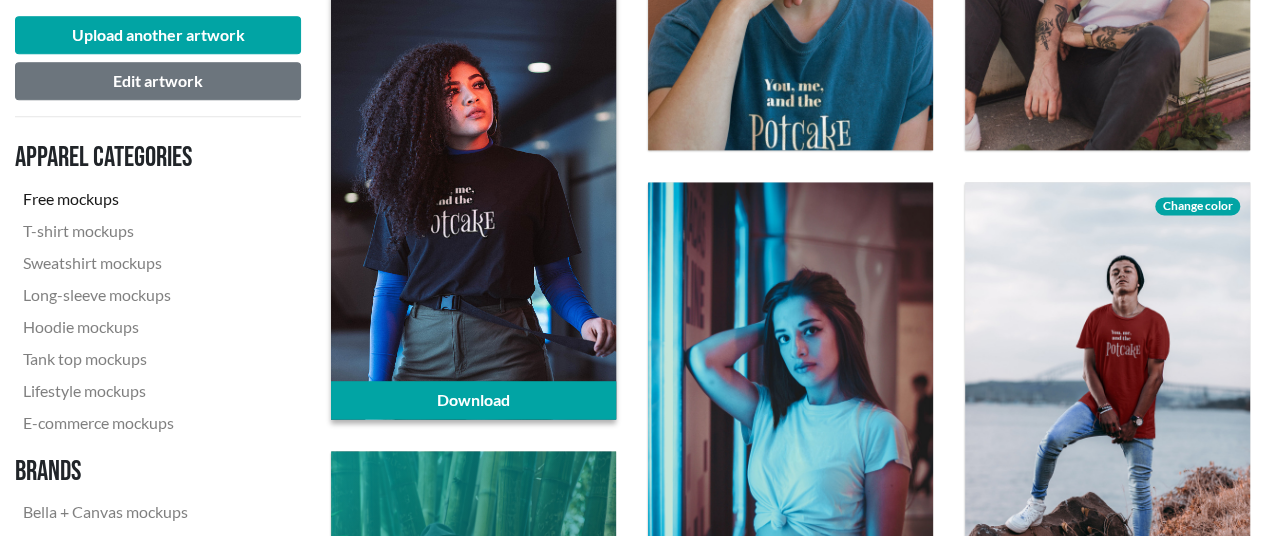 scroll, scrollTop: 1300, scrollLeft: 0, axis: vertical 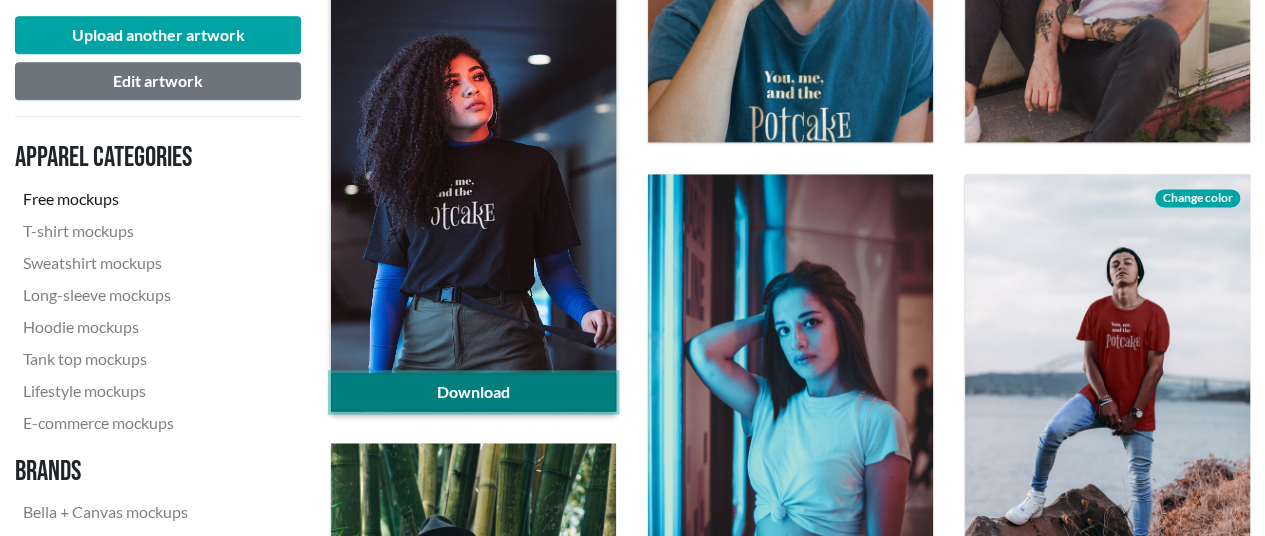 click on "Download" 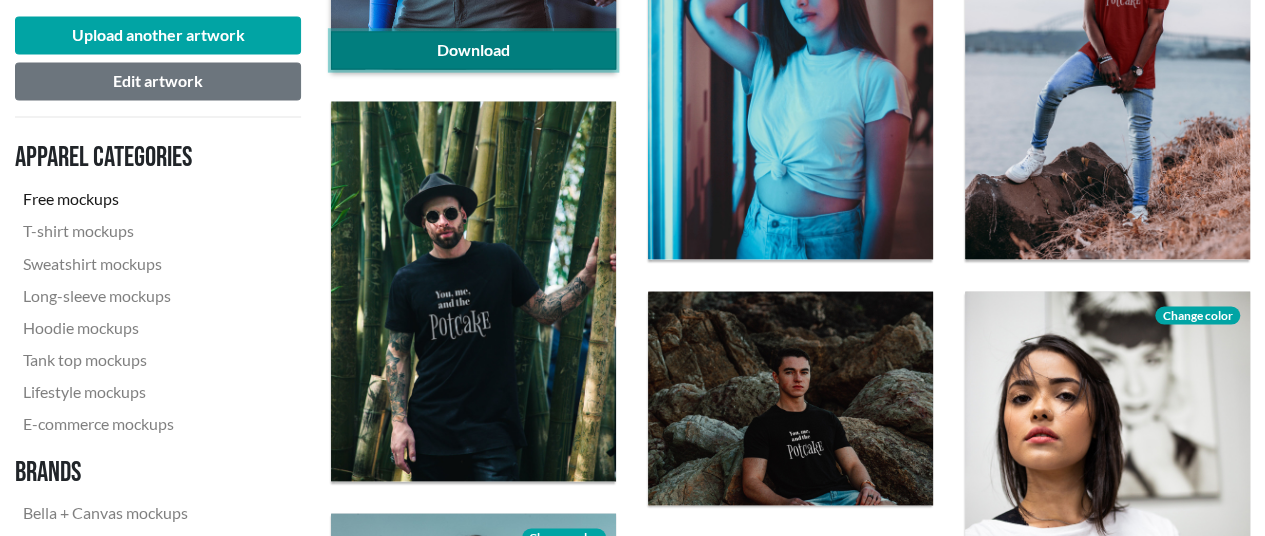 scroll, scrollTop: 1700, scrollLeft: 0, axis: vertical 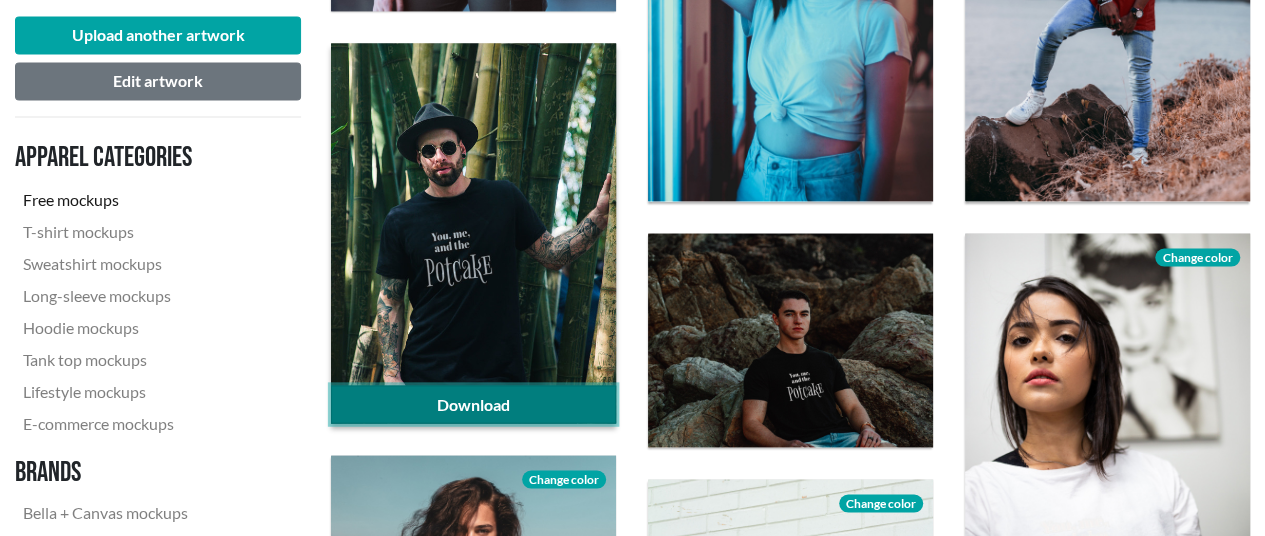 click on "Download" 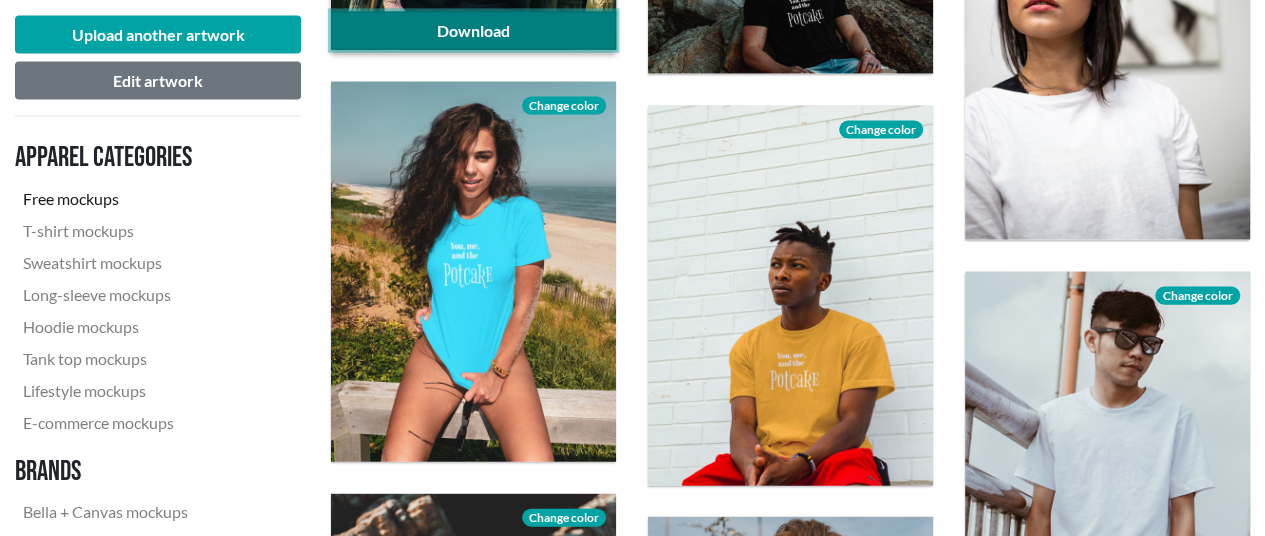 scroll, scrollTop: 2100, scrollLeft: 0, axis: vertical 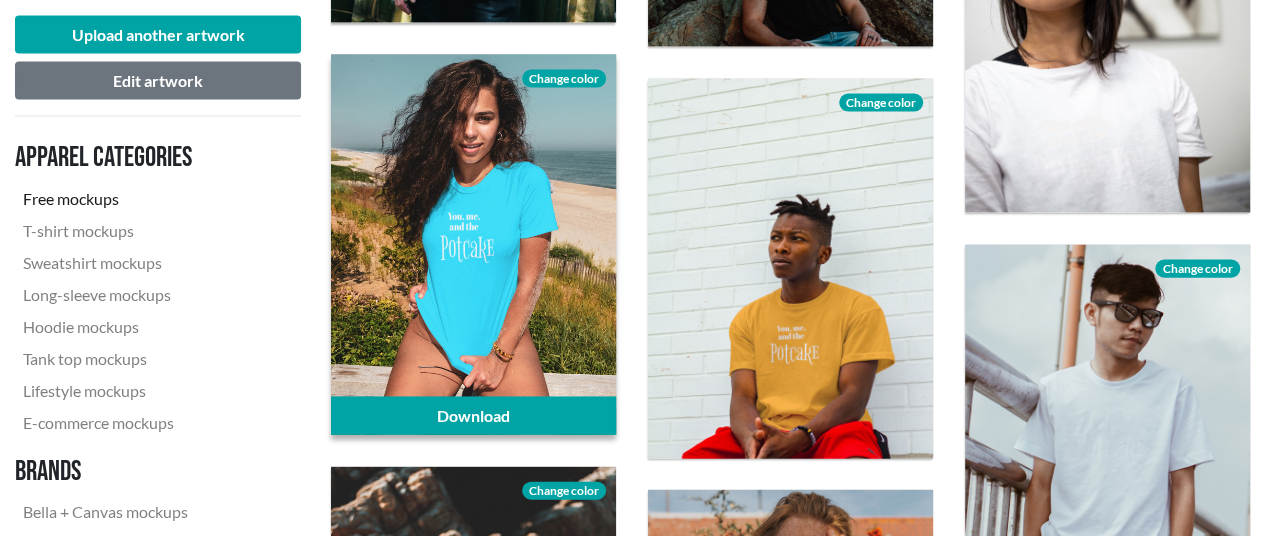 click on "Change color" at bounding box center [564, 79] 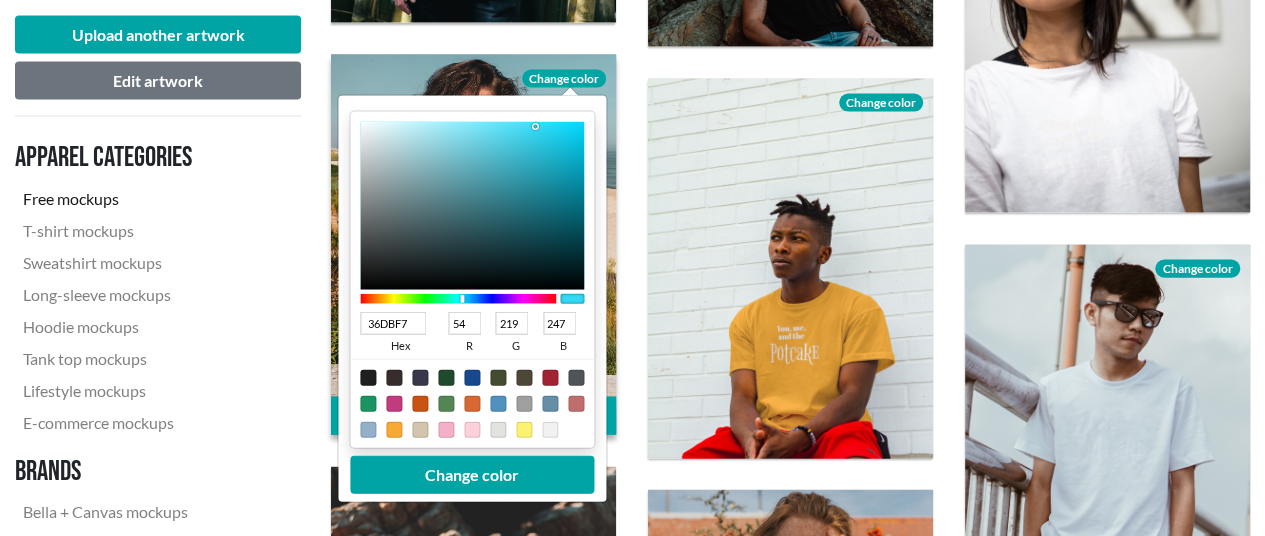 type on "D736F7" 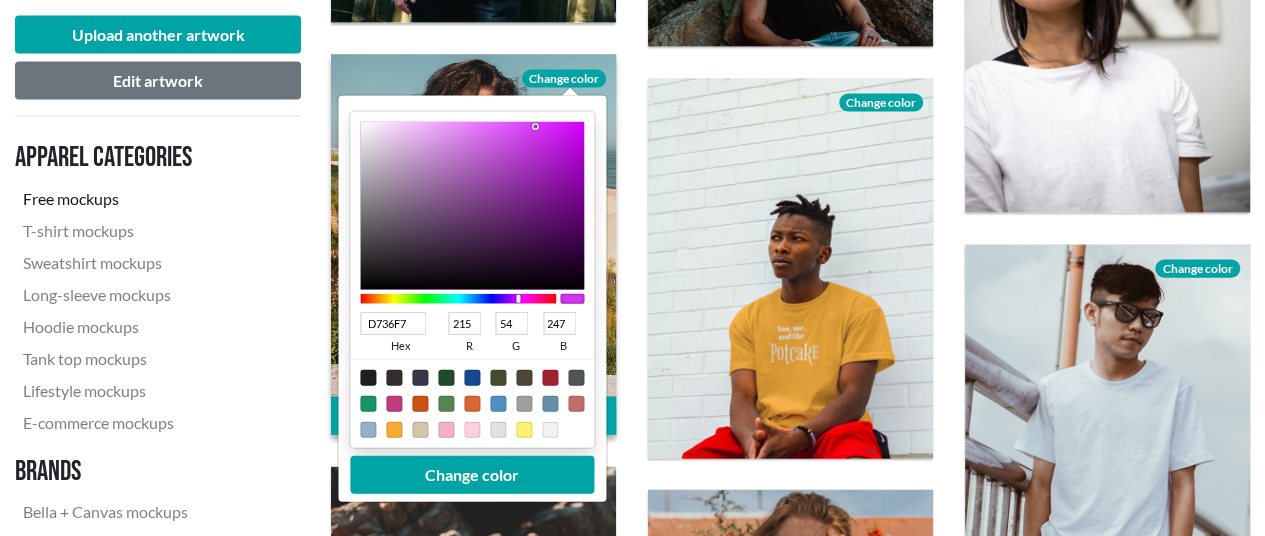 click at bounding box center [458, 299] 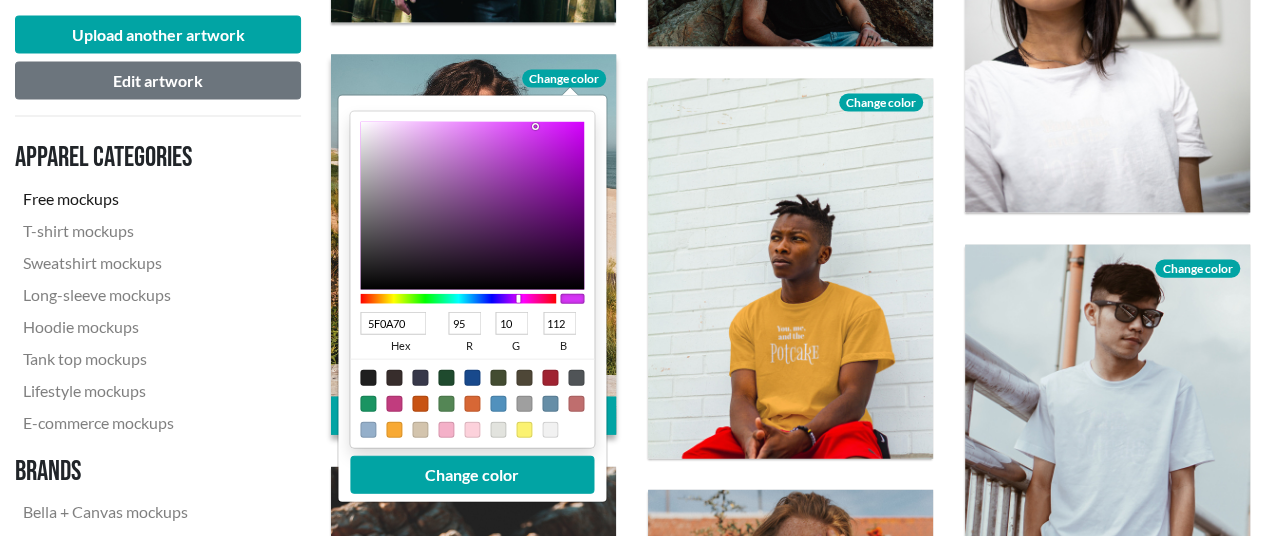 click at bounding box center [472, 206] 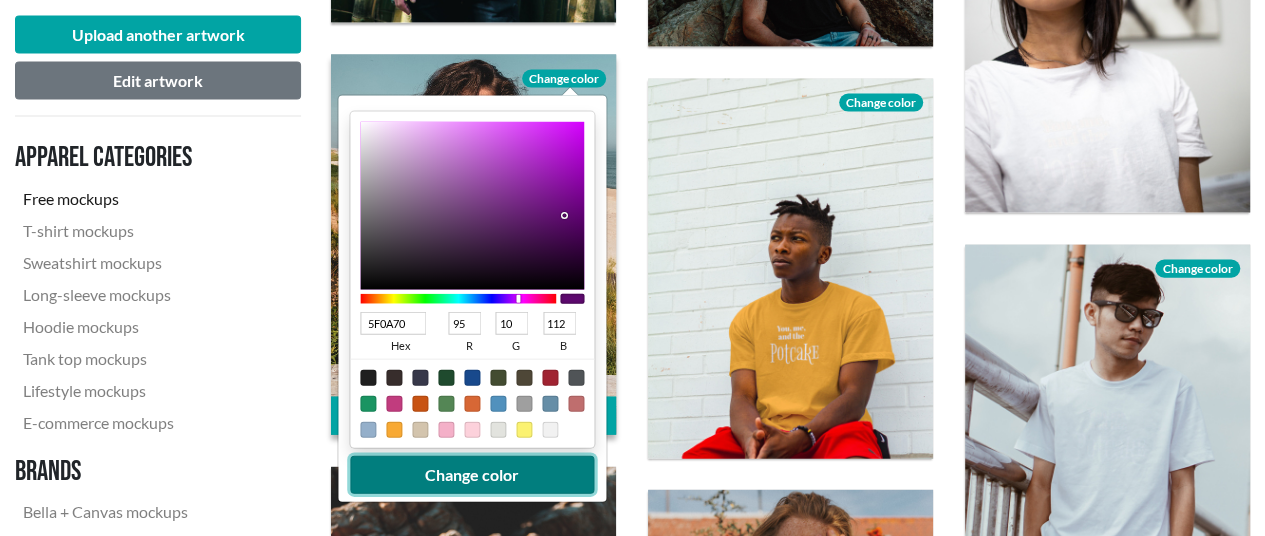 click on "Change color" at bounding box center (472, 475) 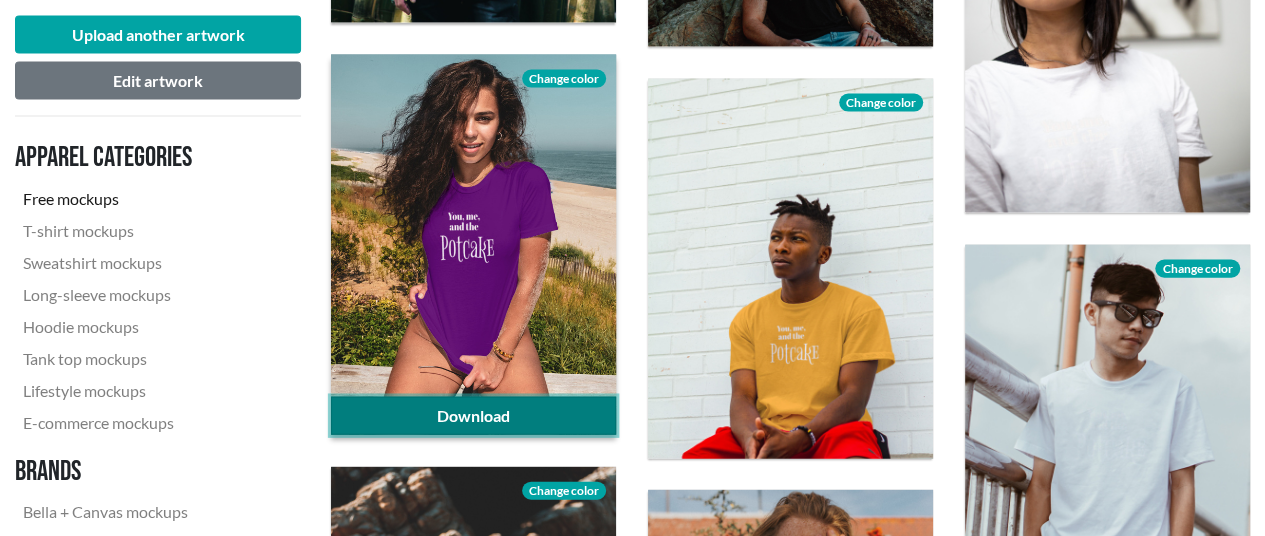 click on "Download" 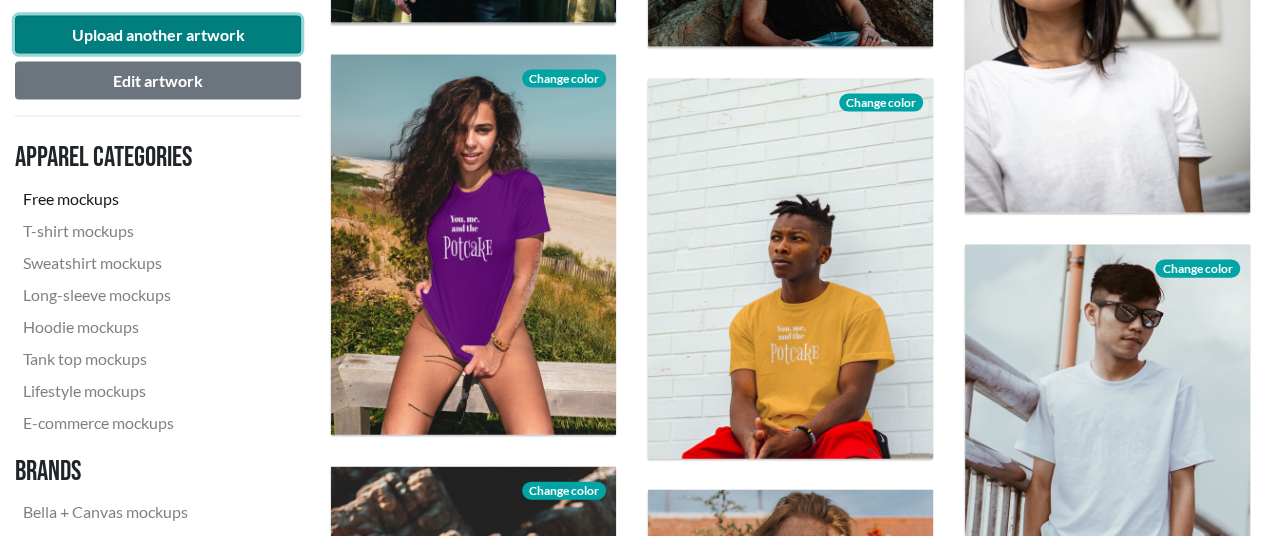 click on "Upload another artwork" at bounding box center [158, 35] 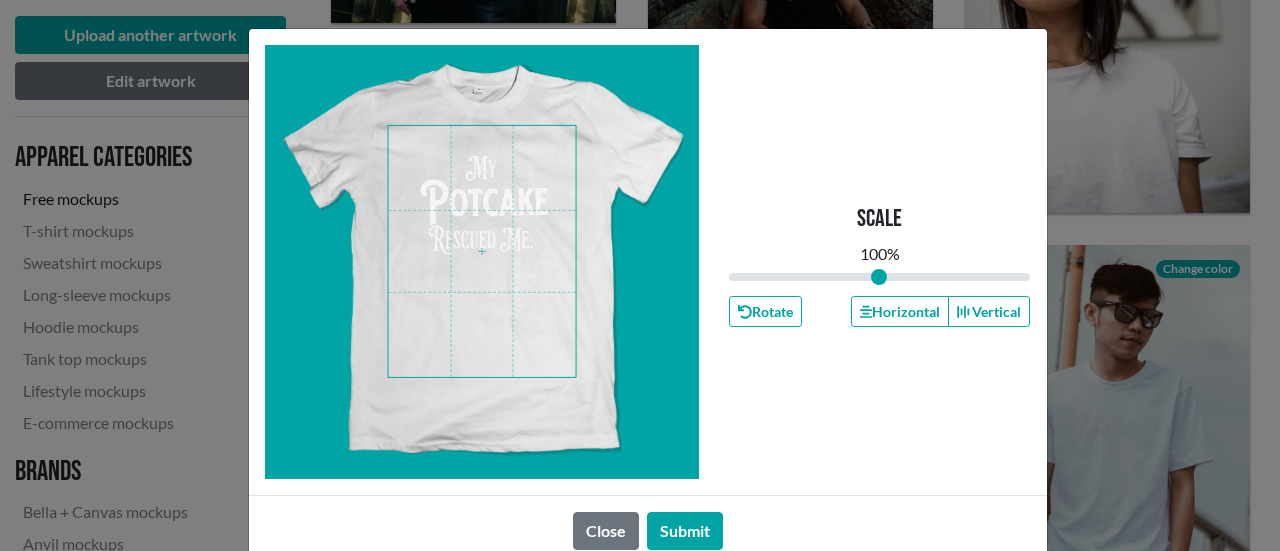 click at bounding box center [482, 251] 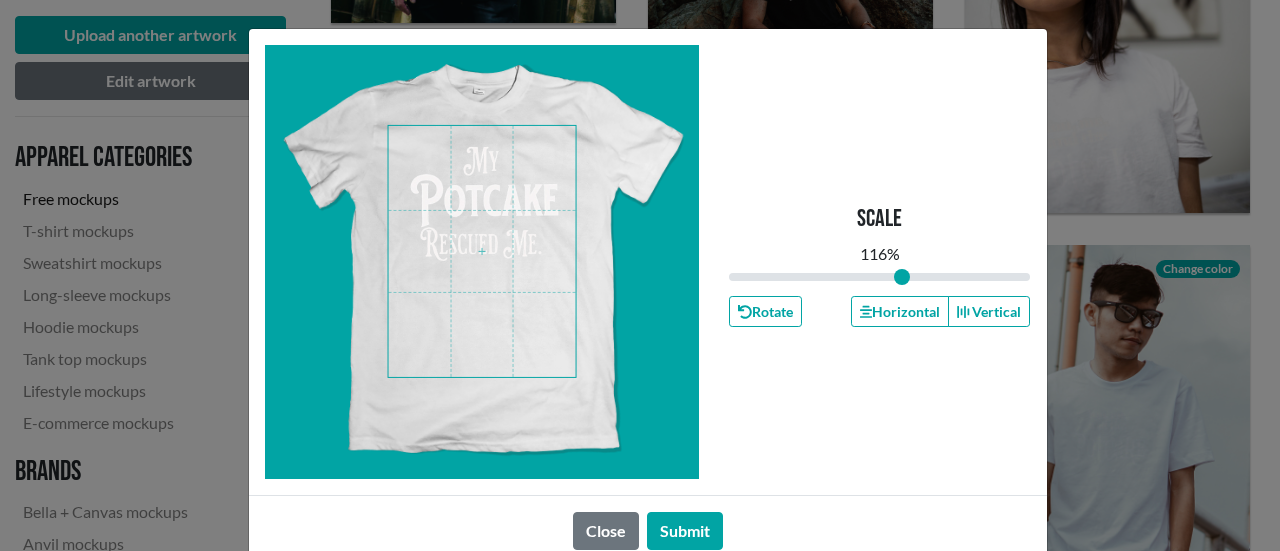drag, startPoint x: 872, startPoint y: 271, endPoint x: 894, endPoint y: 266, distance: 22.561028 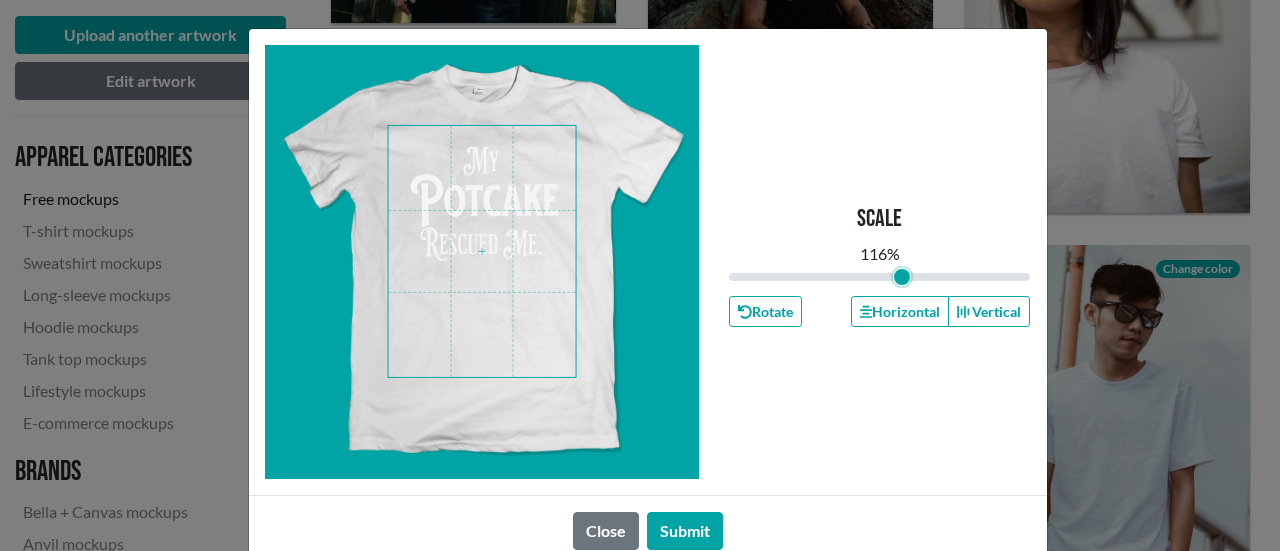 type on "1.16" 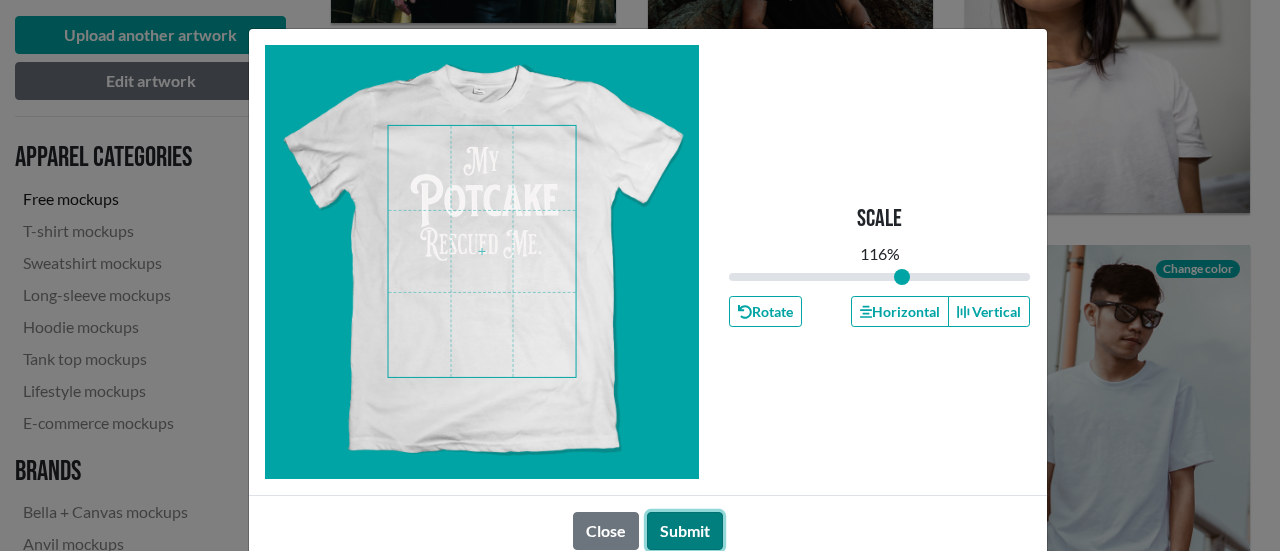 click on "Submit" at bounding box center [685, 531] 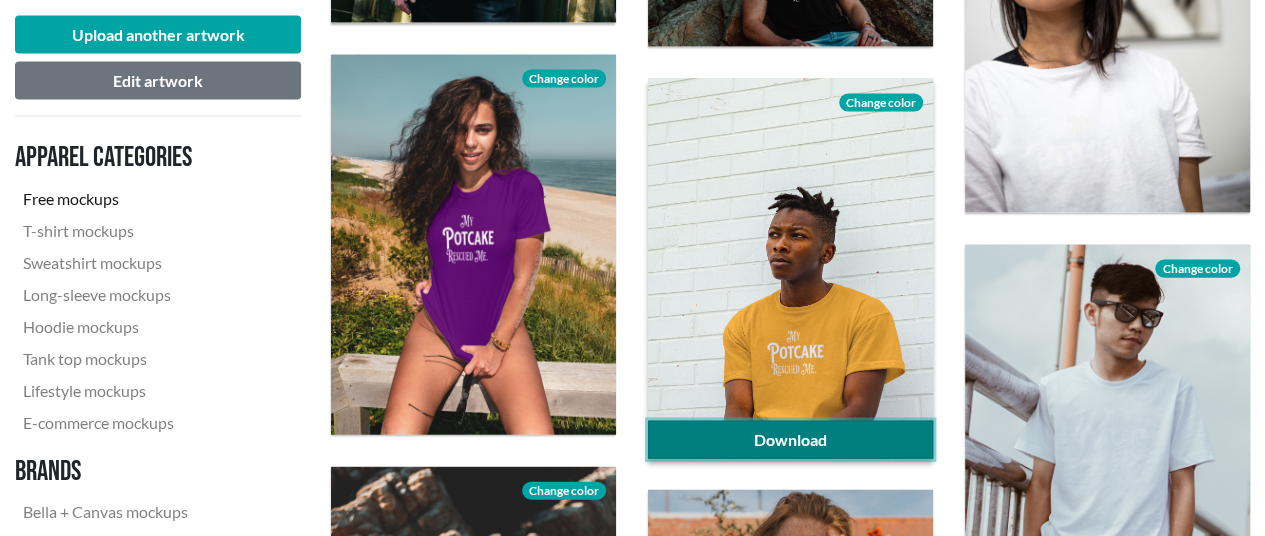 click on "Download" 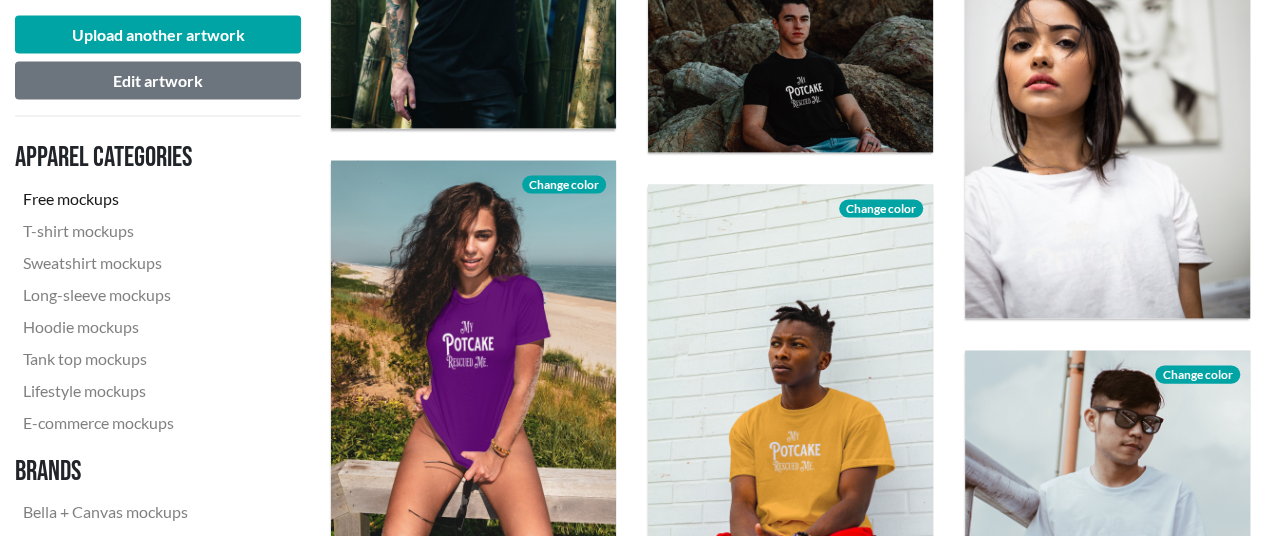 scroll, scrollTop: 1900, scrollLeft: 0, axis: vertical 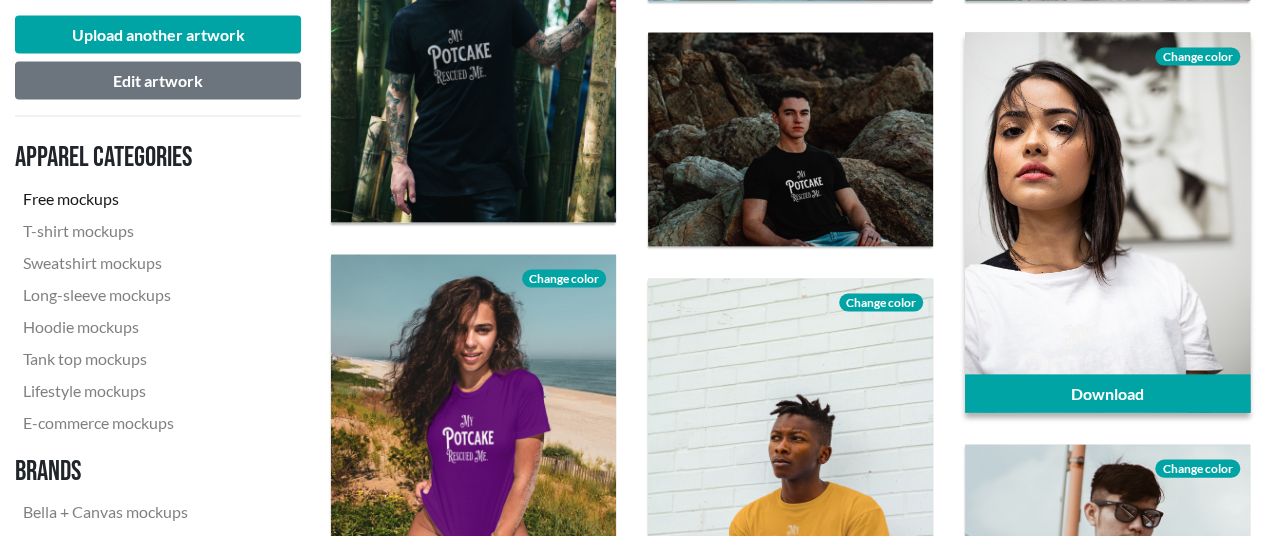 click on "Change color" at bounding box center (1197, 57) 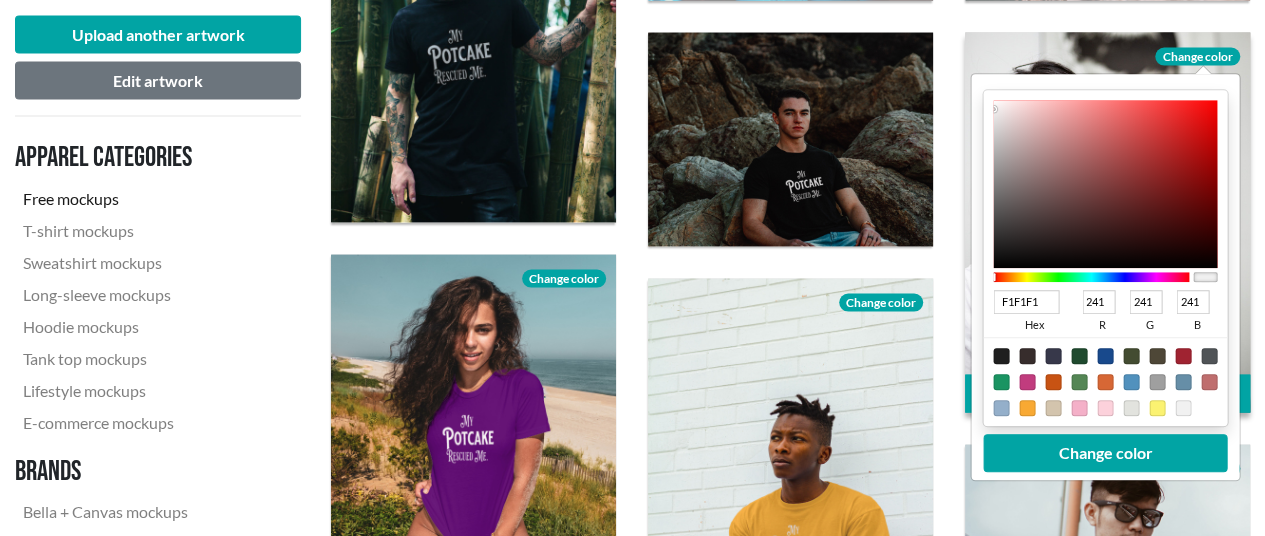 click at bounding box center (1028, 383) 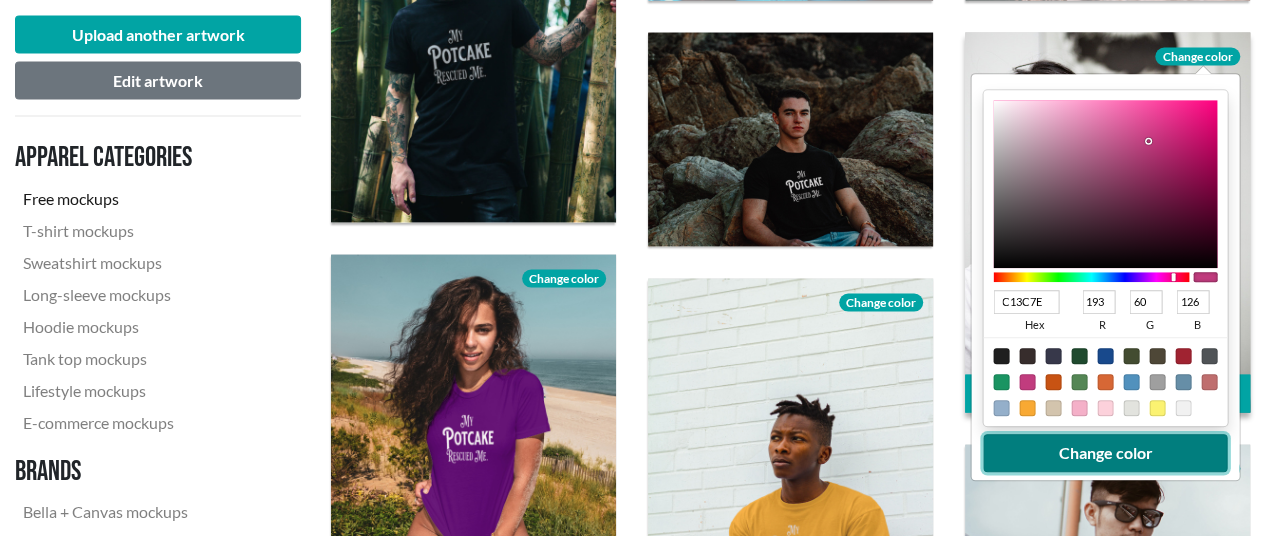 click on "Change color" at bounding box center [1106, 454] 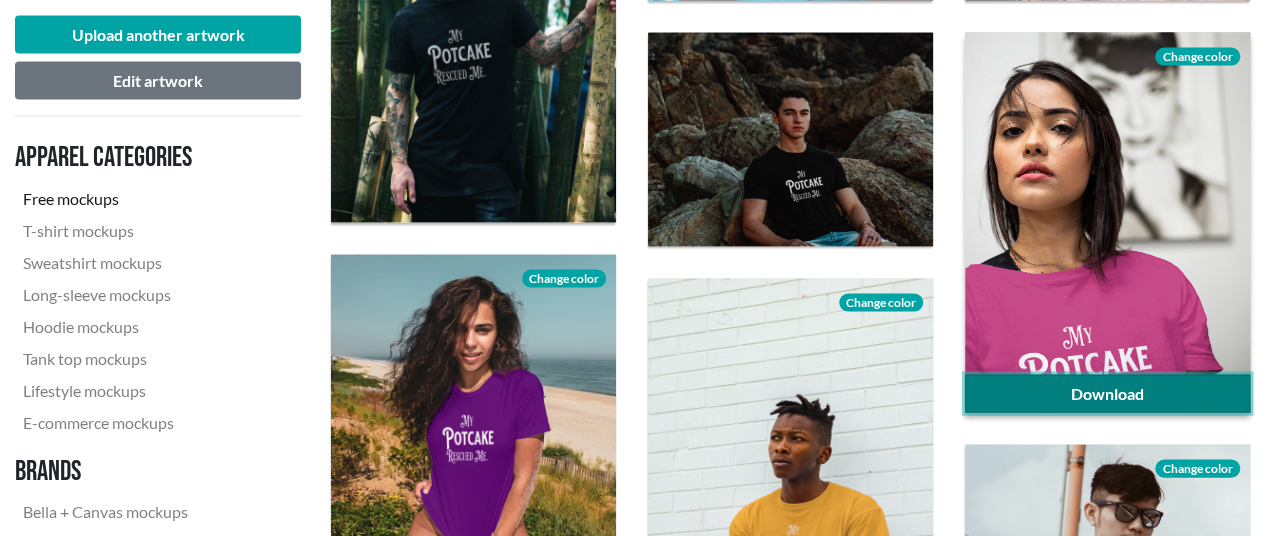 click on "Download" 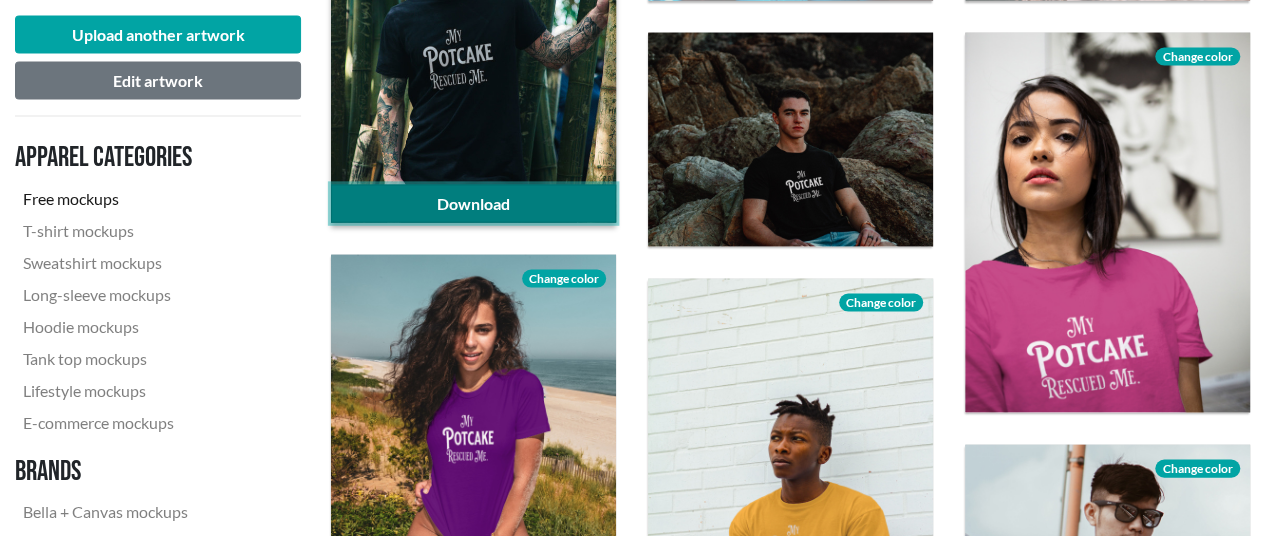 click on "Download" 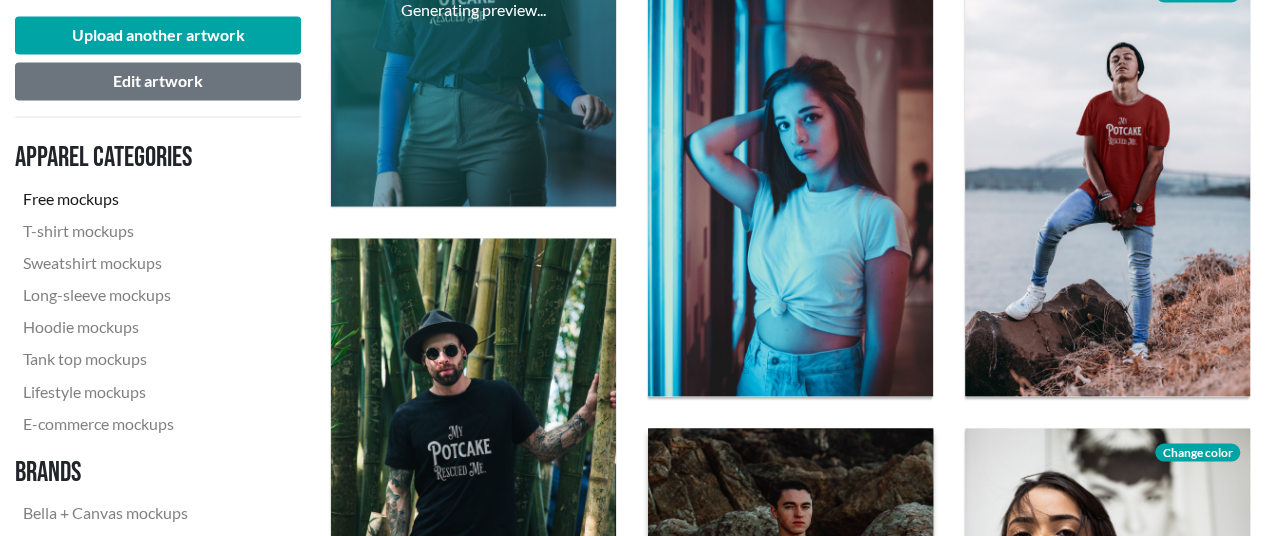 scroll, scrollTop: 1500, scrollLeft: 0, axis: vertical 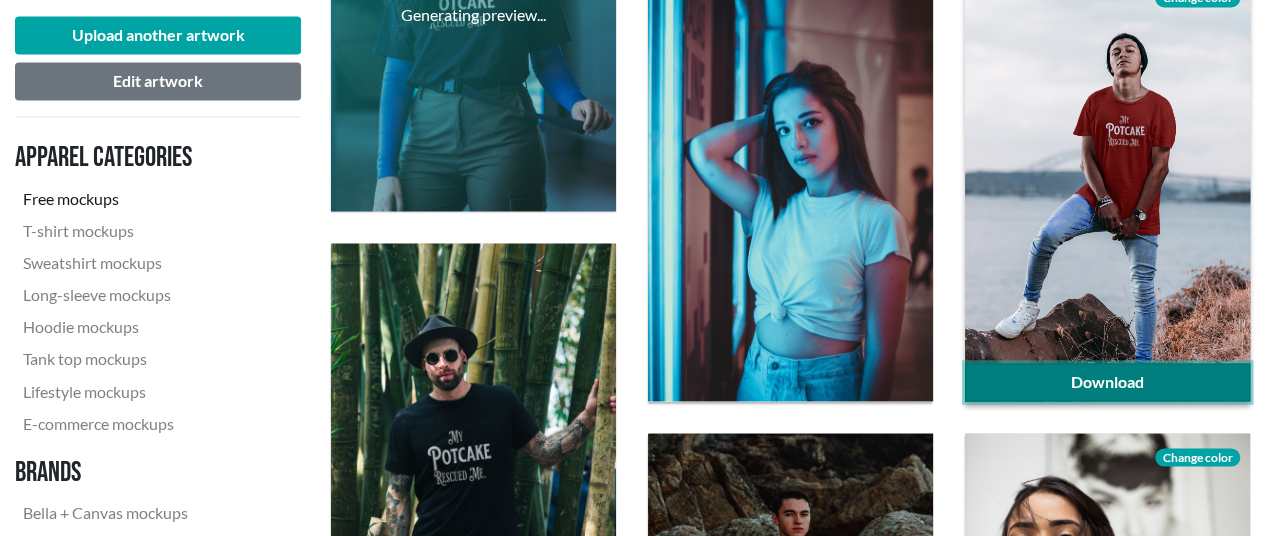 click on "Download" 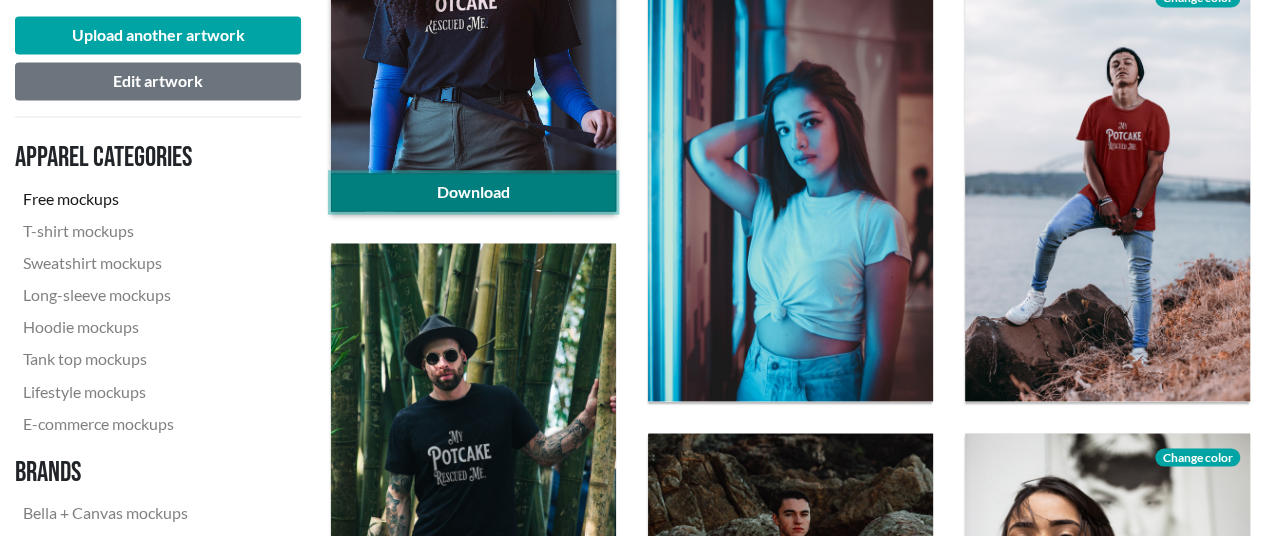 click on "Download" 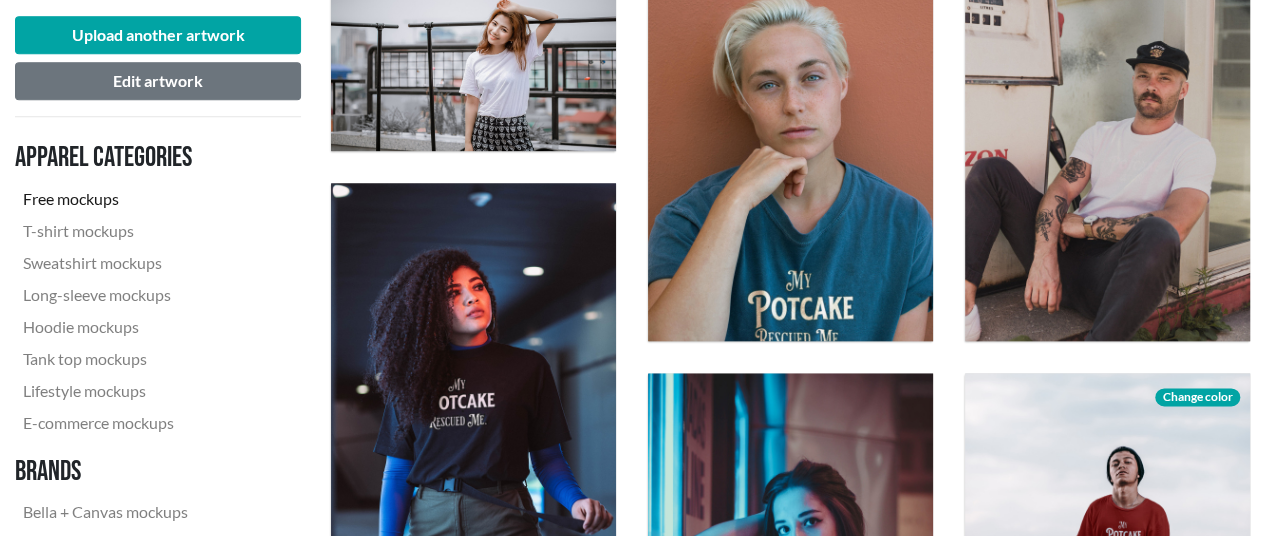 scroll, scrollTop: 1100, scrollLeft: 0, axis: vertical 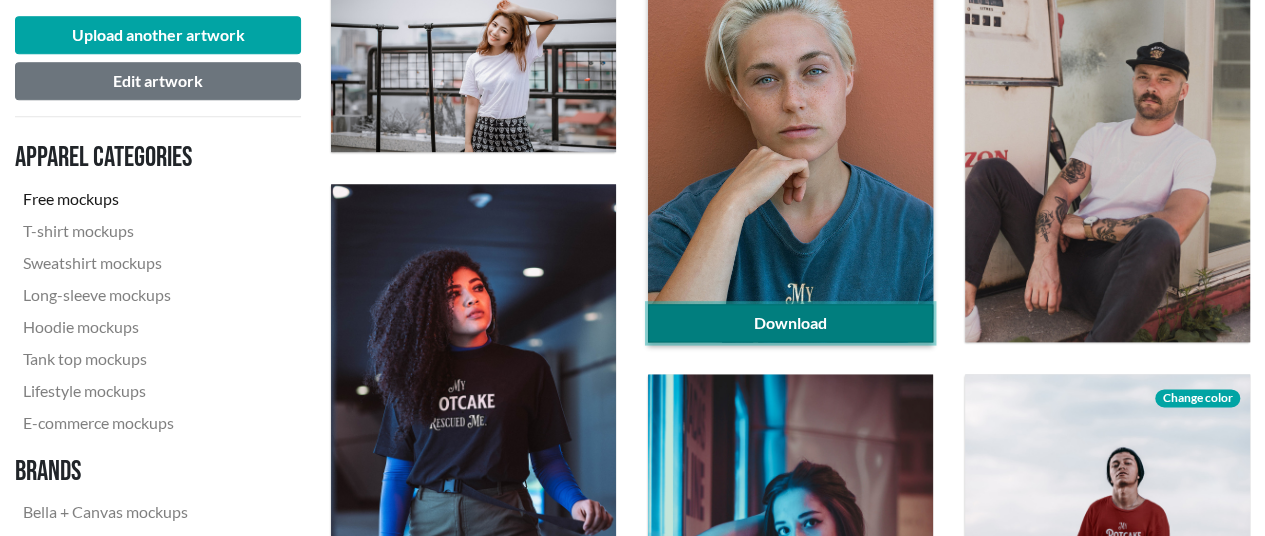 click on "Download" 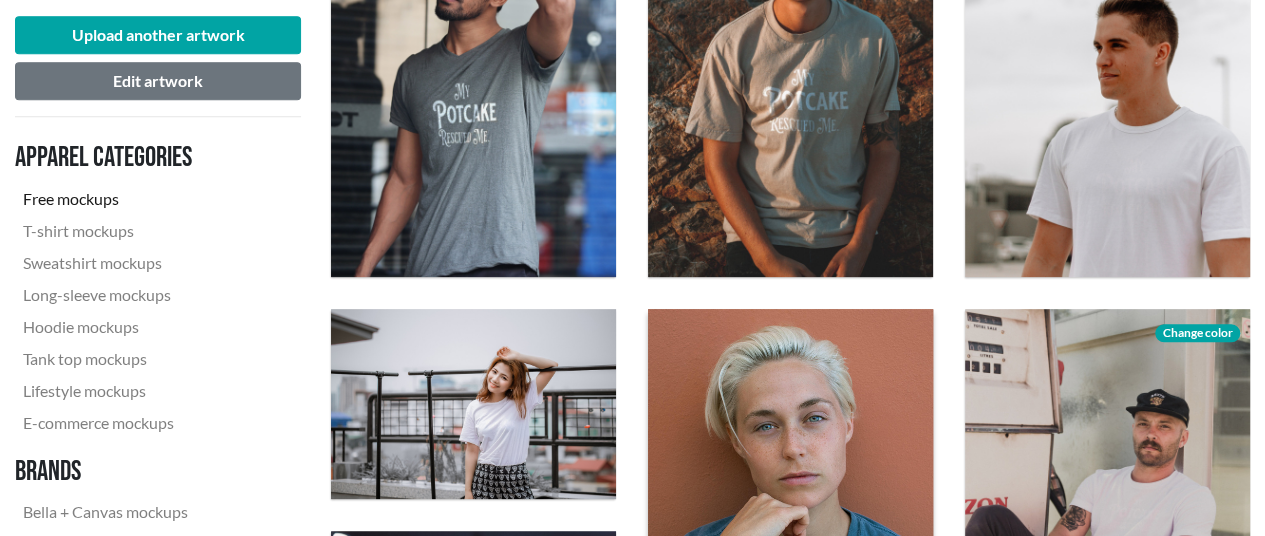 scroll, scrollTop: 700, scrollLeft: 0, axis: vertical 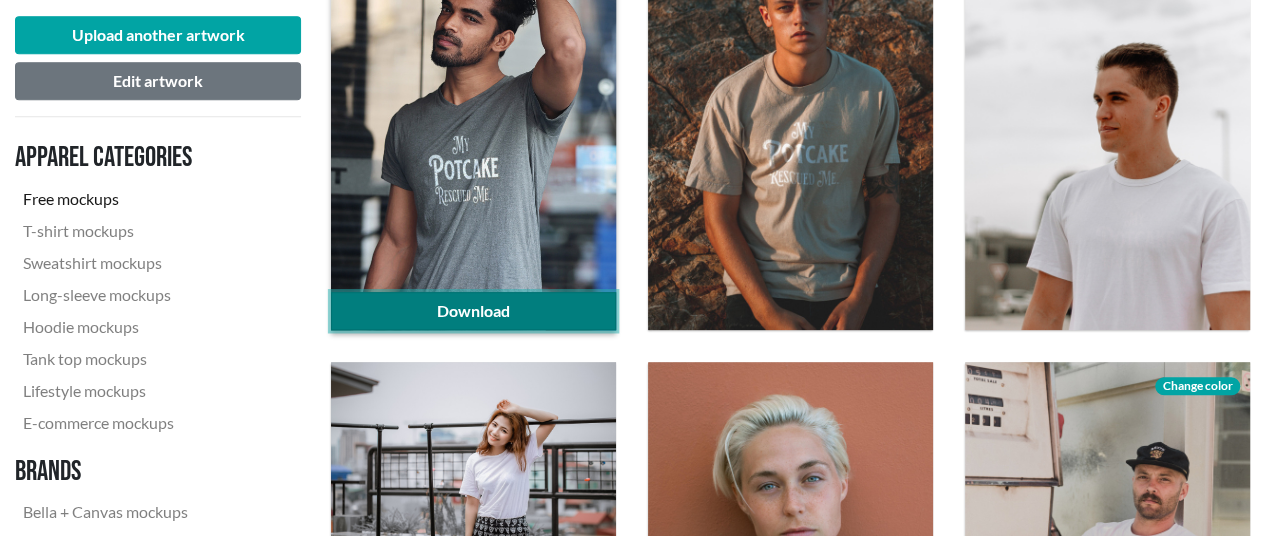 click on "Download" 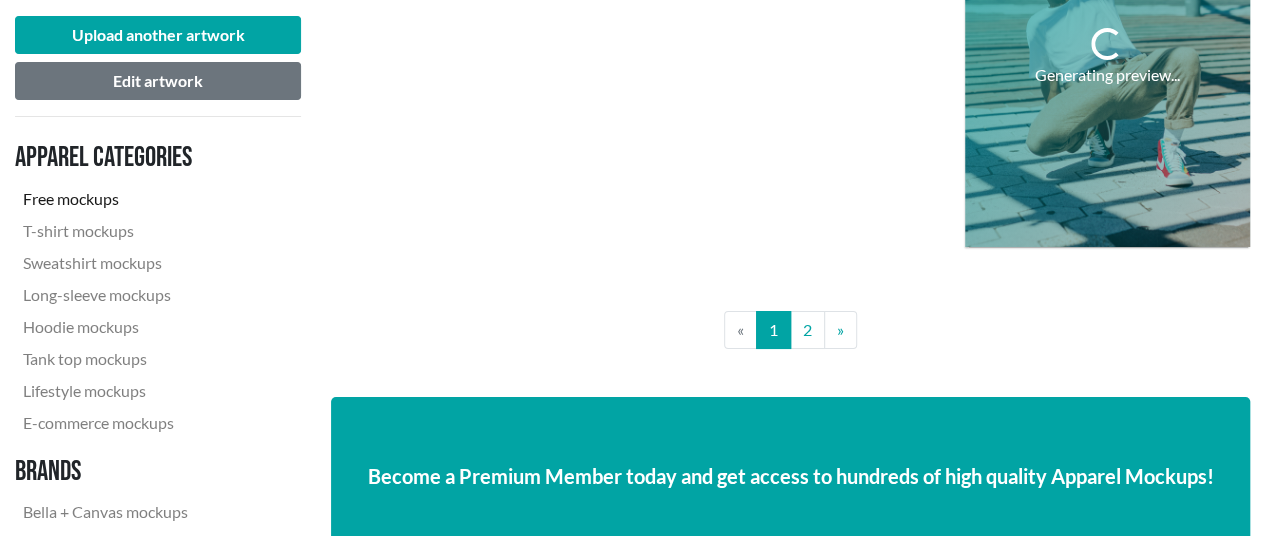 scroll, scrollTop: 3600, scrollLeft: 0, axis: vertical 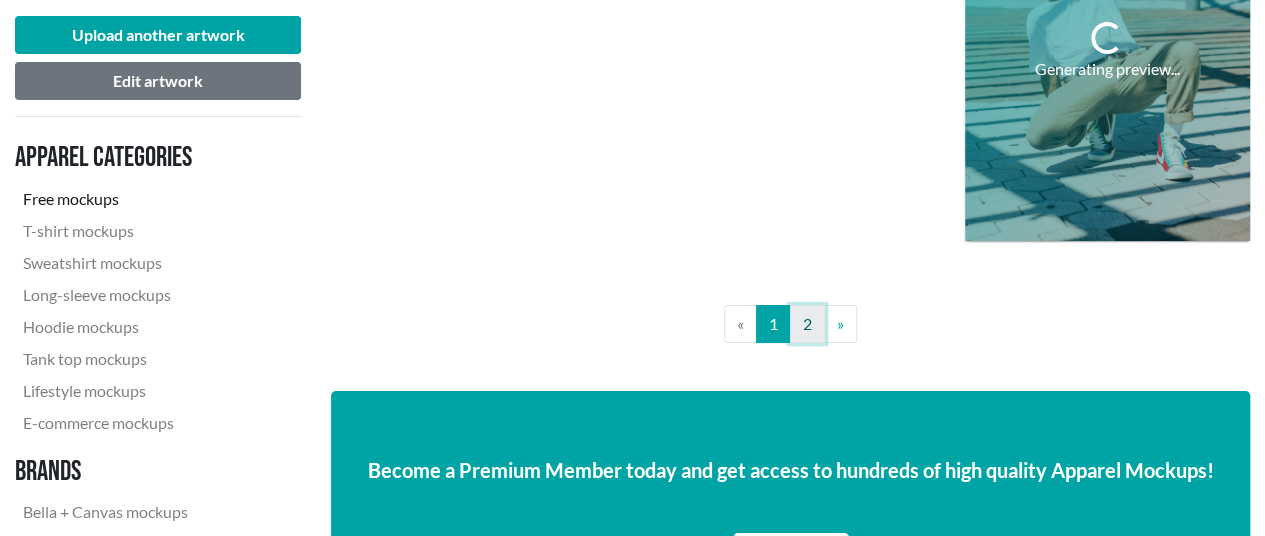 click on "2" at bounding box center [807, 324] 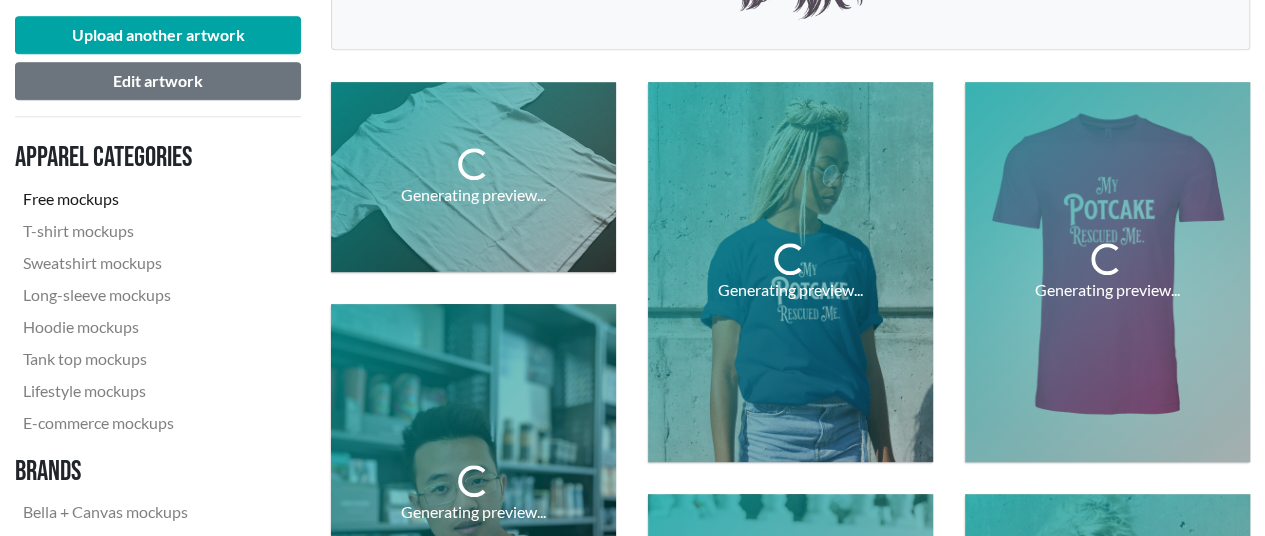 scroll, scrollTop: 600, scrollLeft: 0, axis: vertical 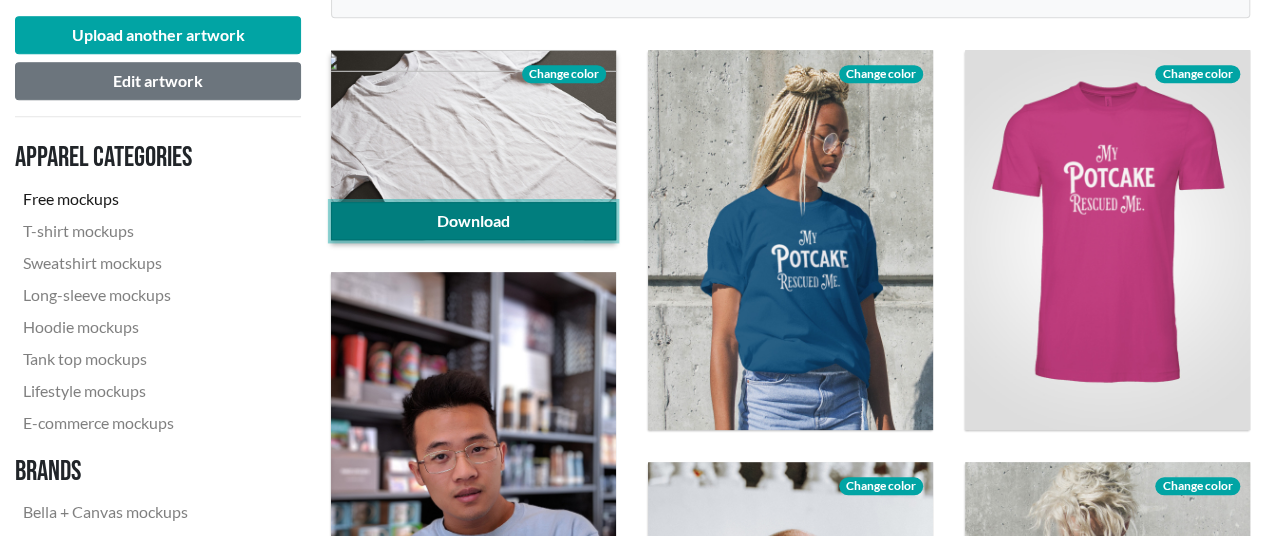click on "Download" 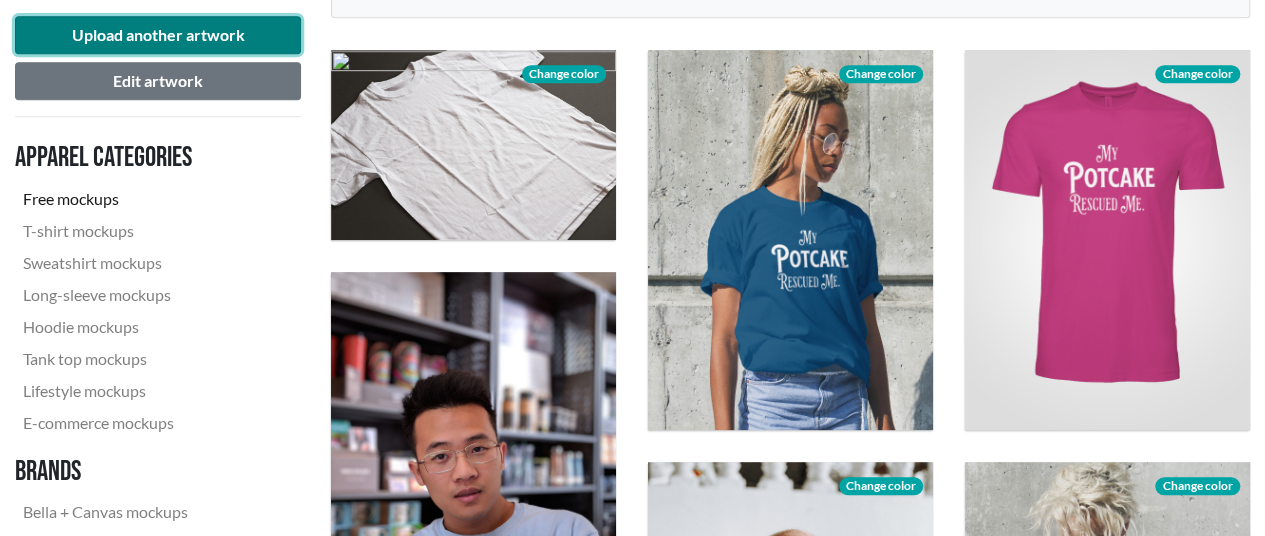 click on "Upload another artwork" at bounding box center [158, 35] 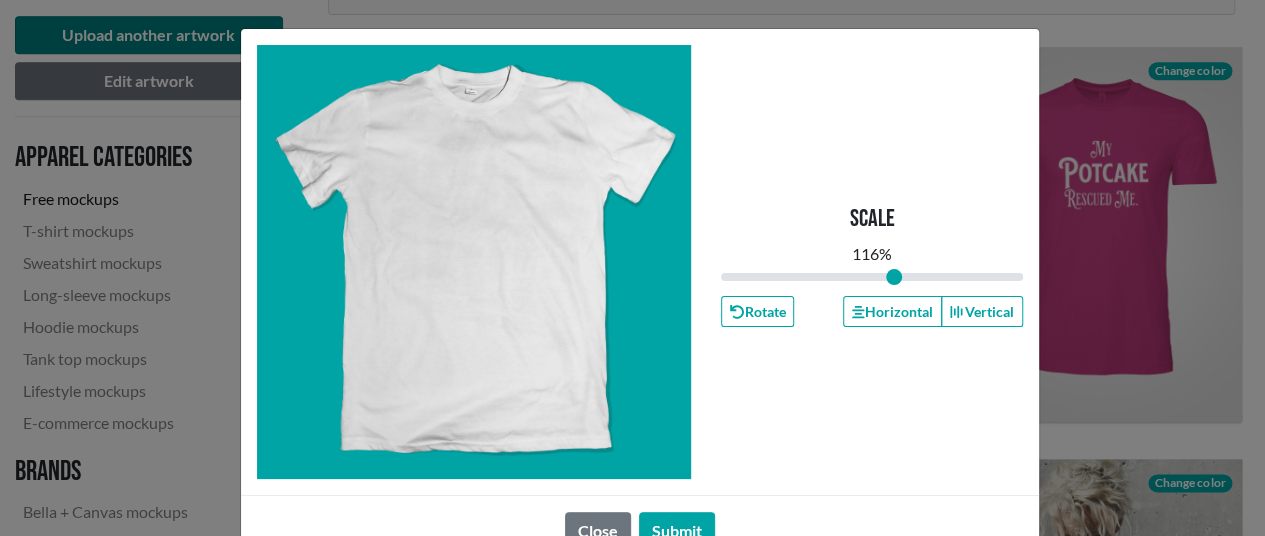 type on "1" 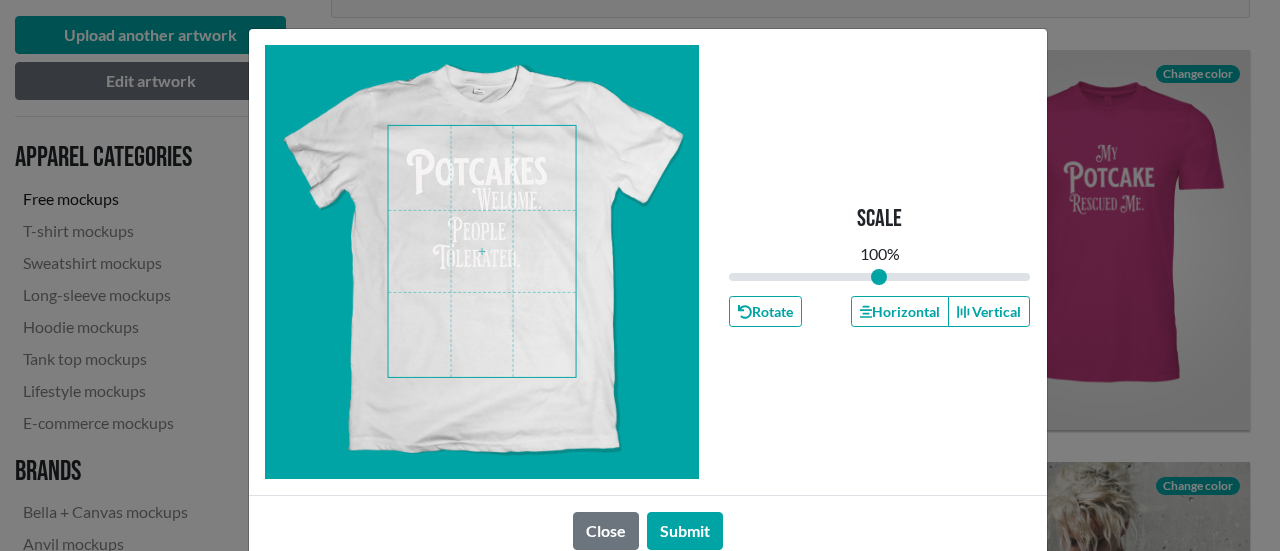 click at bounding box center (482, 251) 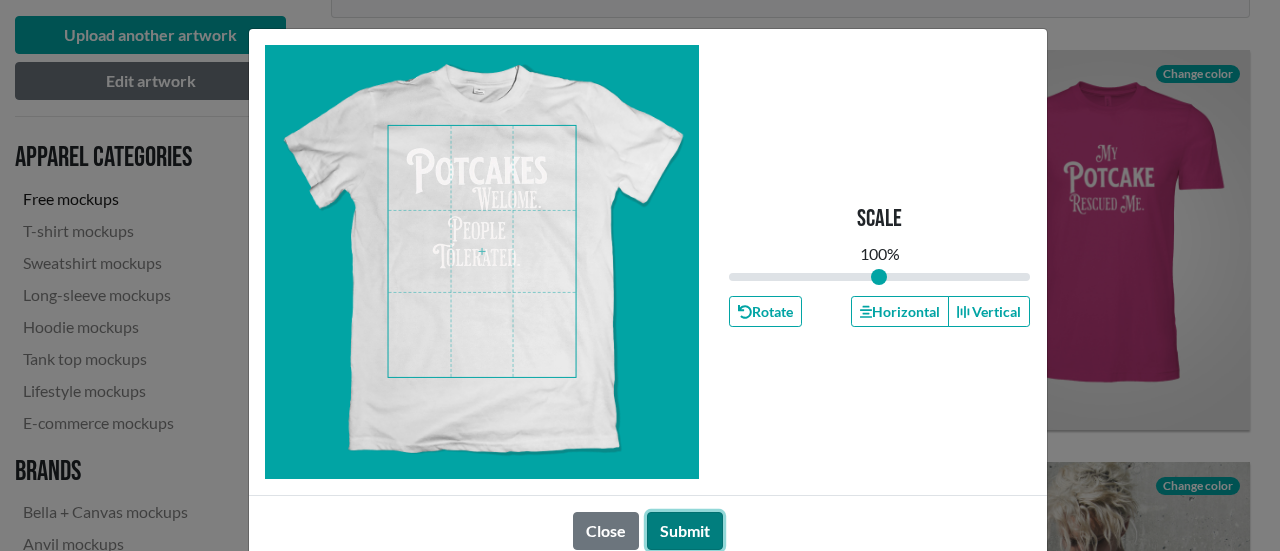 click on "Submit" at bounding box center (685, 531) 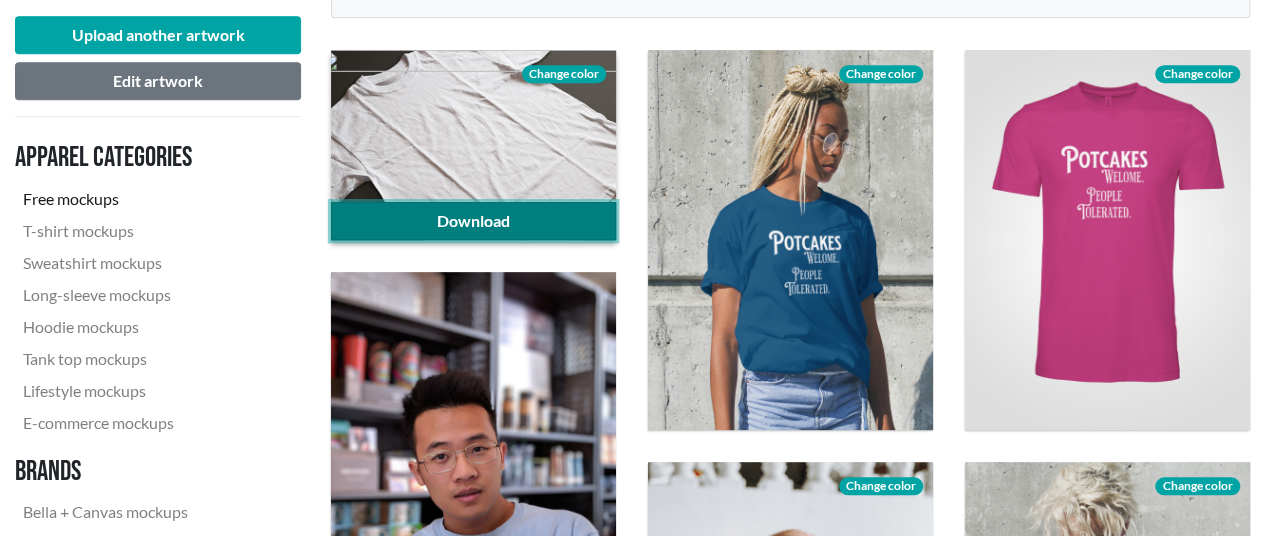 click on "Download" 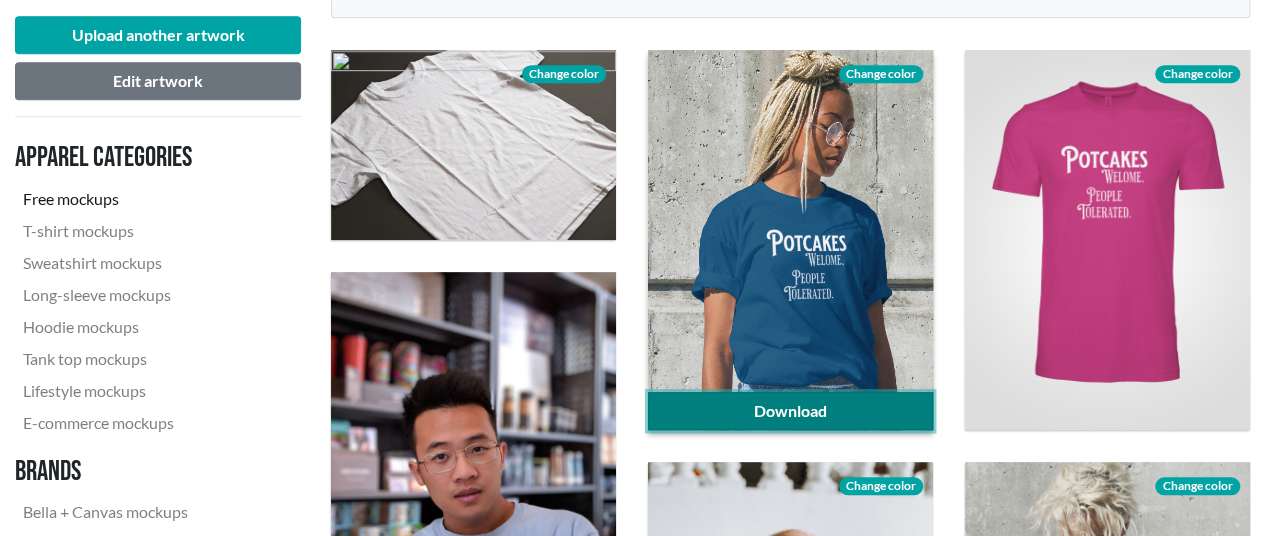 click on "Download" 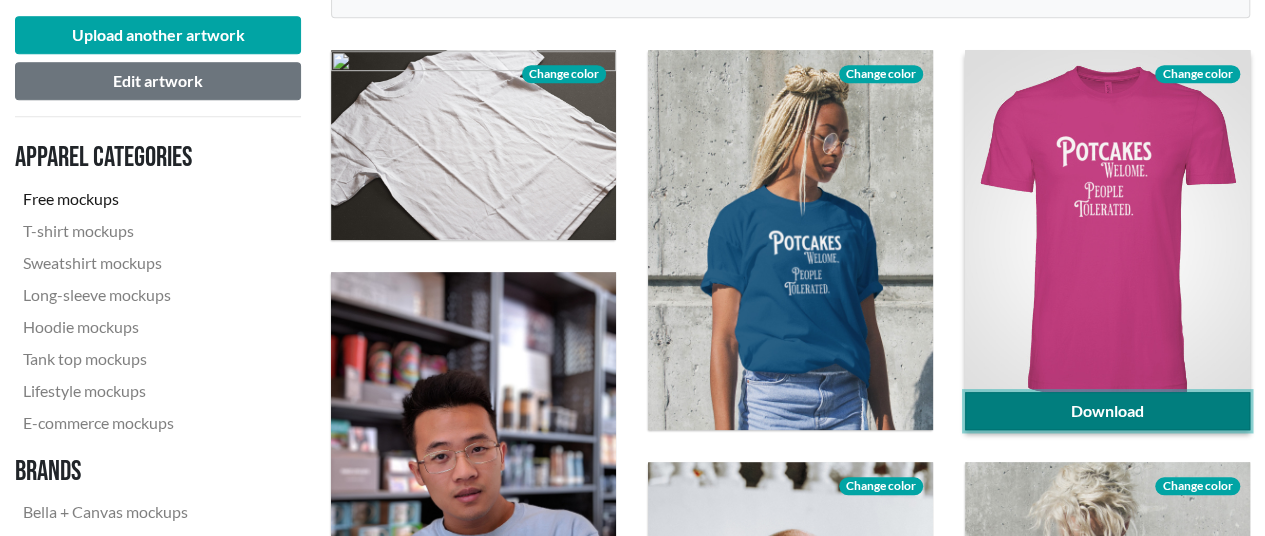 click on "Download" 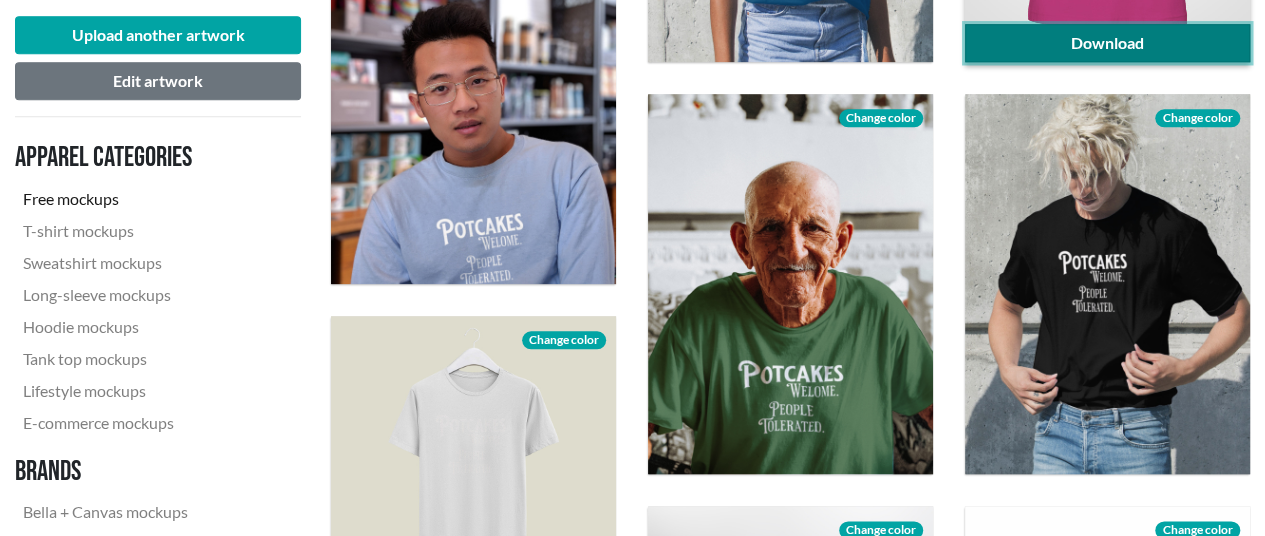 scroll, scrollTop: 1000, scrollLeft: 0, axis: vertical 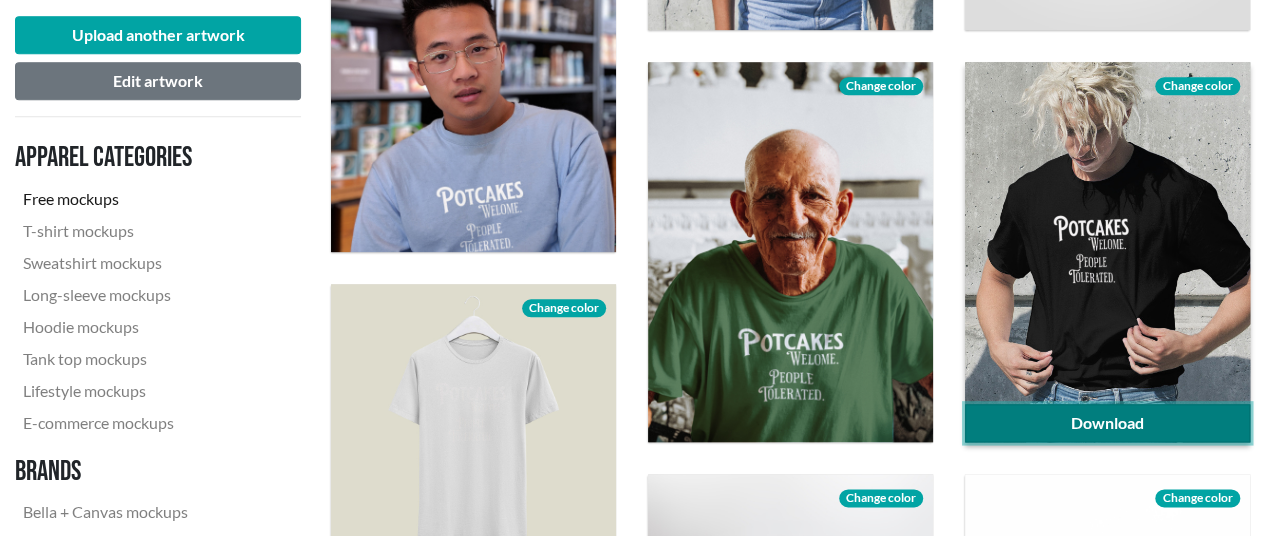 click on "Download" 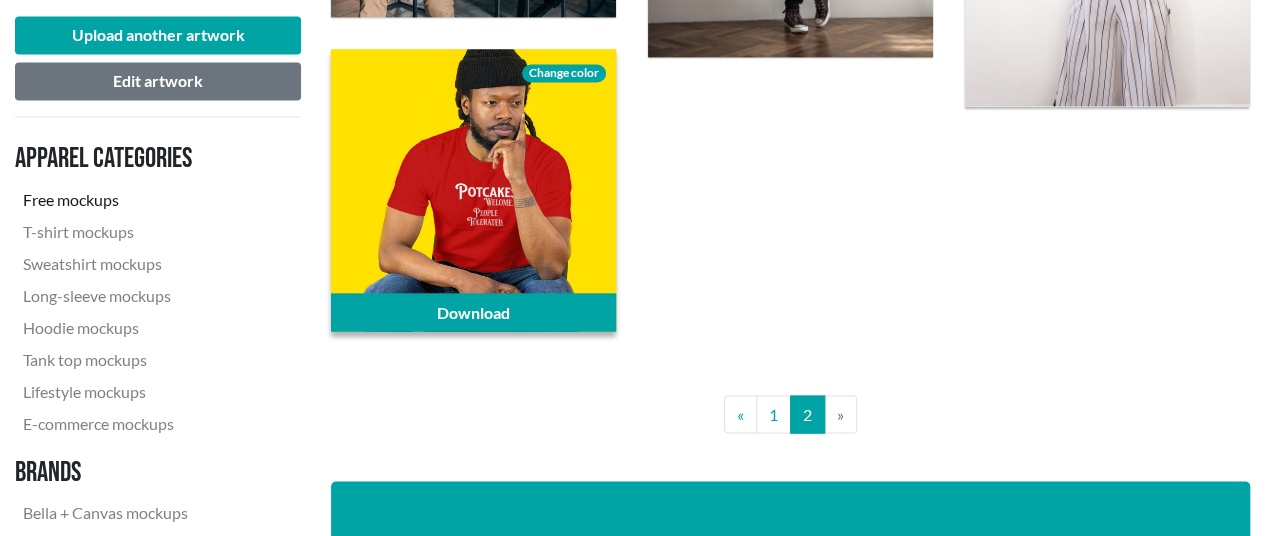 scroll, scrollTop: 1800, scrollLeft: 0, axis: vertical 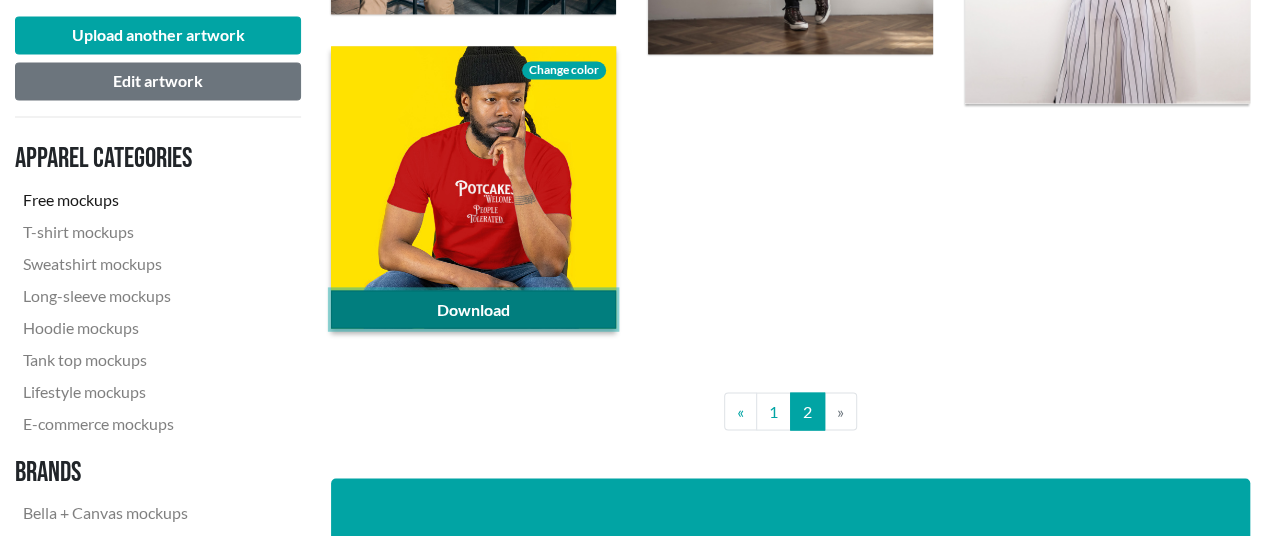 click on "Download" 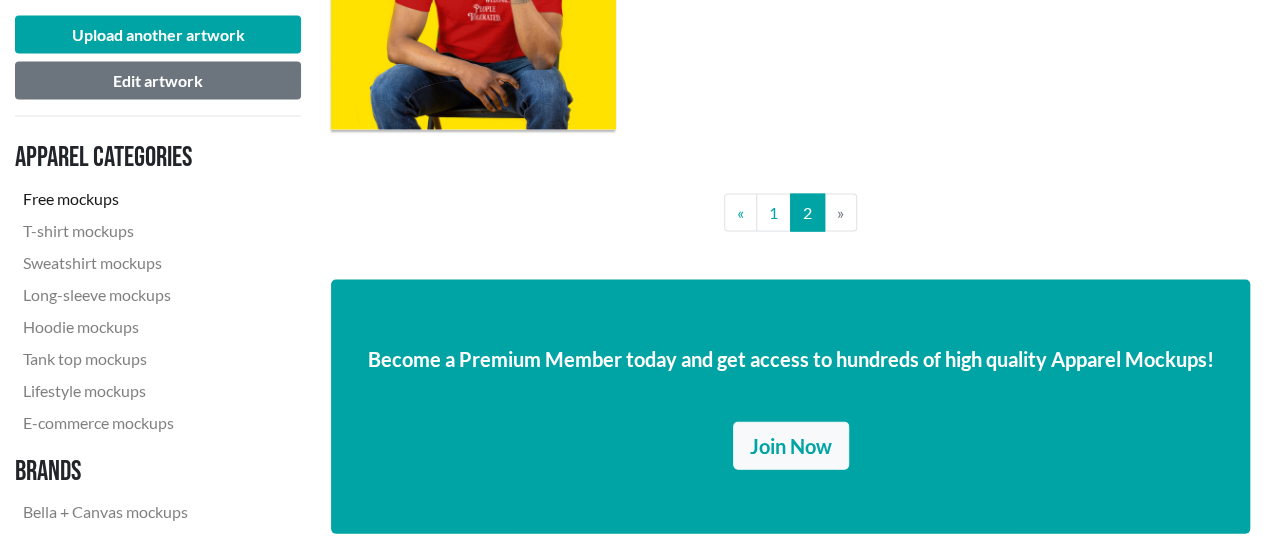 scroll, scrollTop: 2000, scrollLeft: 0, axis: vertical 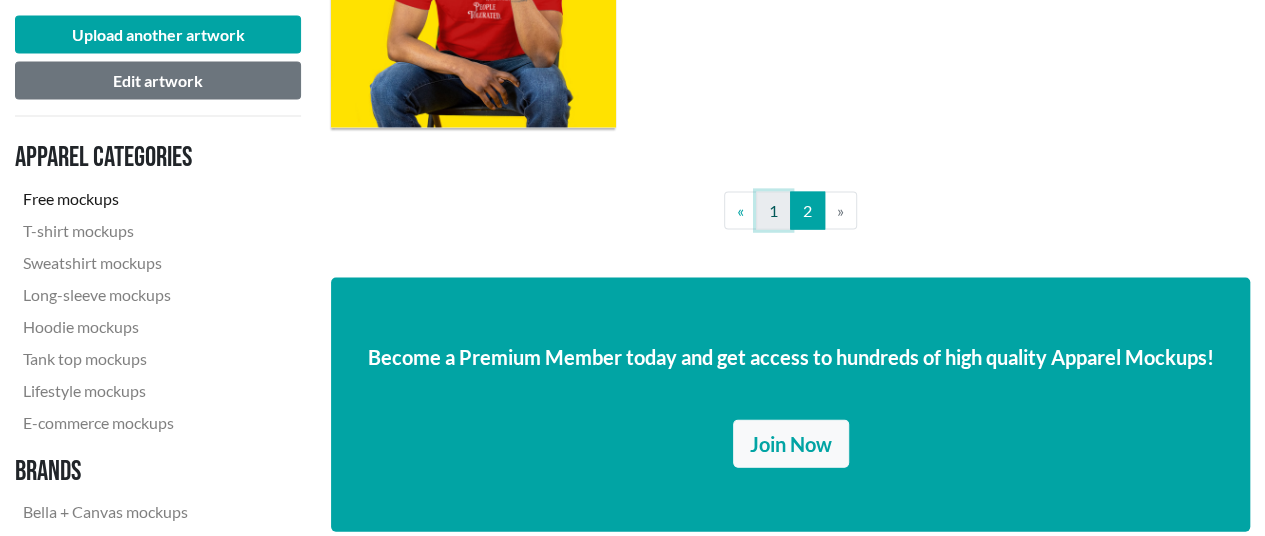 click on "1" at bounding box center [773, 211] 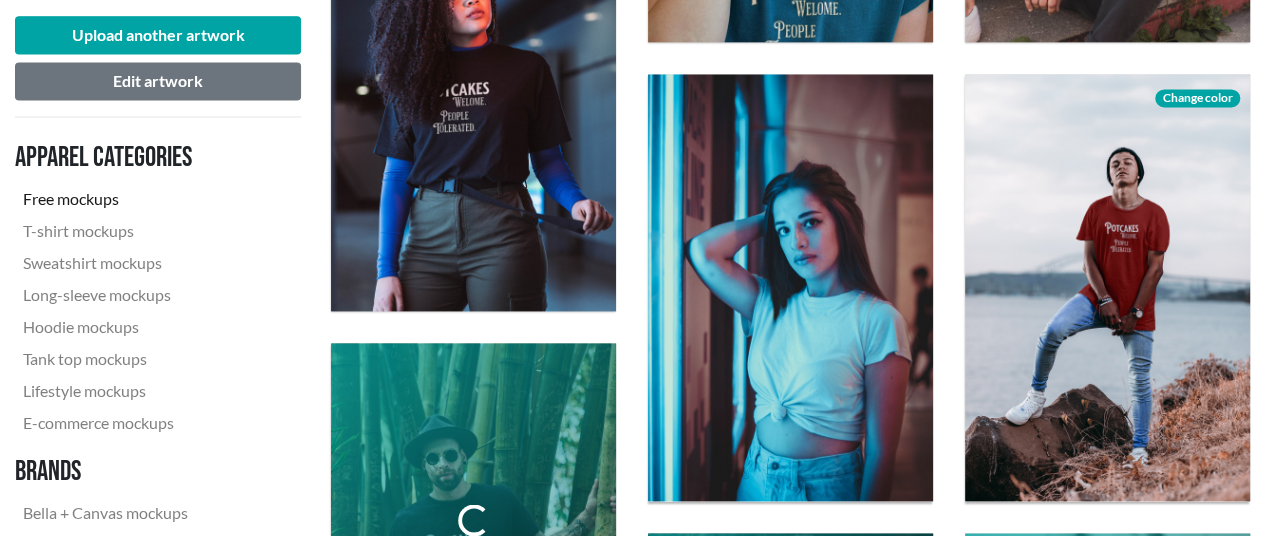 scroll, scrollTop: 1500, scrollLeft: 0, axis: vertical 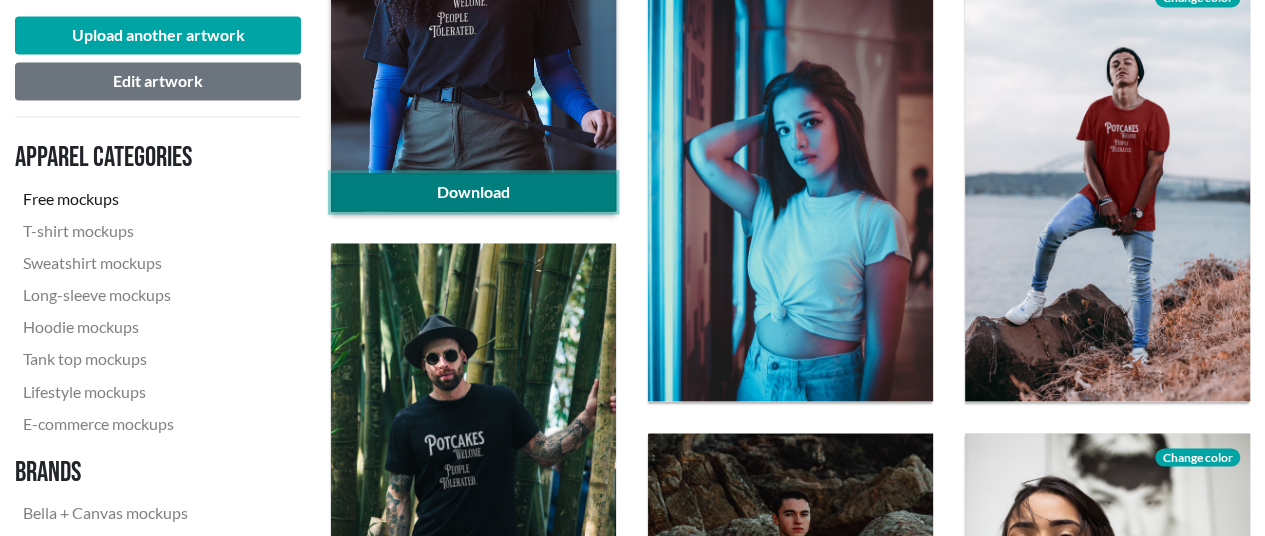 click on "Download" 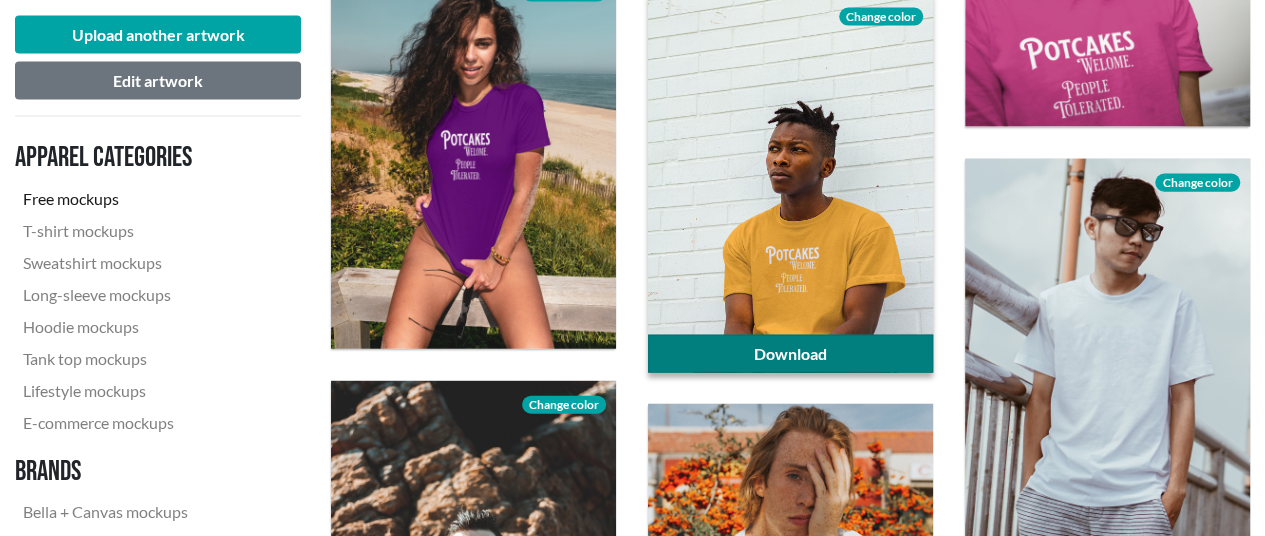 scroll, scrollTop: 2200, scrollLeft: 0, axis: vertical 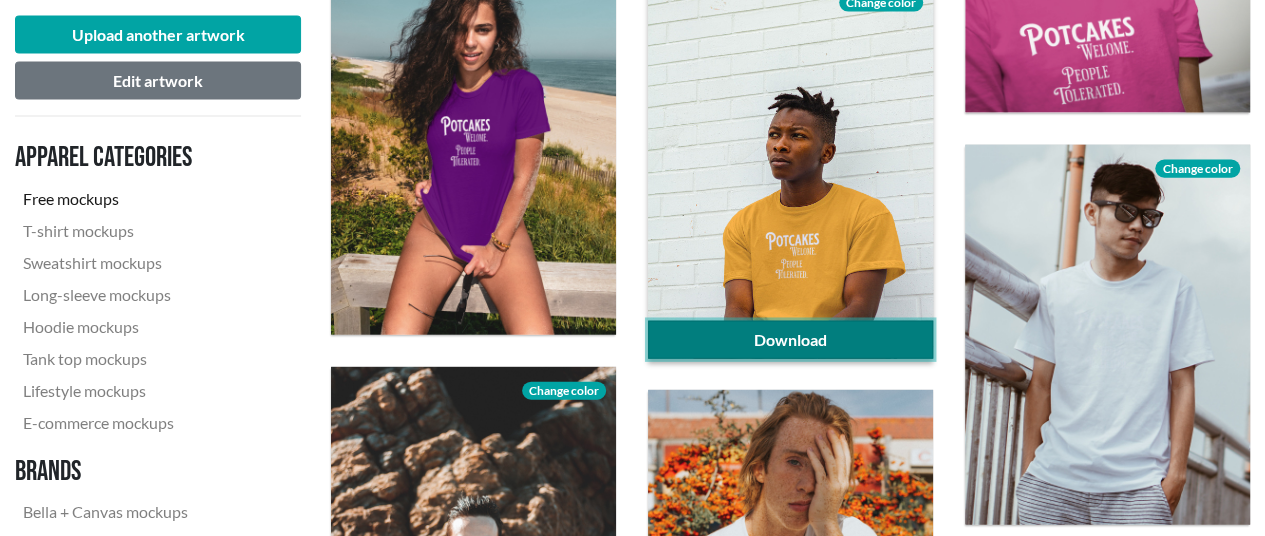 click on "Download" 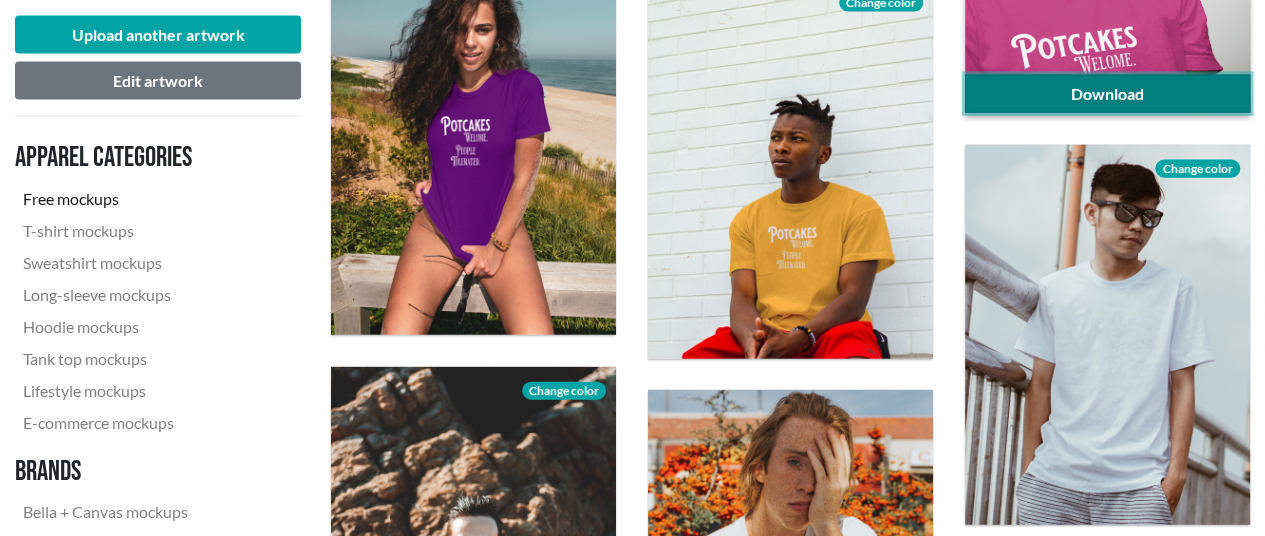 click on "Download" 